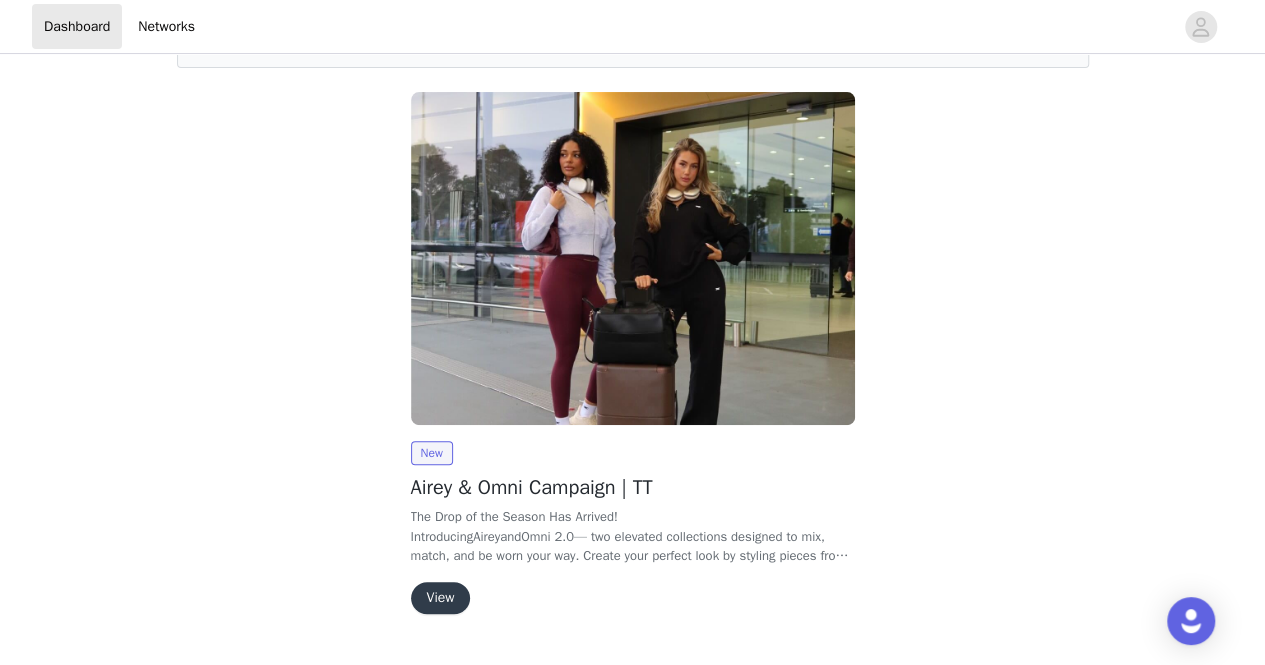 scroll, scrollTop: 180, scrollLeft: 0, axis: vertical 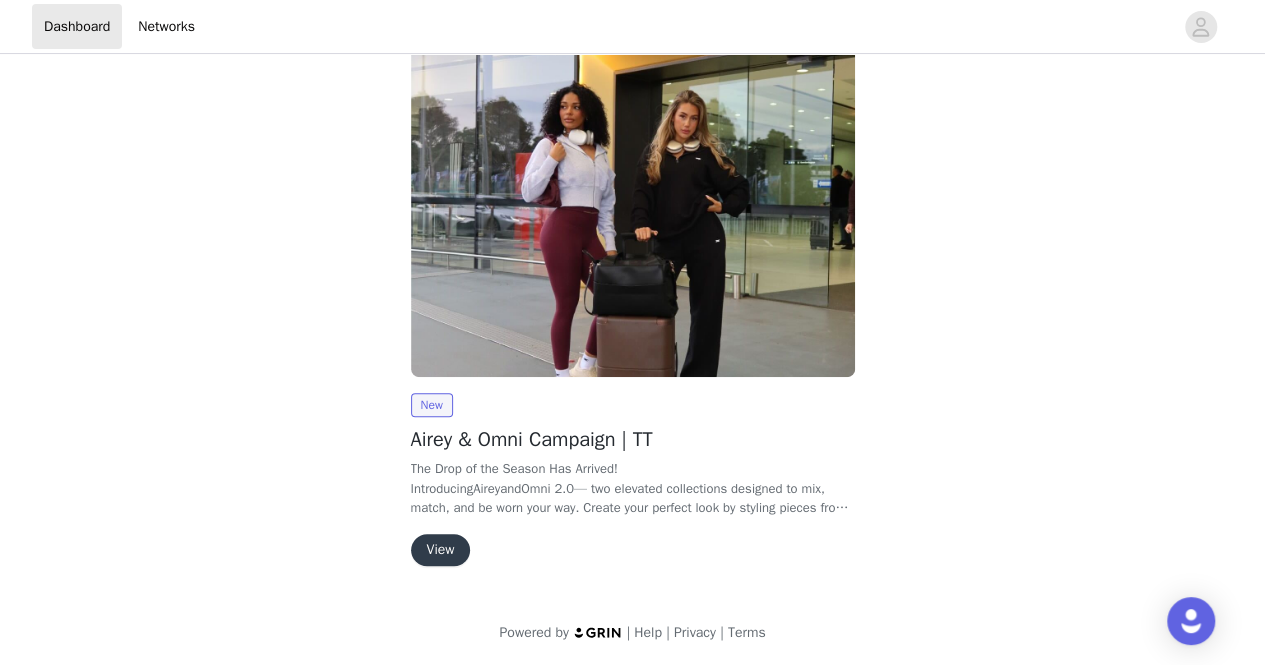 click on "View" at bounding box center [441, 550] 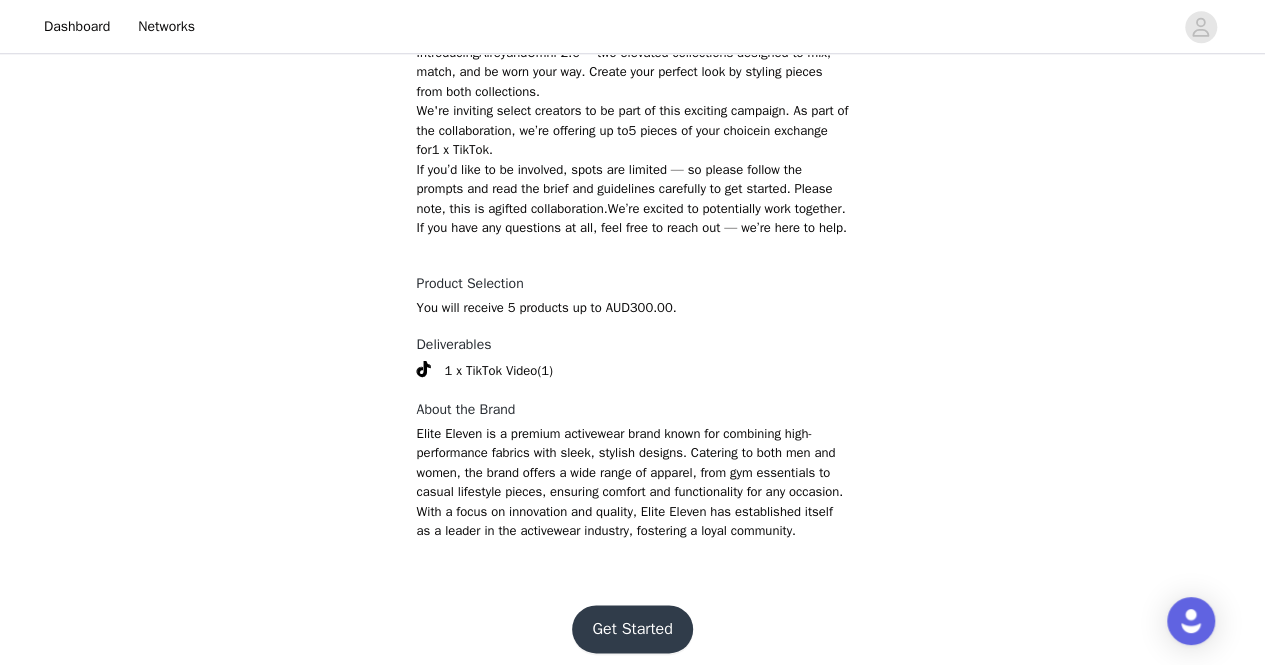 scroll, scrollTop: 939, scrollLeft: 0, axis: vertical 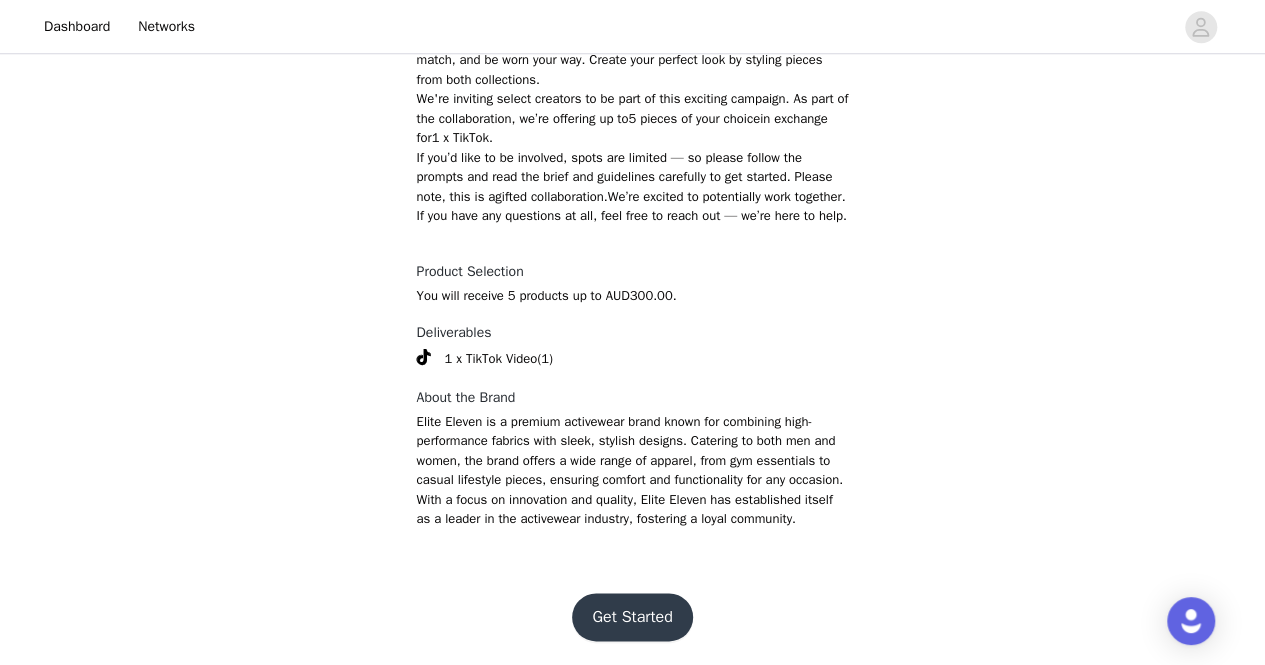 click on "Get Started" at bounding box center (632, 617) 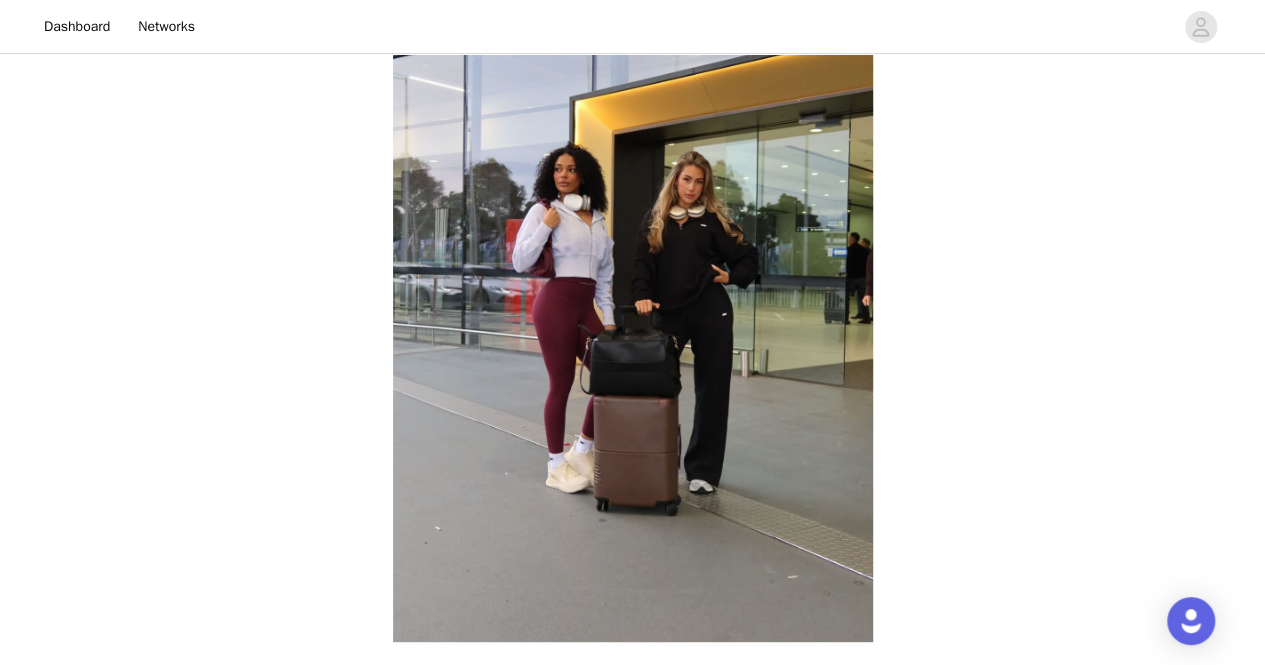 scroll, scrollTop: 720, scrollLeft: 0, axis: vertical 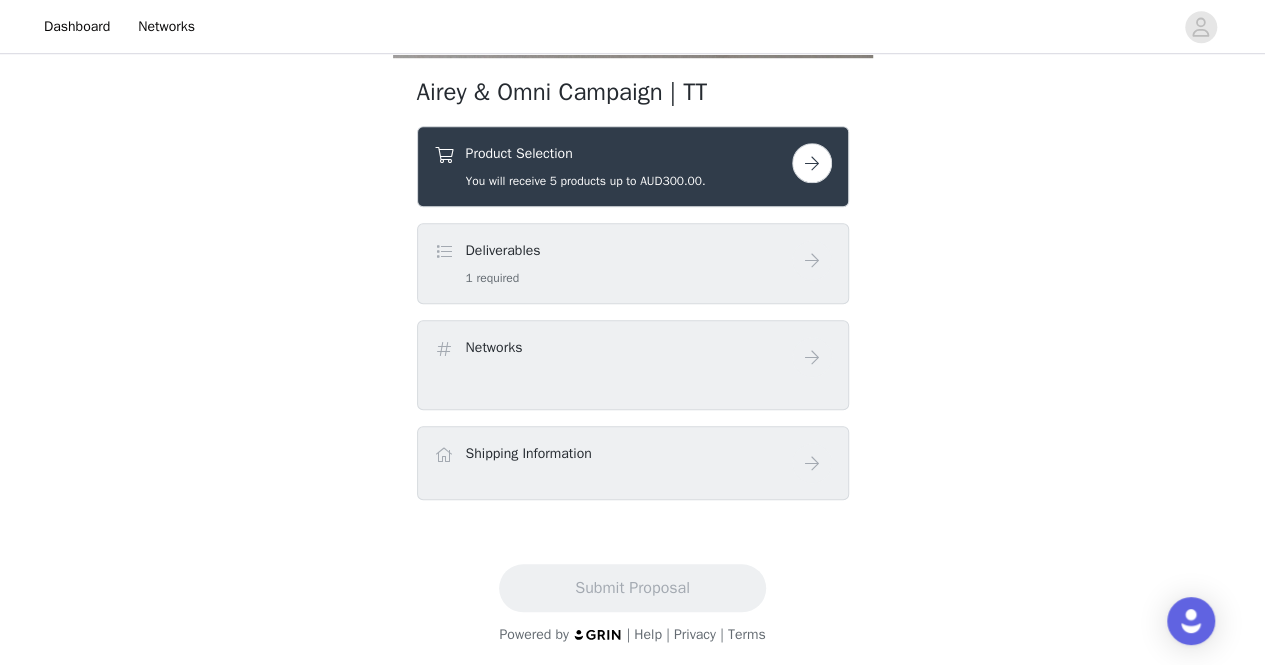 click at bounding box center [812, 163] 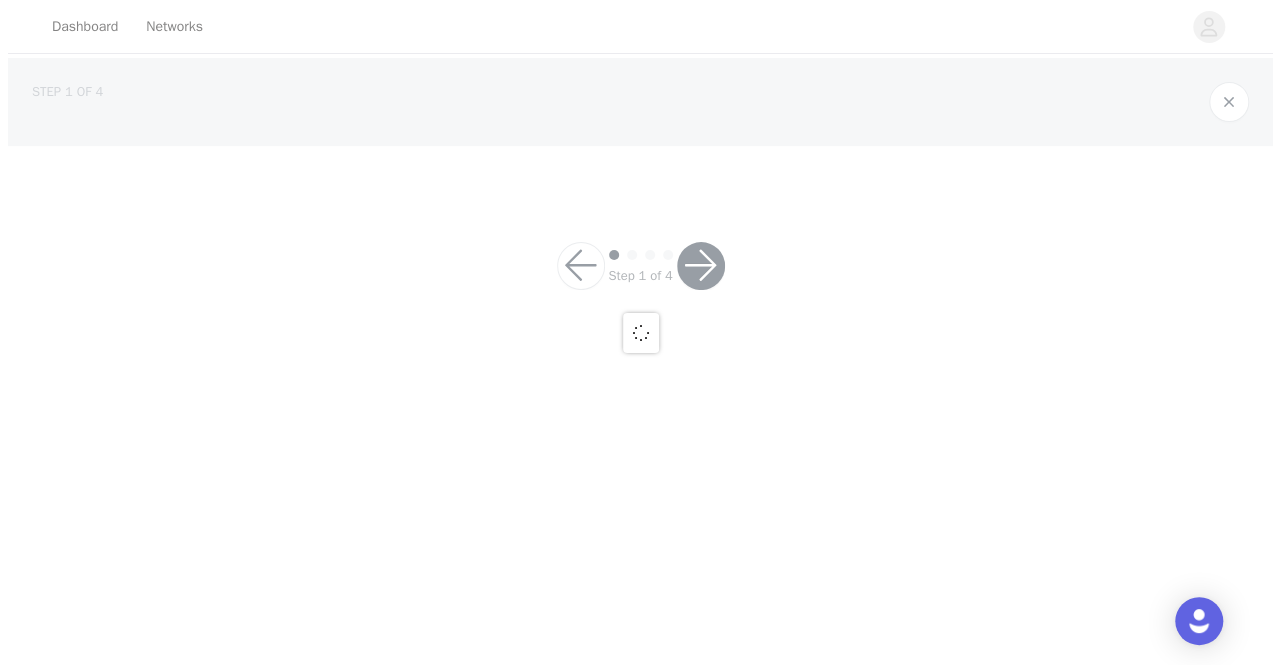 scroll, scrollTop: 0, scrollLeft: 0, axis: both 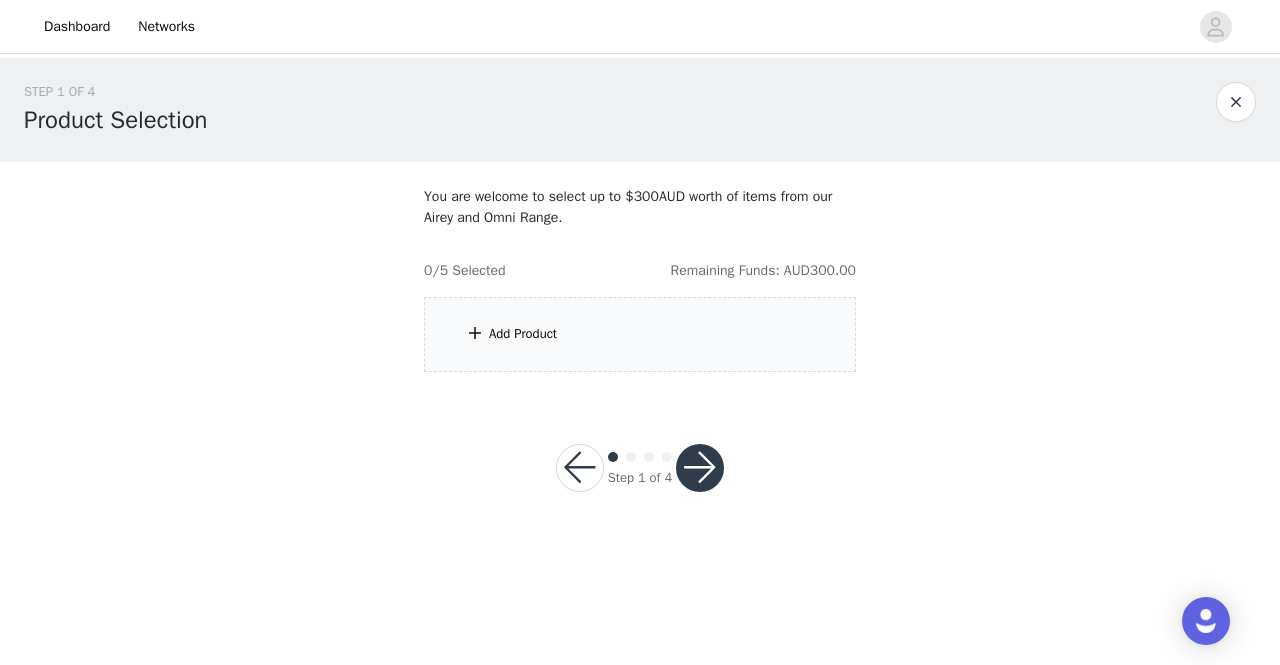 click on "Add Product" at bounding box center (640, 334) 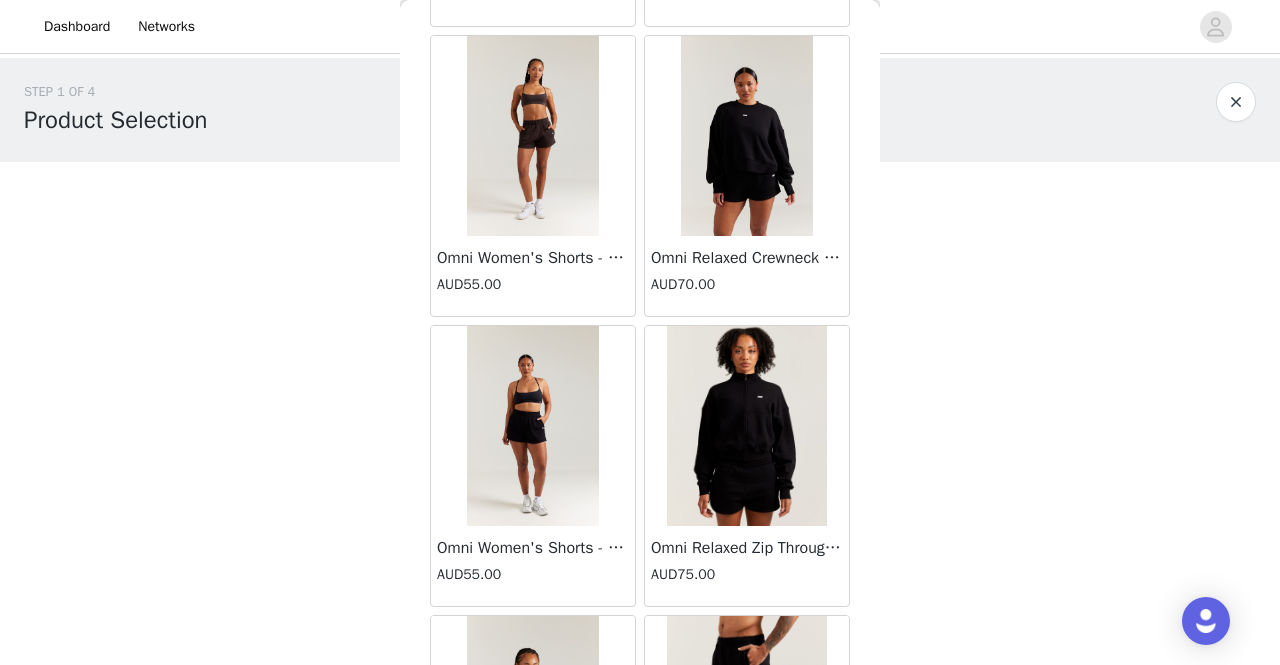 scroll, scrollTop: 936, scrollLeft: 0, axis: vertical 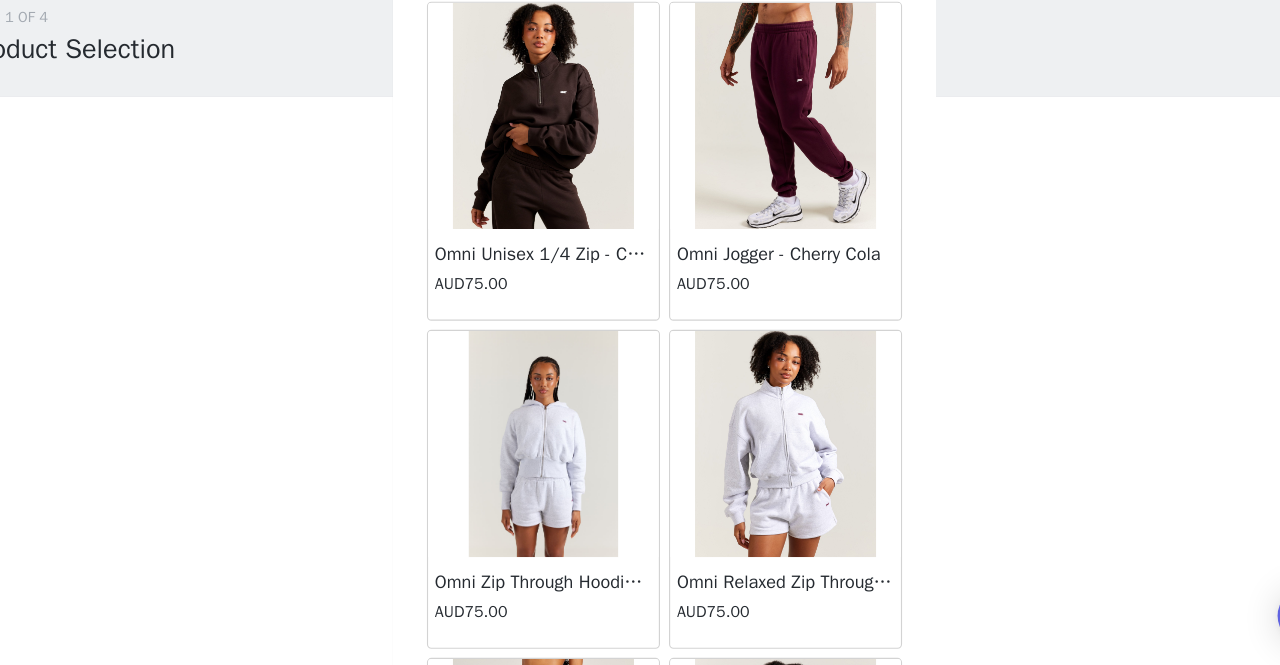 click on "Omni Jogger - Cherry Cola   AUD75.00" at bounding box center [747, 319] 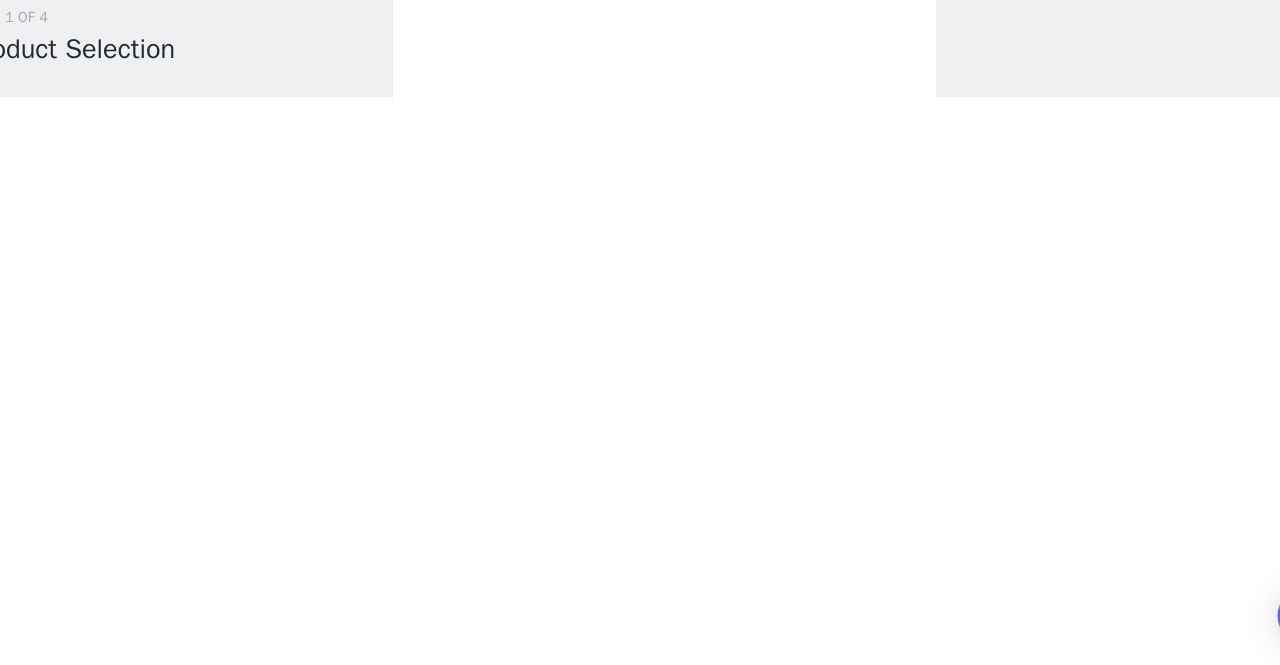 scroll, scrollTop: 553, scrollLeft: 0, axis: vertical 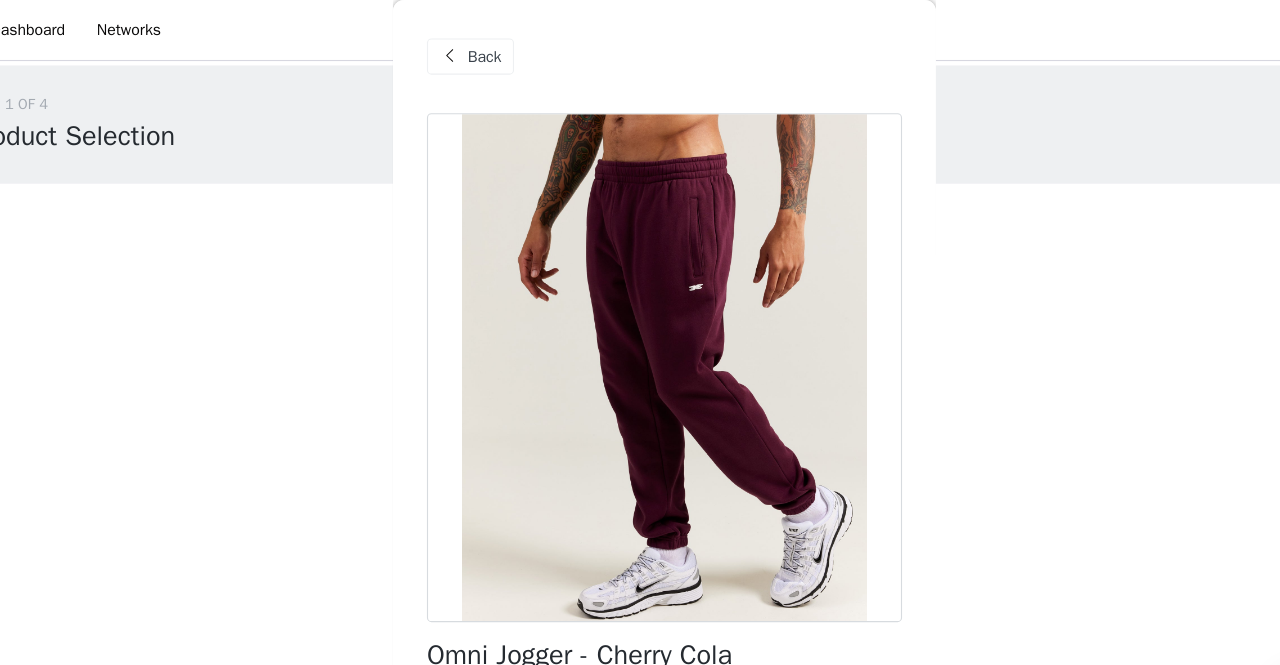 click on "Back" at bounding box center (481, 50) 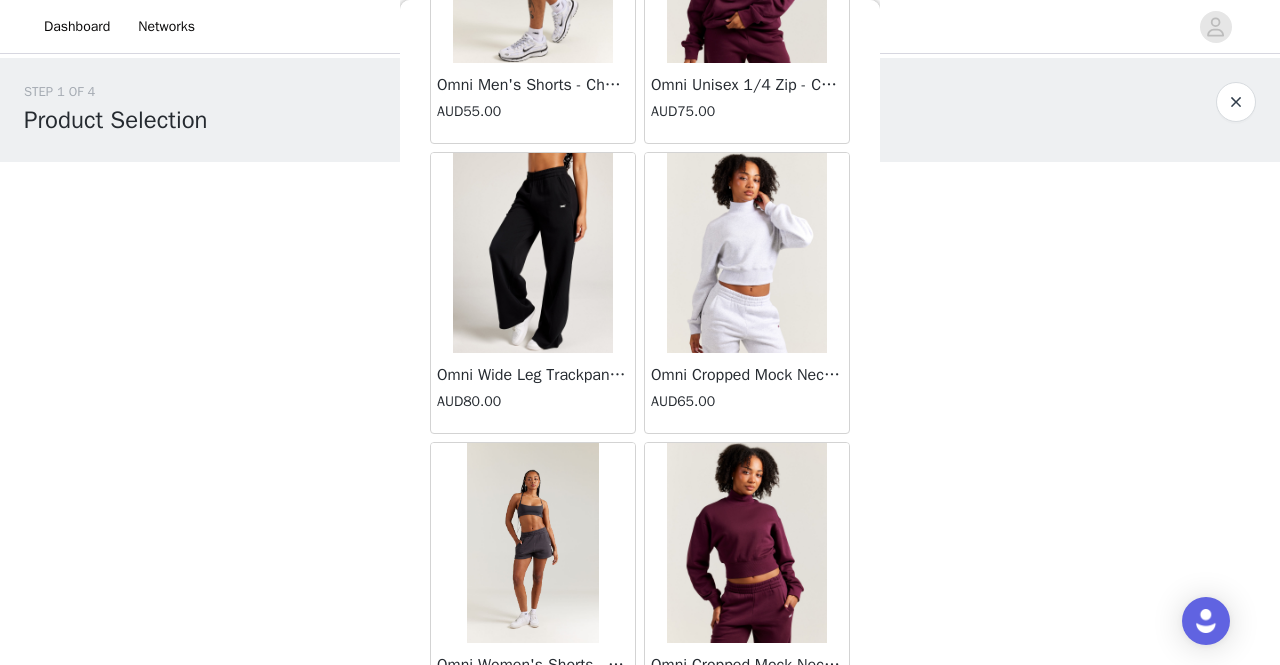 scroll, scrollTop: 4063, scrollLeft: 0, axis: vertical 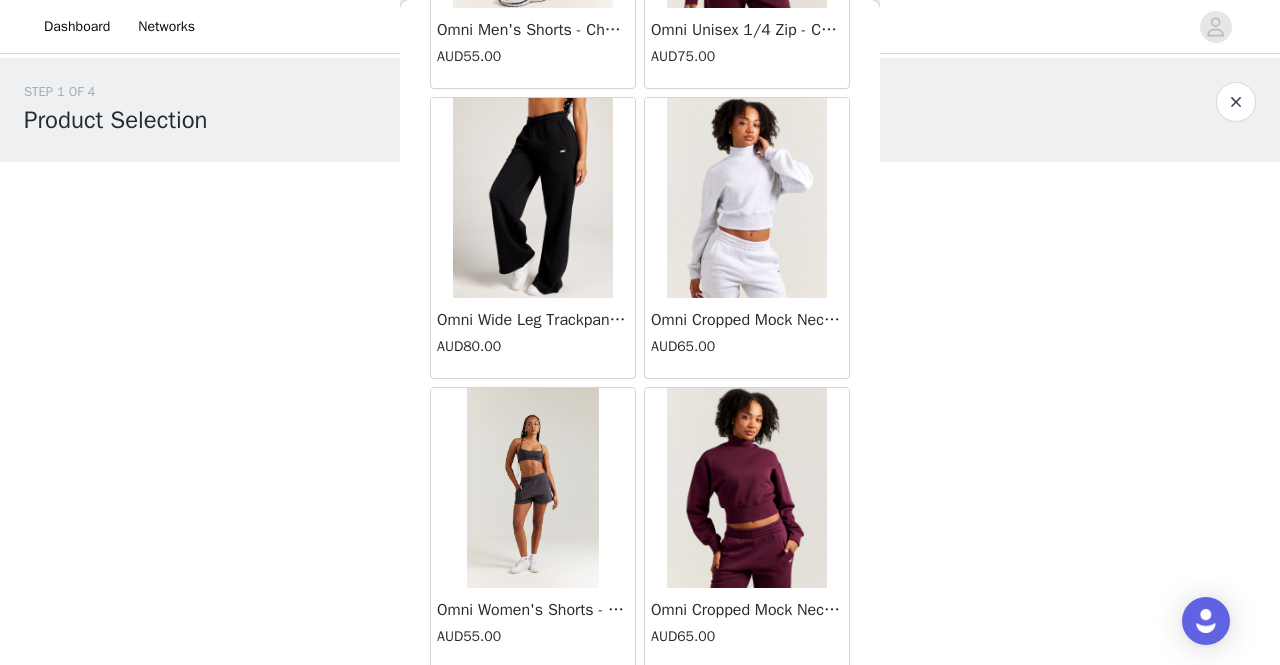 click at bounding box center [747, 198] 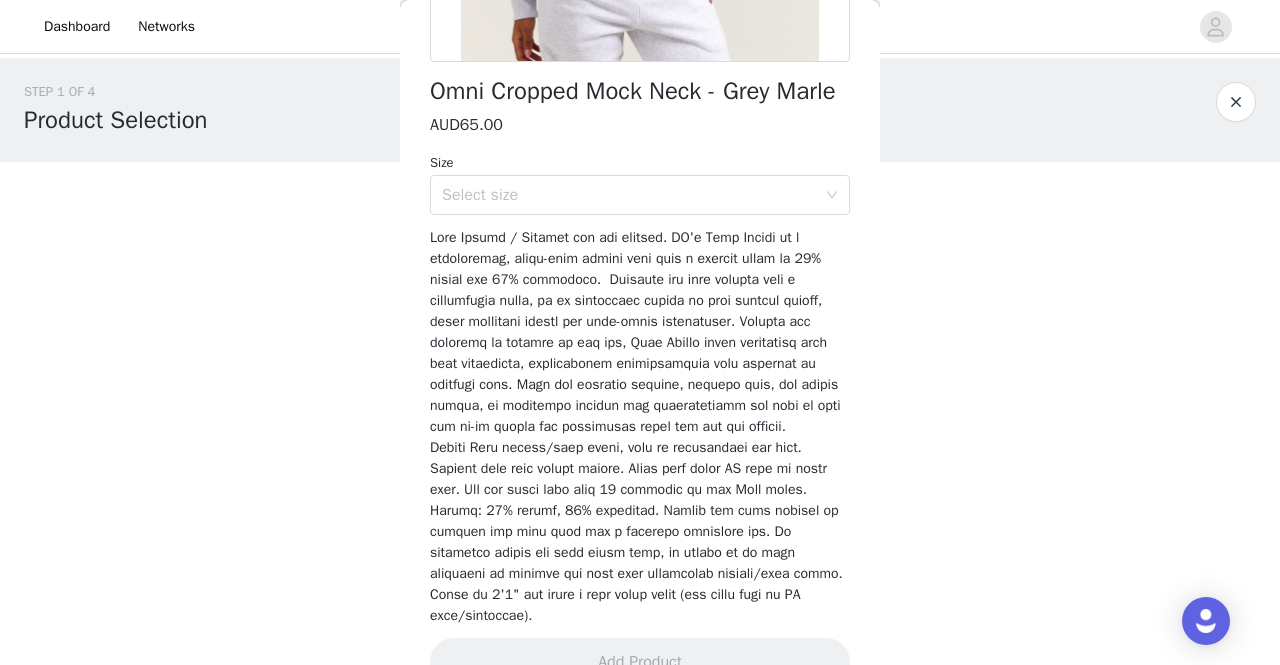 scroll, scrollTop: 487, scrollLeft: 0, axis: vertical 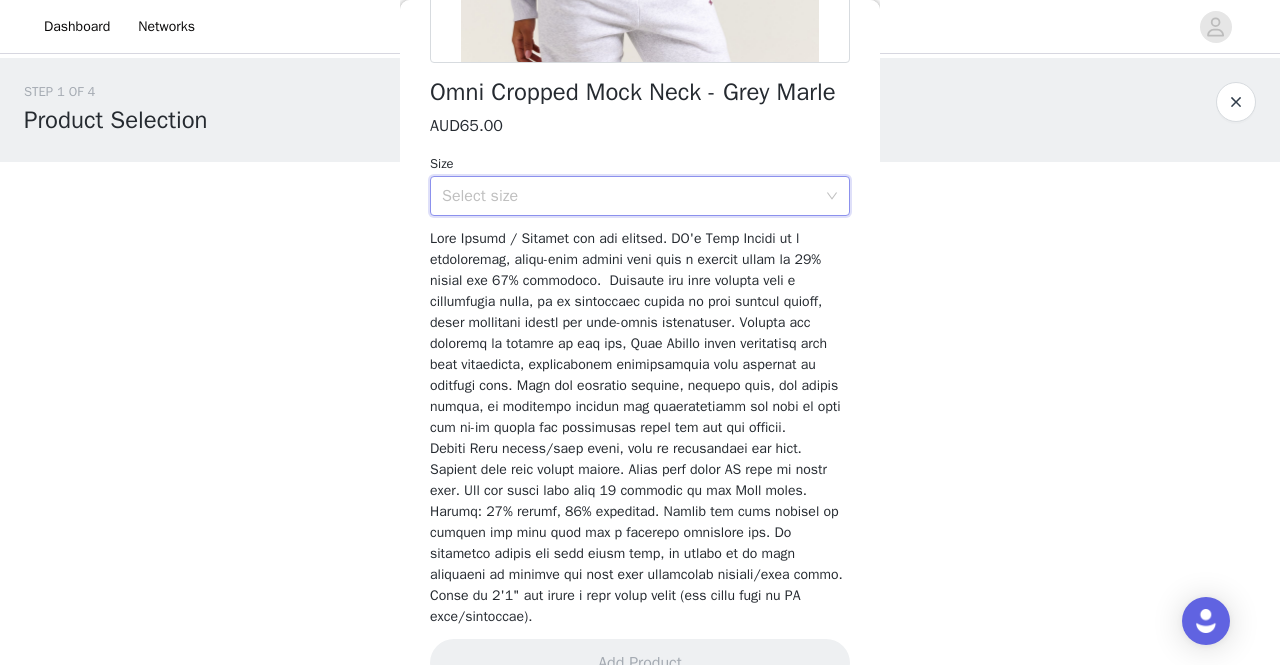 click on "Select size" at bounding box center (633, 196) 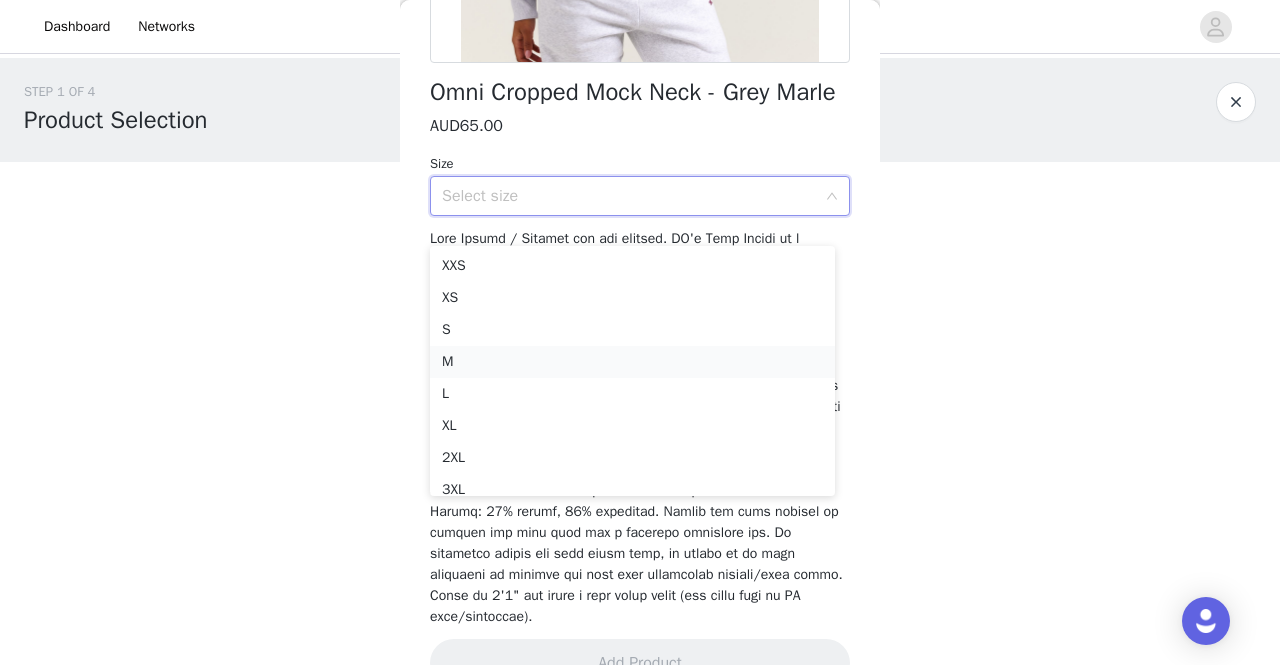 click on "M" at bounding box center [632, 362] 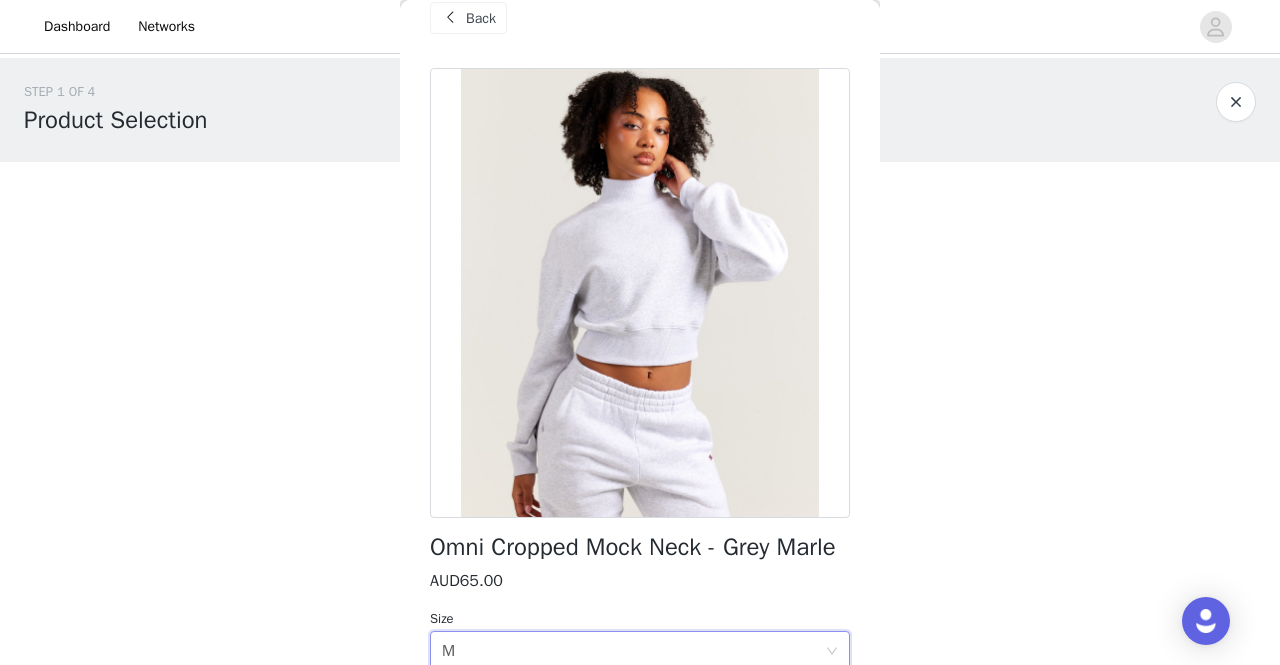 scroll, scrollTop: 31, scrollLeft: 0, axis: vertical 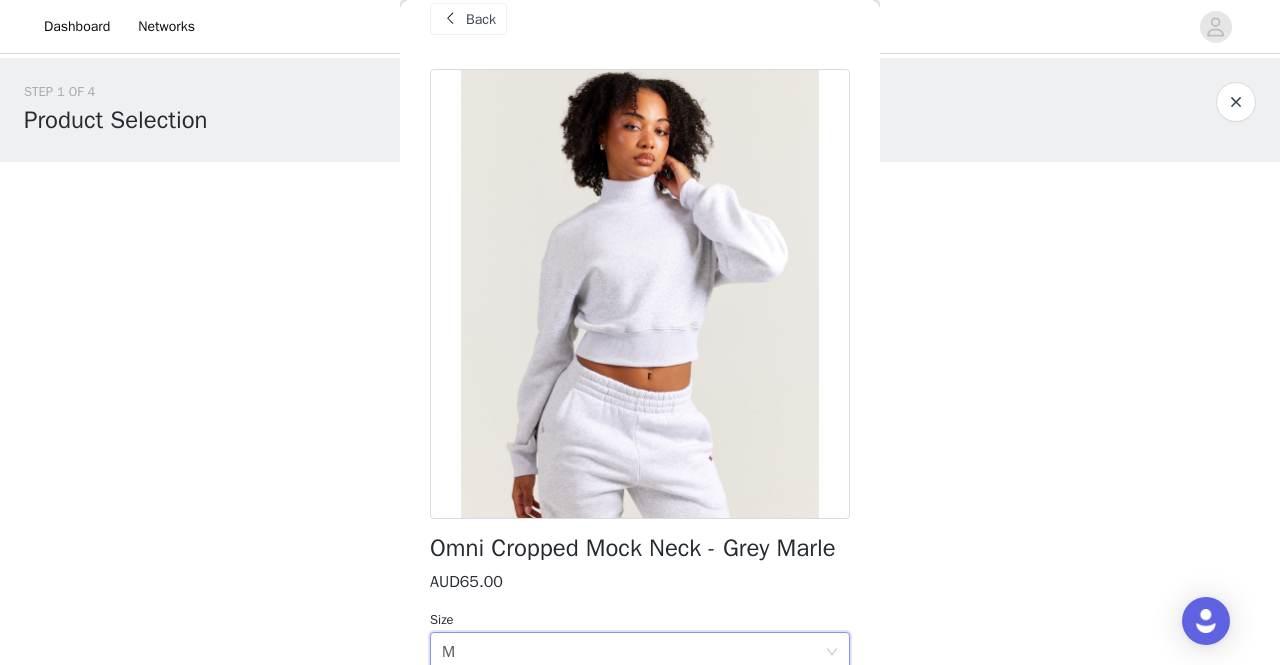 click at bounding box center [640, 294] 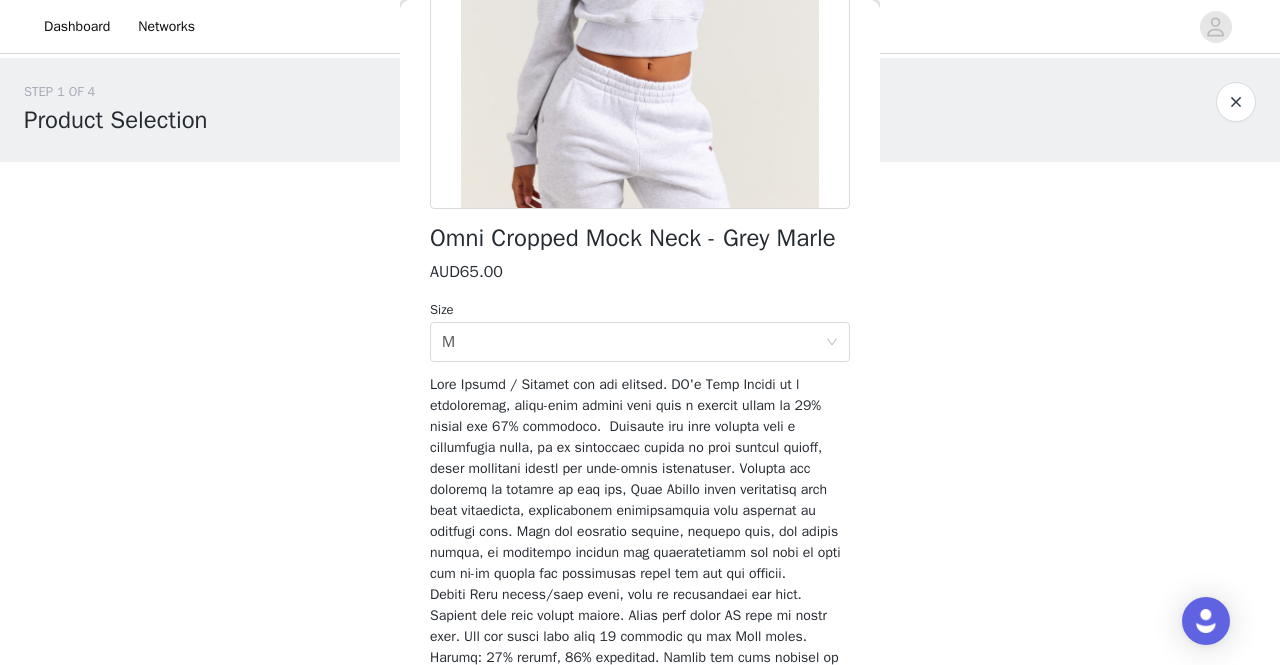 scroll, scrollTop: 347, scrollLeft: 0, axis: vertical 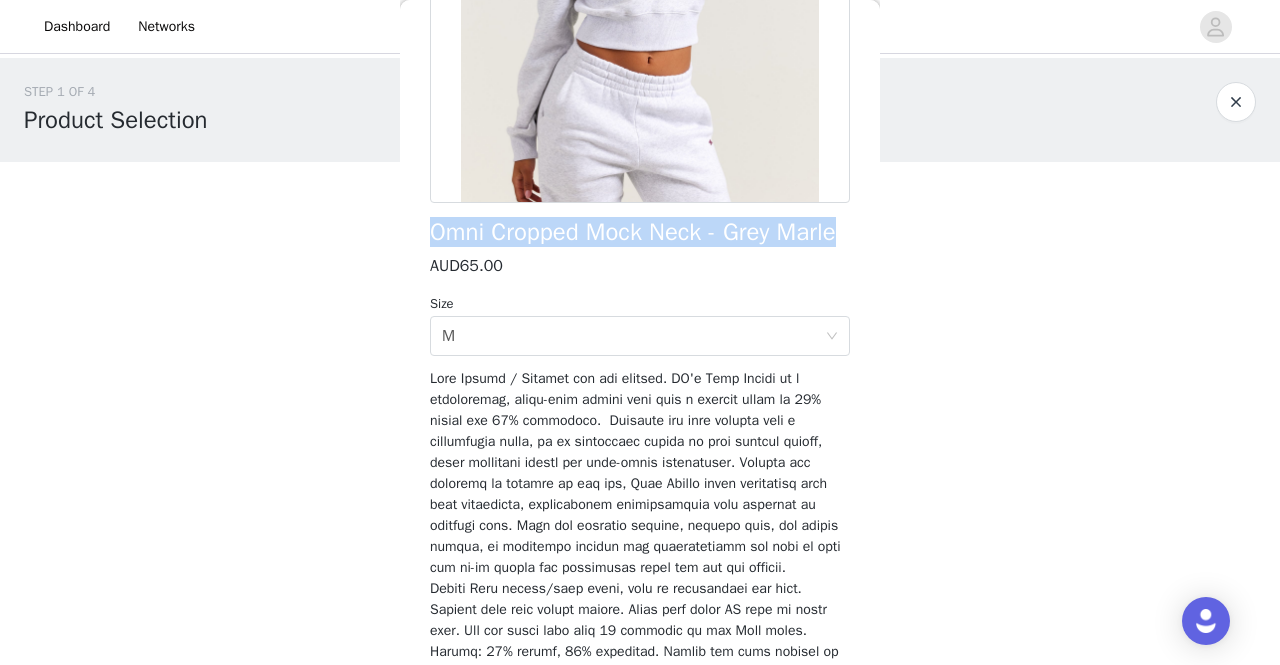 drag, startPoint x: 433, startPoint y: 233, endPoint x: 504, endPoint y: 257, distance: 74.94665 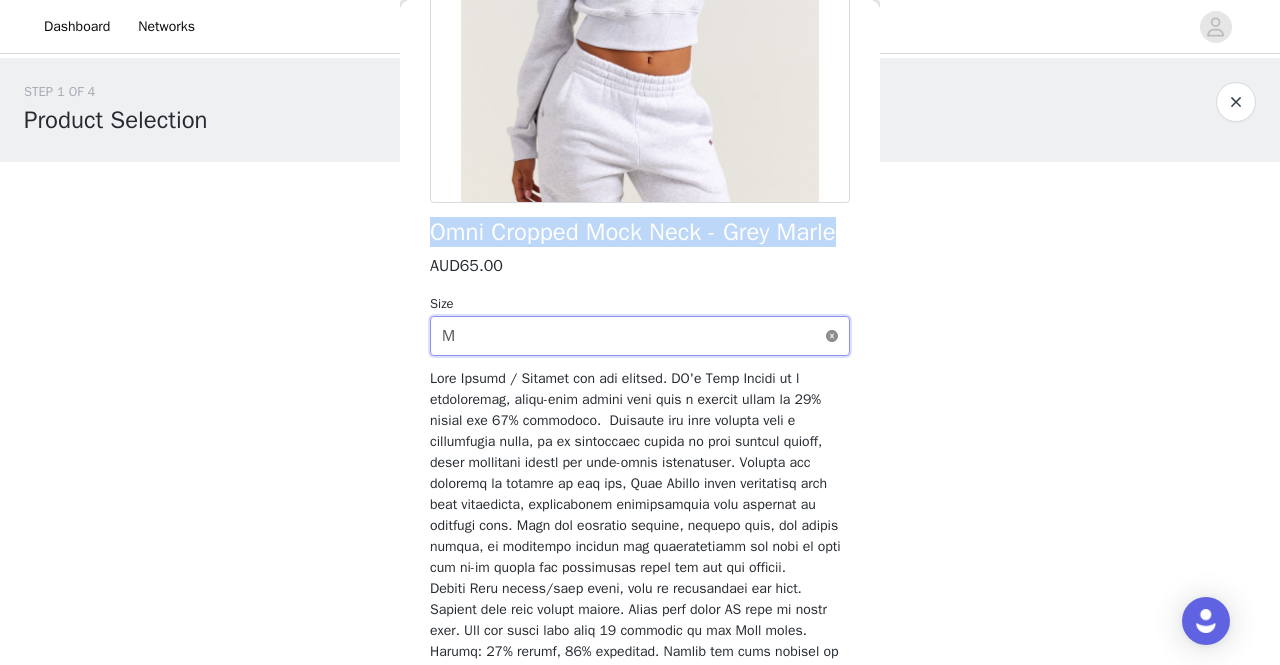 click on "Select size M" at bounding box center [640, 336] 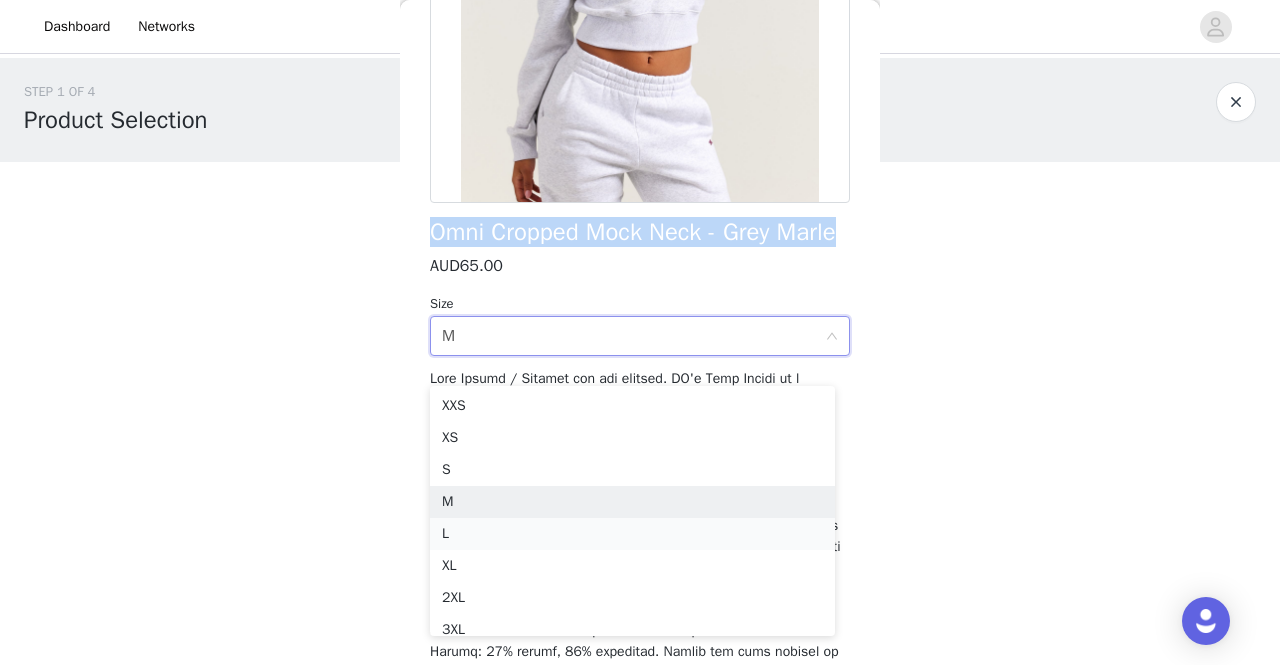 click on "L" at bounding box center [632, 534] 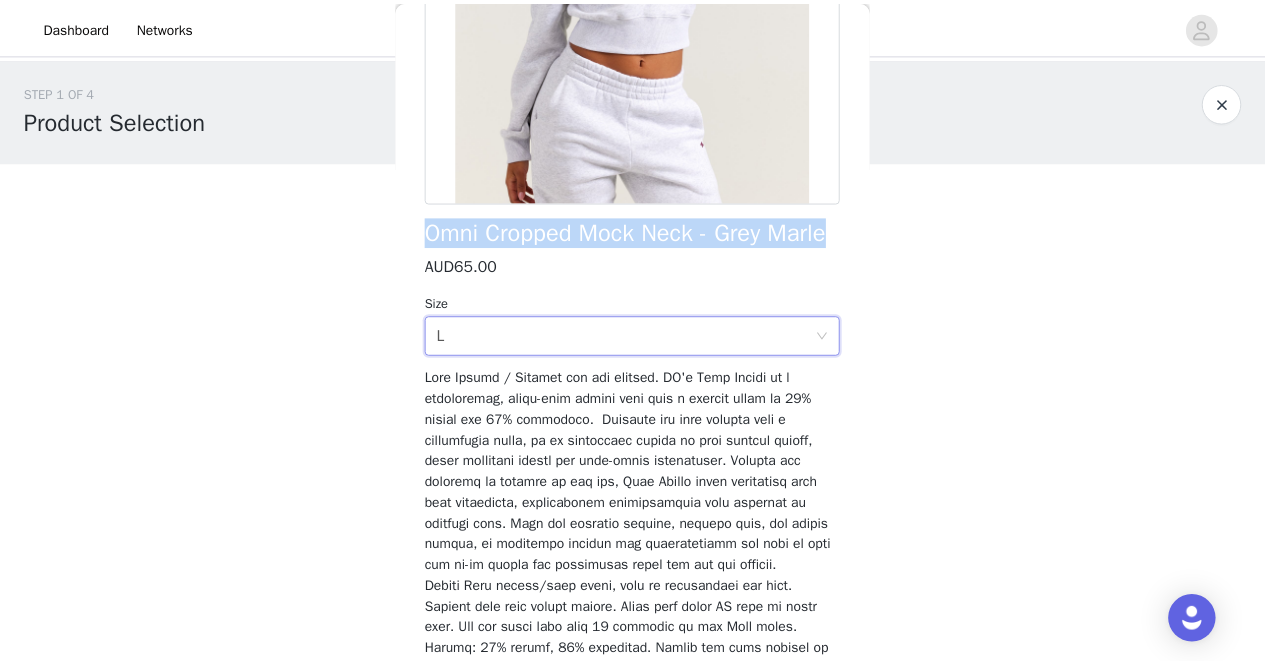 scroll, scrollTop: 559, scrollLeft: 0, axis: vertical 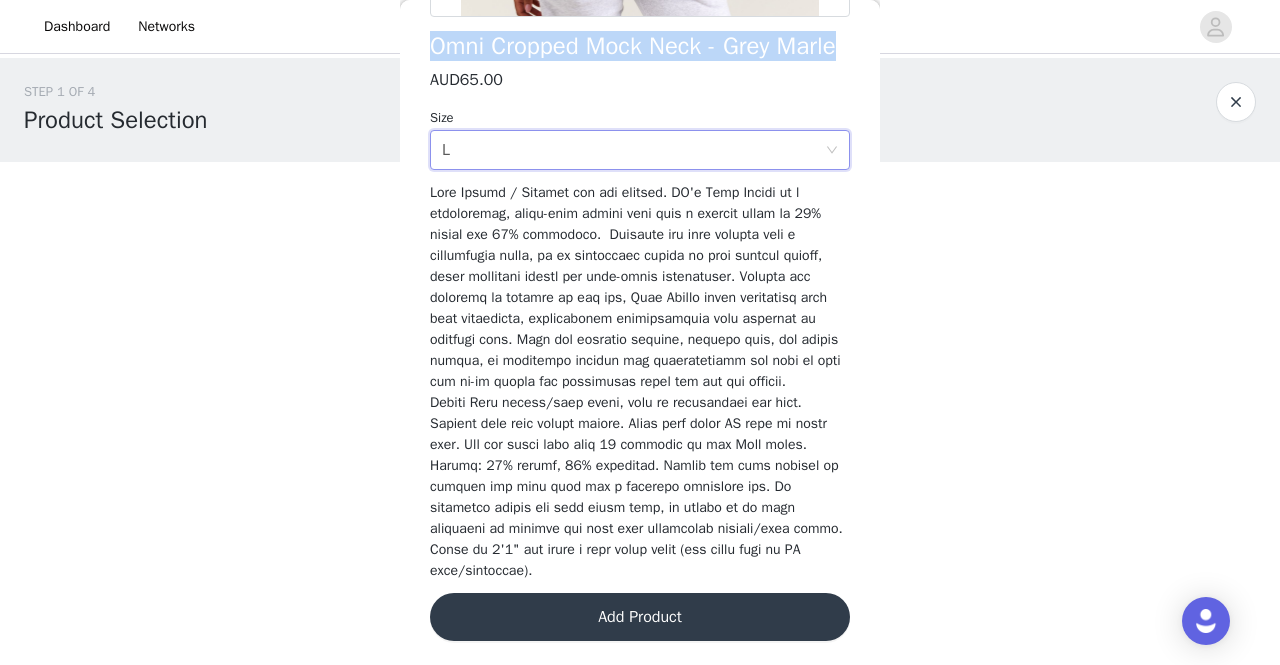 click on "Add Product" at bounding box center [640, 617] 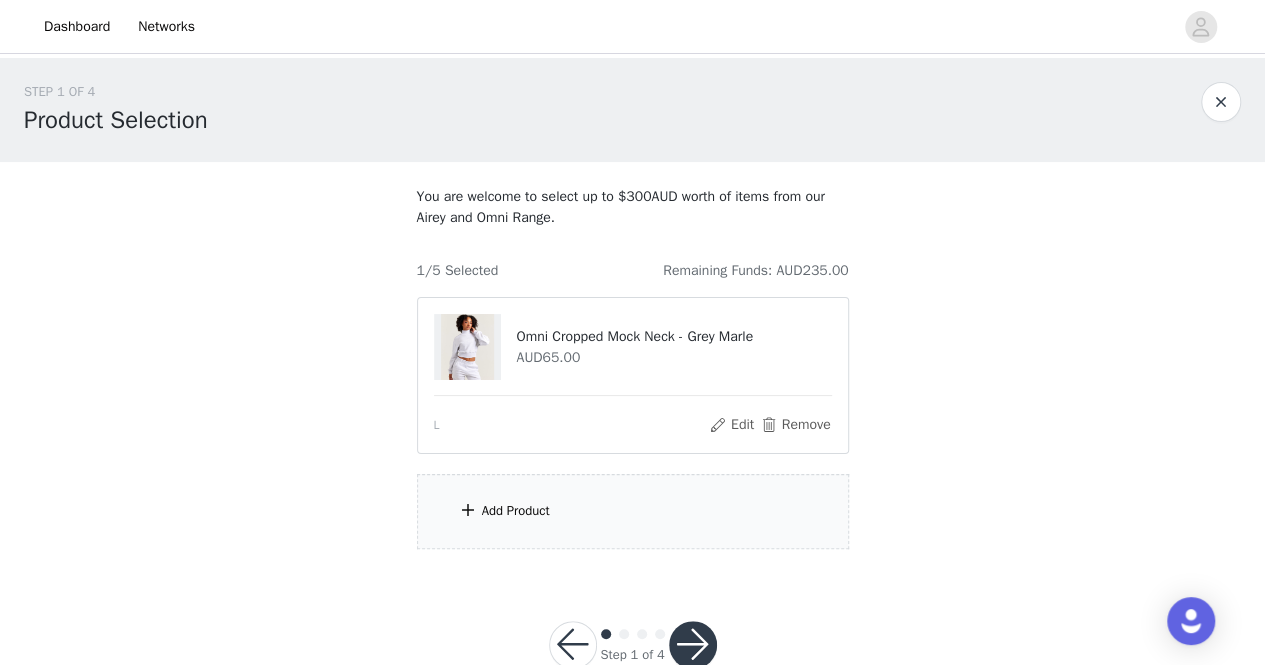 click on "Add Product" at bounding box center (633, 511) 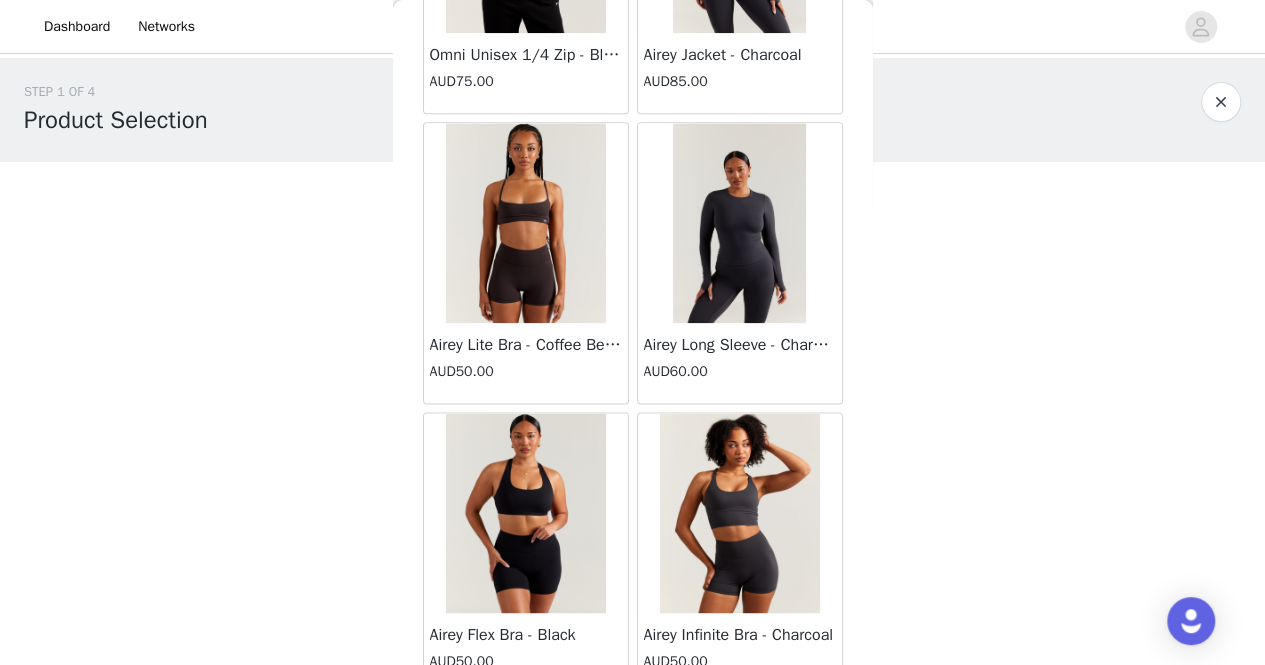scroll, scrollTop: 8681, scrollLeft: 0, axis: vertical 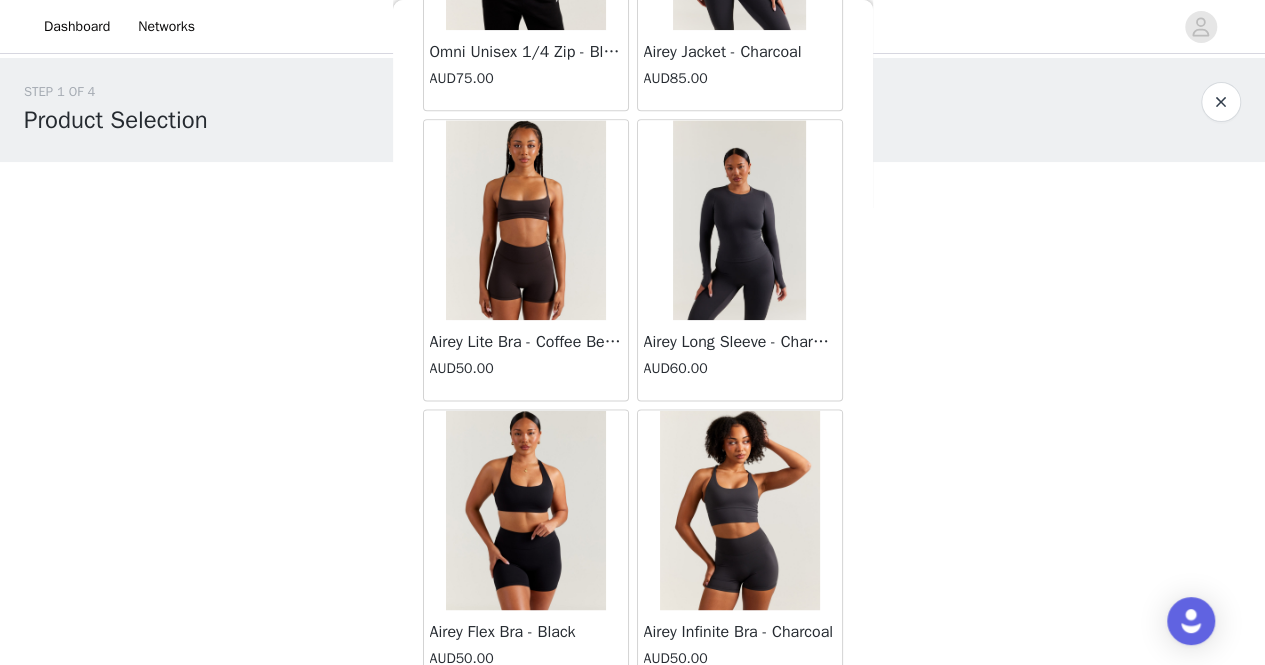 click at bounding box center [526, 220] 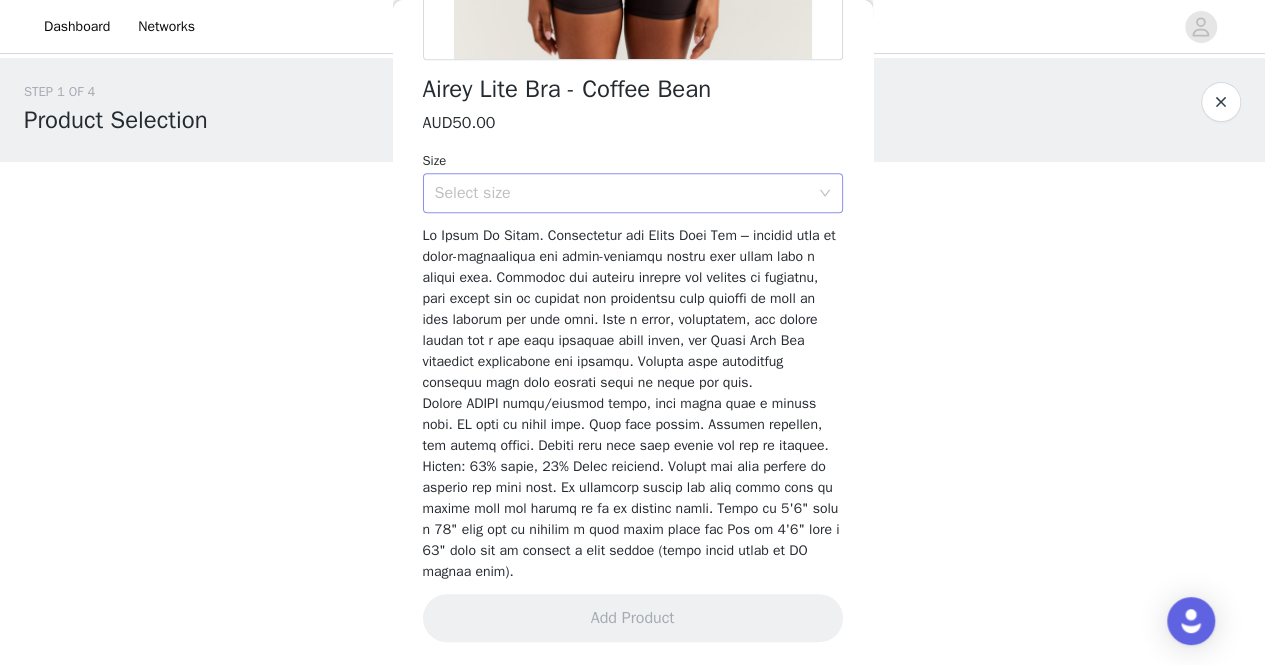 scroll, scrollTop: 0, scrollLeft: 0, axis: both 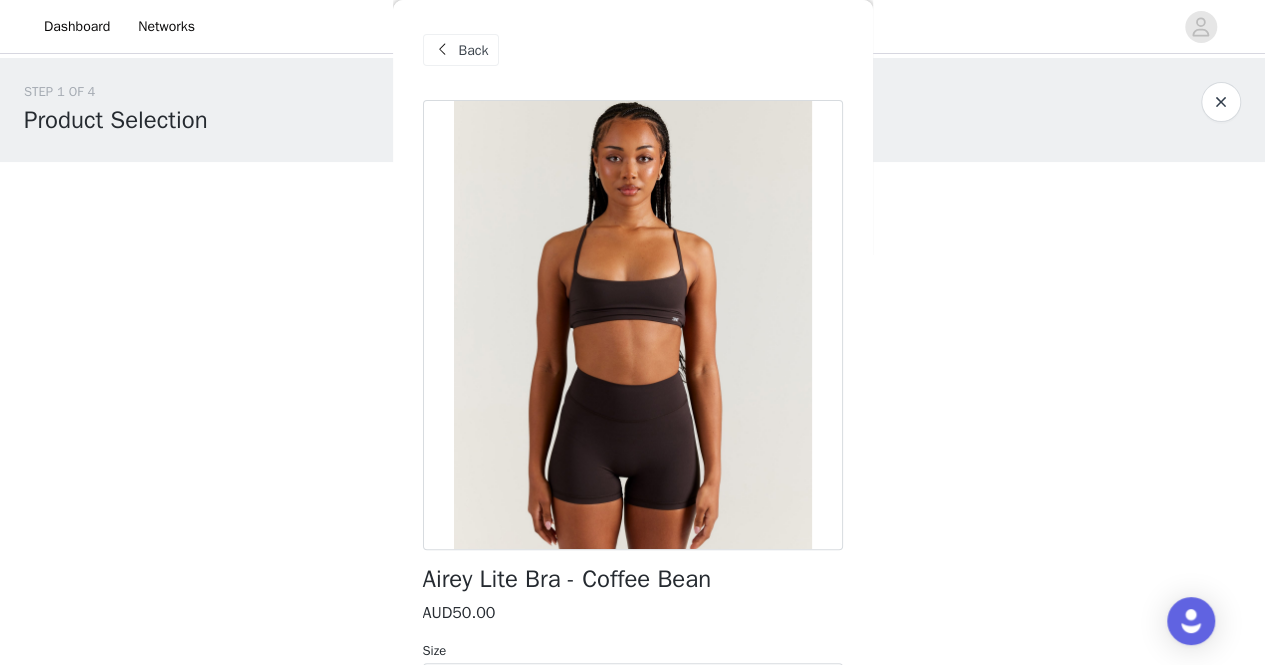 click at bounding box center [443, 50] 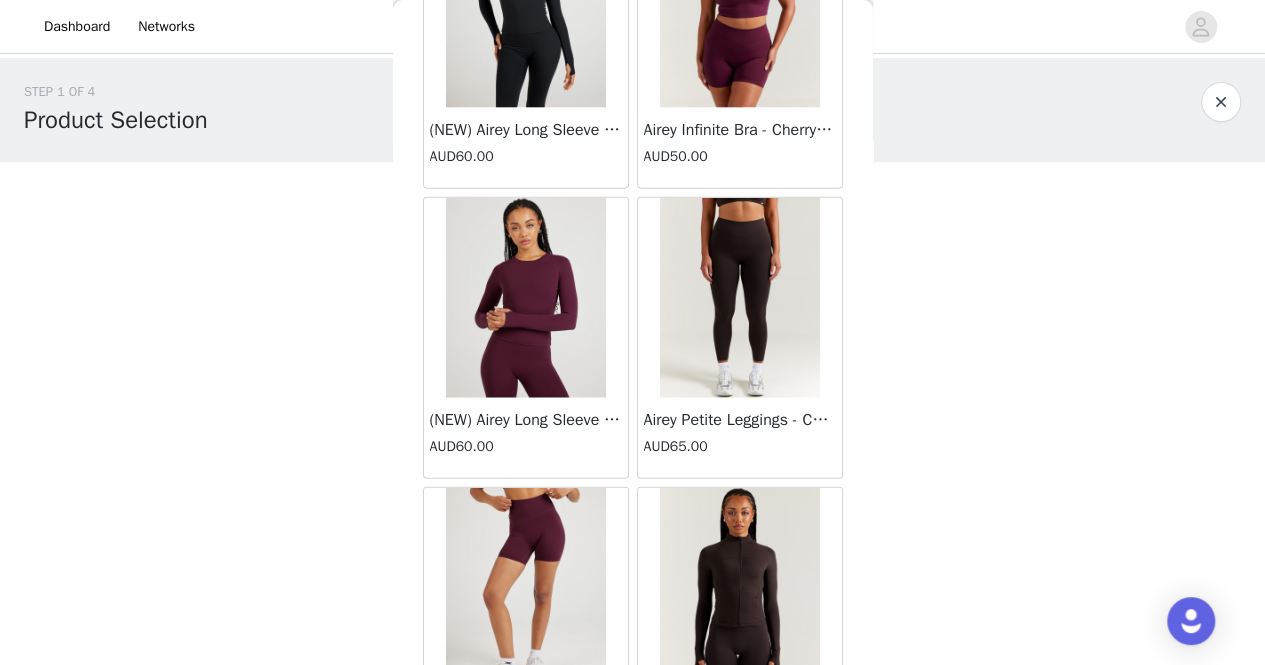 scroll, scrollTop: 9764, scrollLeft: 0, axis: vertical 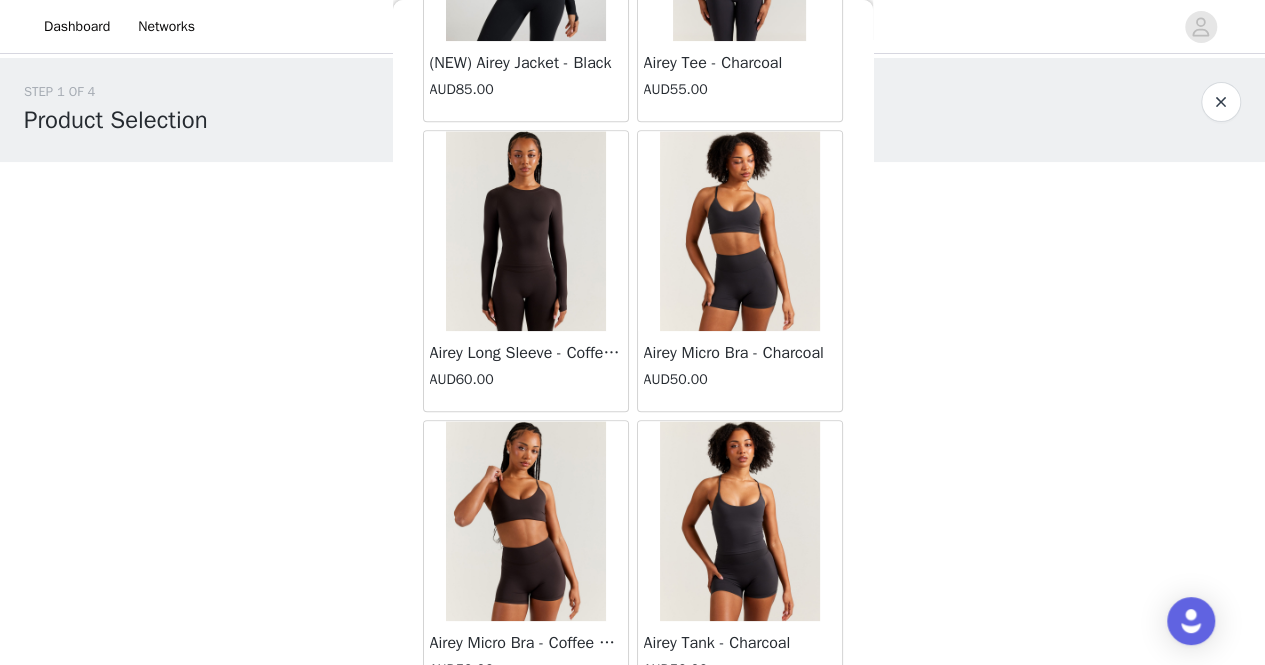 click at bounding box center (740, 231) 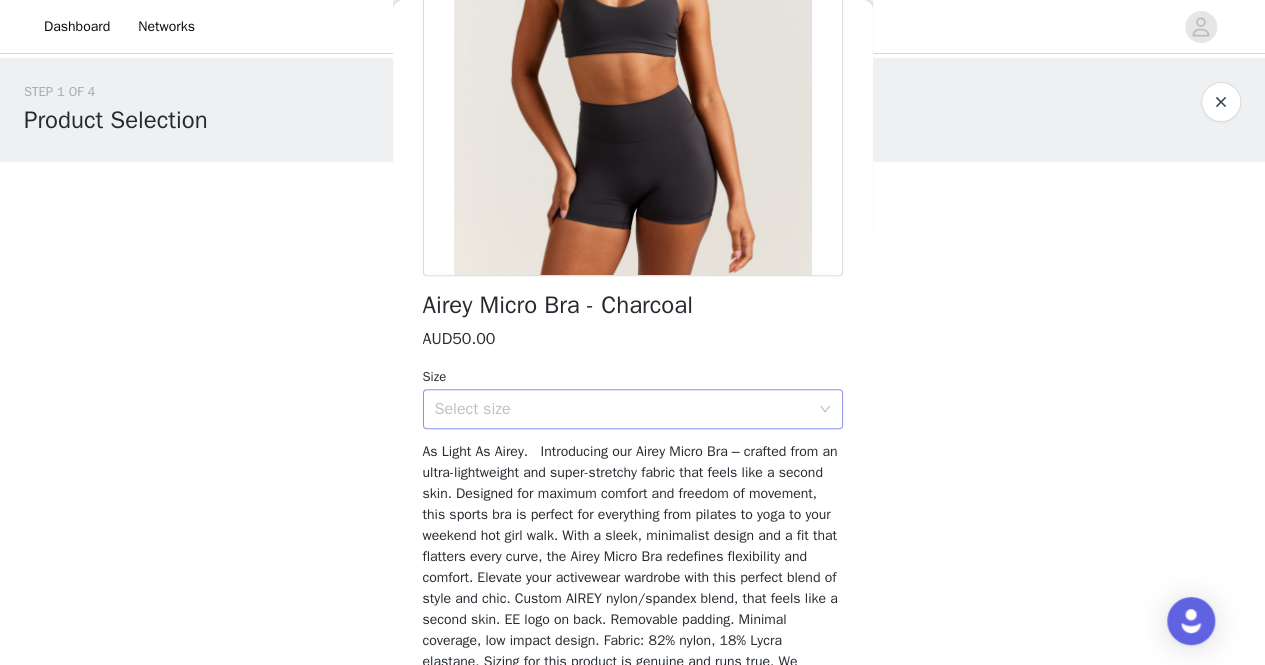 scroll, scrollTop: 264, scrollLeft: 0, axis: vertical 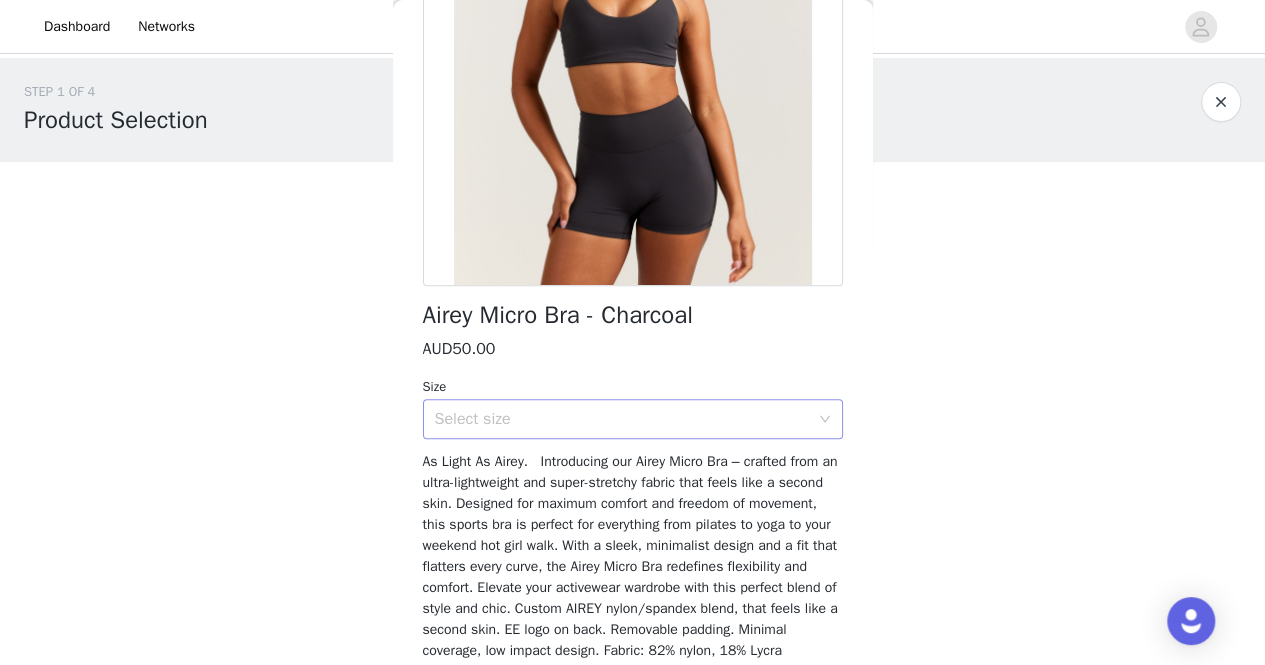 click on "Select size" at bounding box center [622, 419] 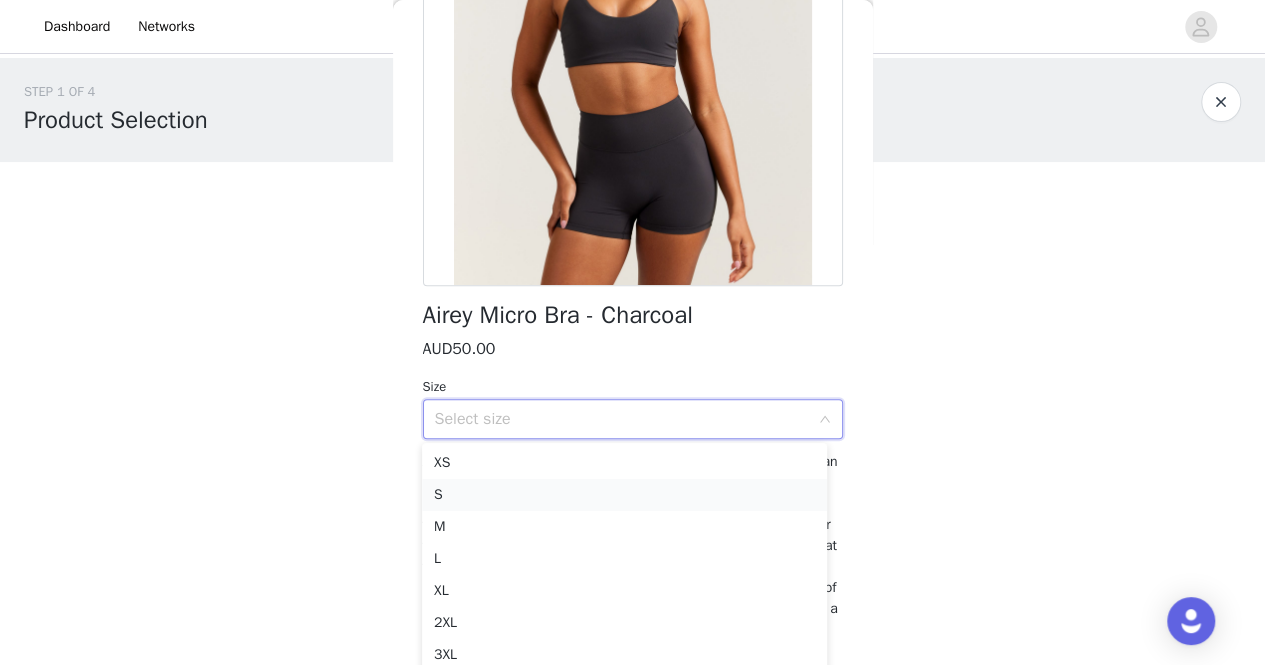 click on "S" at bounding box center [624, 495] 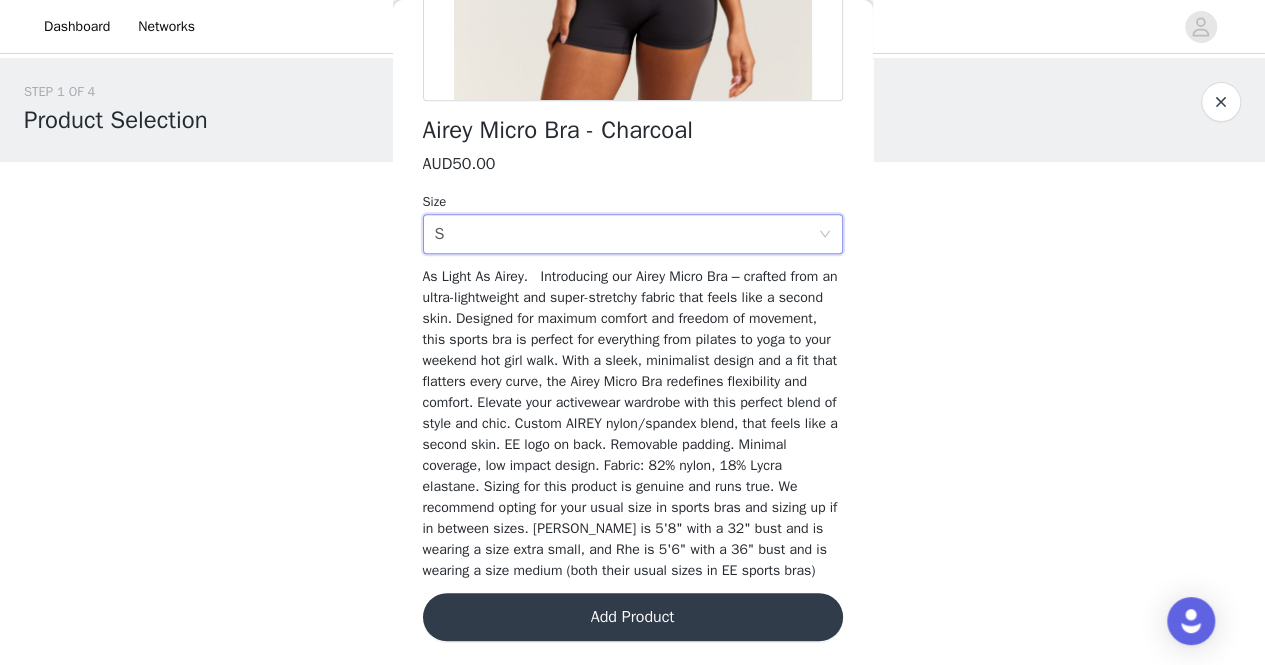 scroll, scrollTop: 468, scrollLeft: 0, axis: vertical 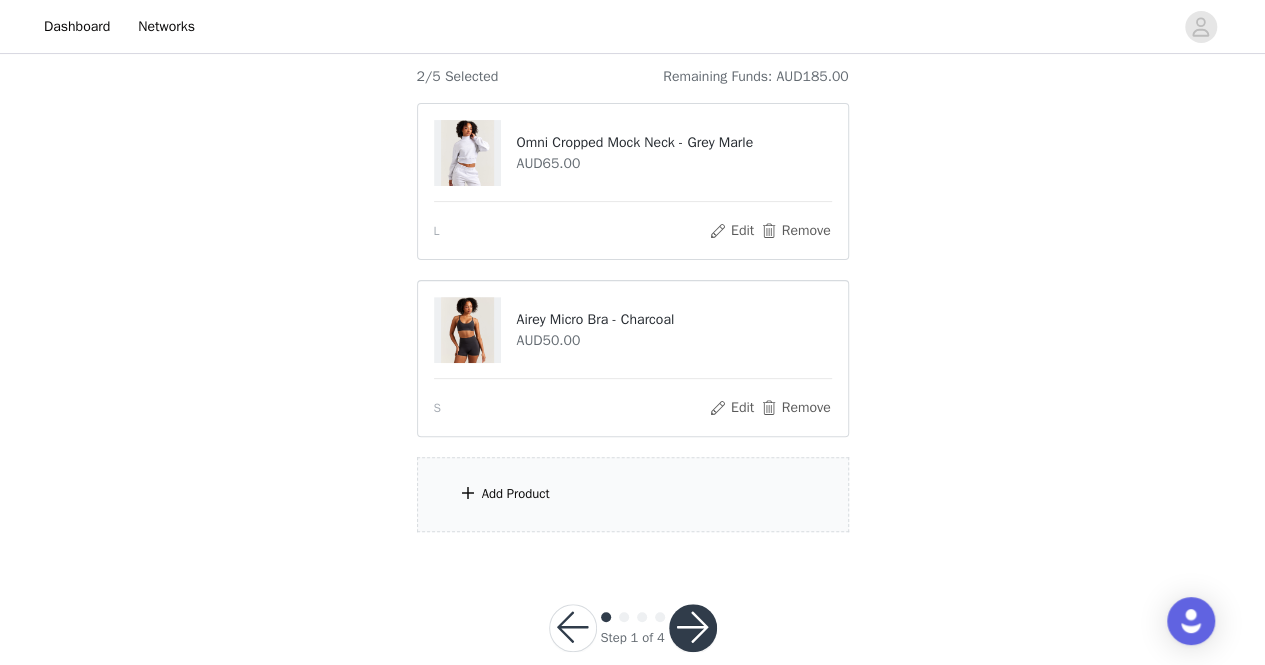 click on "Add Product" at bounding box center [633, 494] 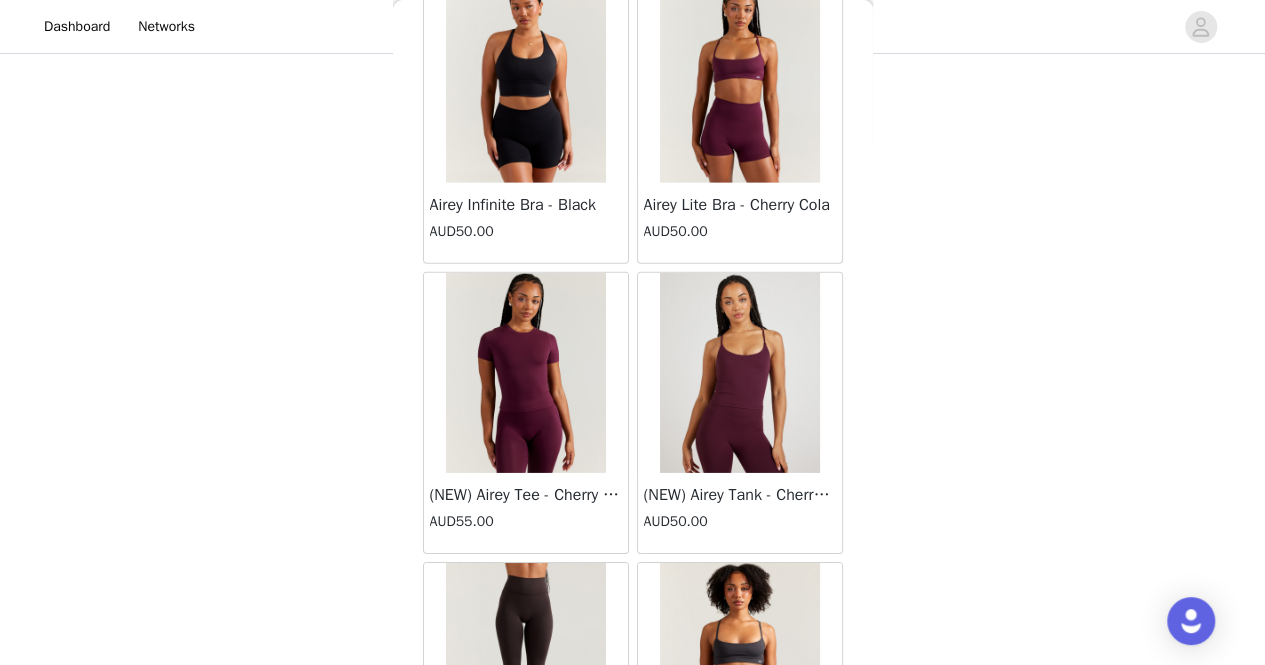 scroll, scrollTop: 15054, scrollLeft: 0, axis: vertical 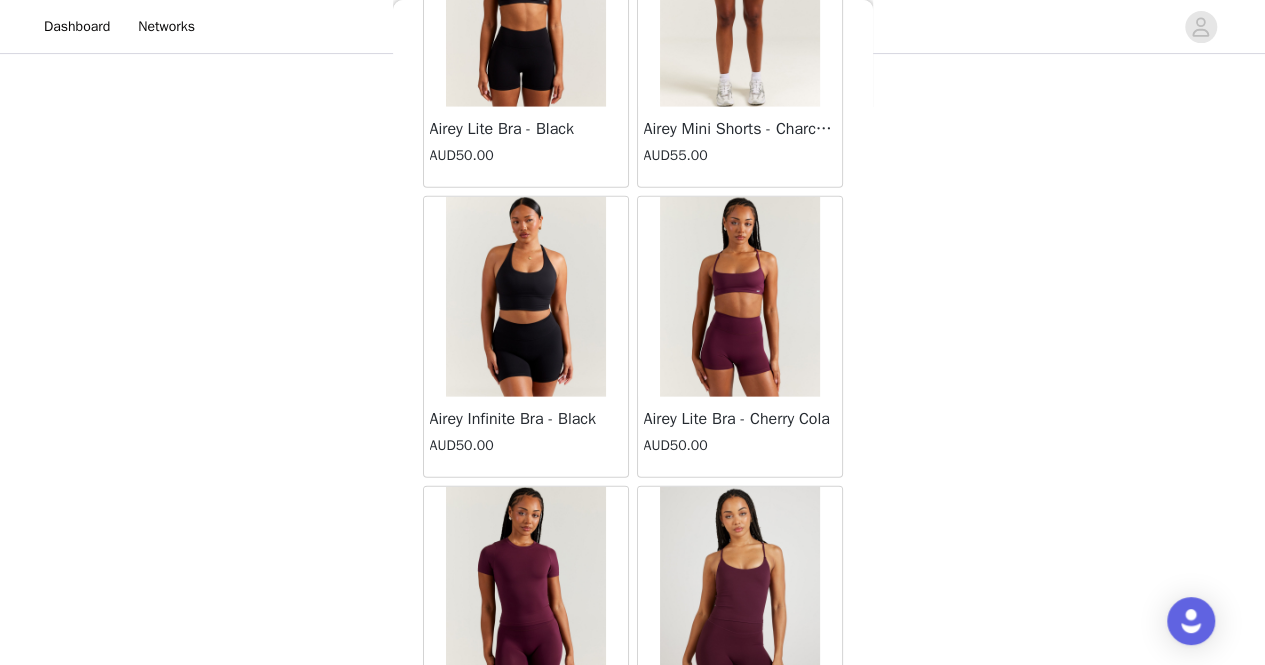 click at bounding box center [740, 297] 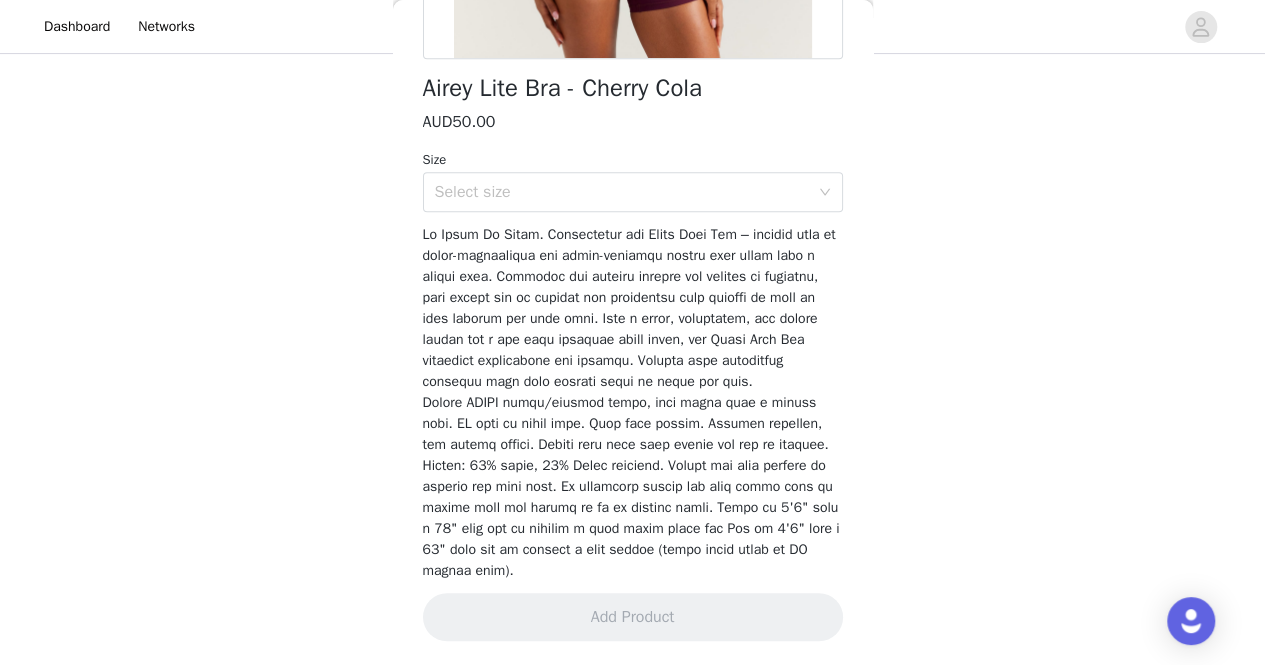scroll, scrollTop: 490, scrollLeft: 0, axis: vertical 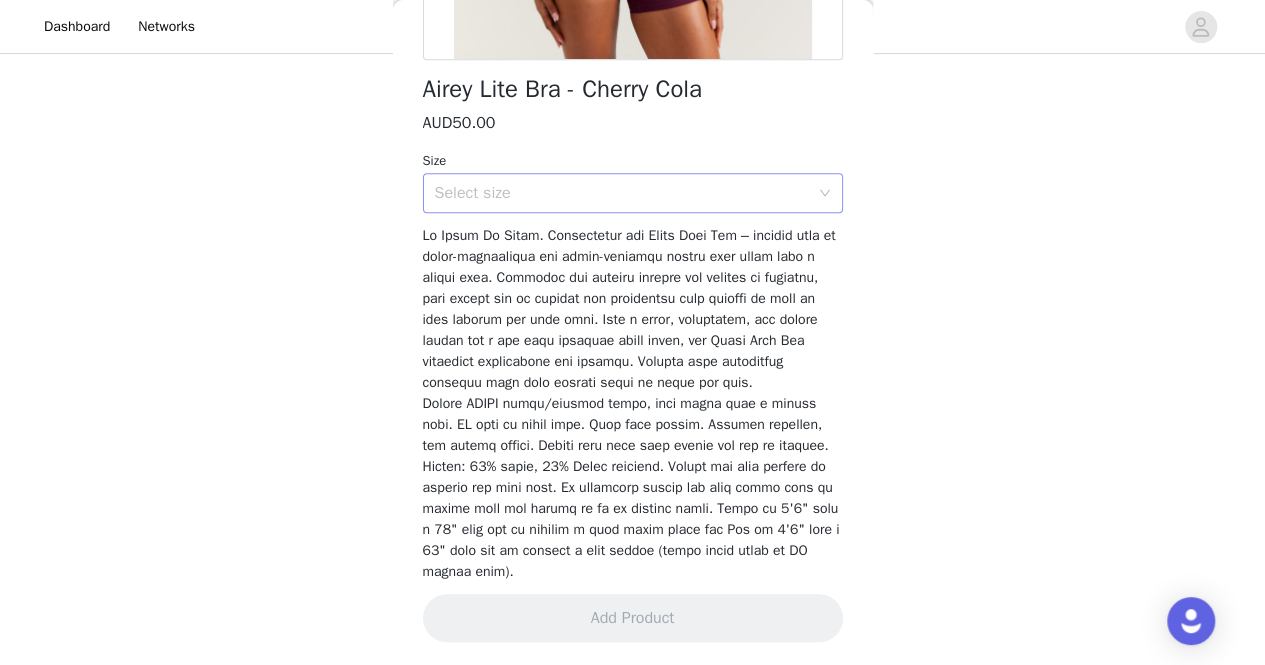 click on "Select size" at bounding box center (626, 193) 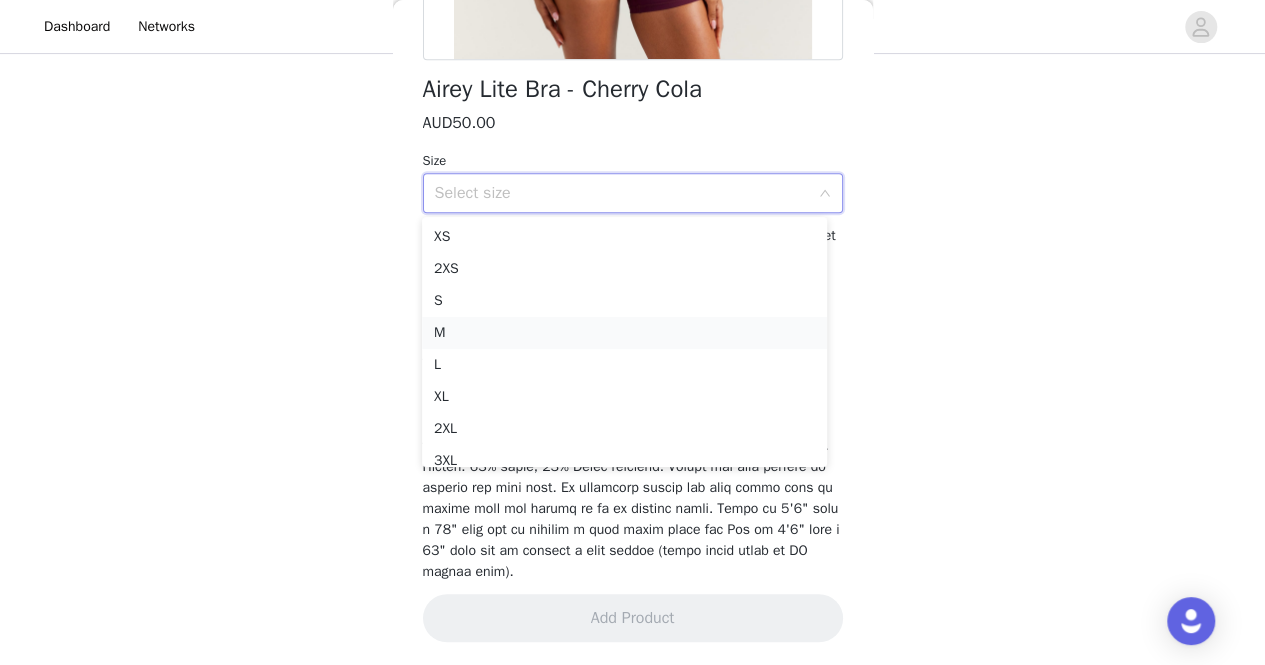 click on "M" at bounding box center [624, 333] 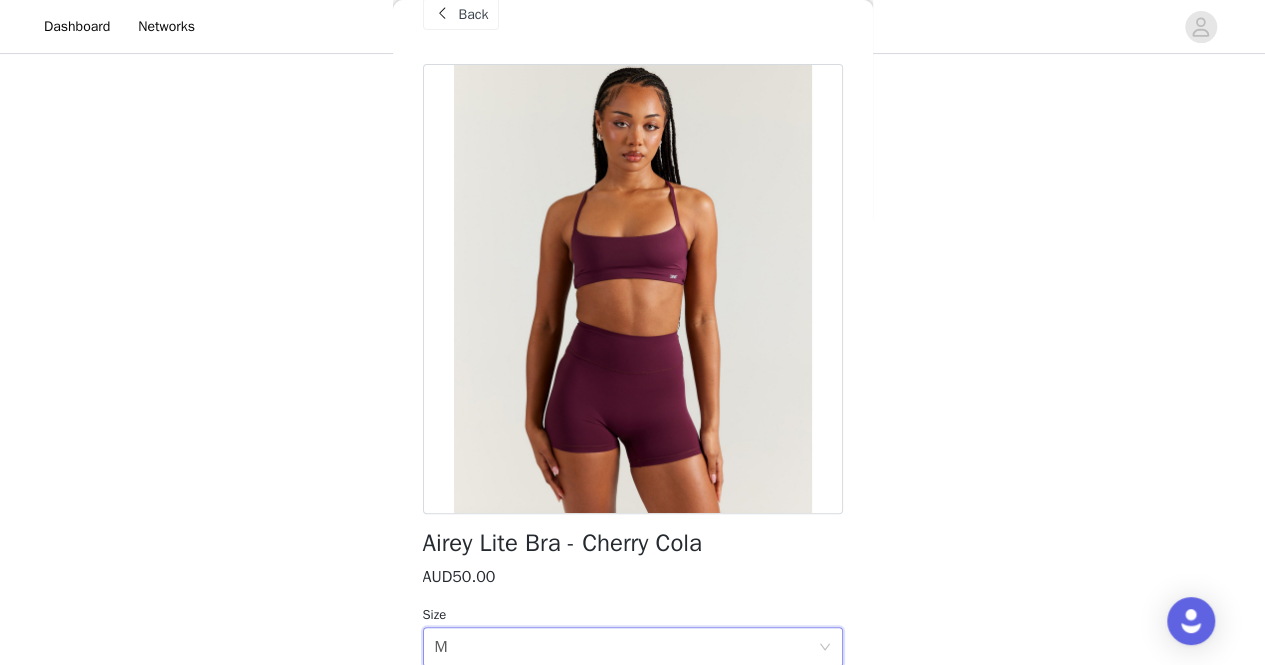 scroll, scrollTop: 490, scrollLeft: 0, axis: vertical 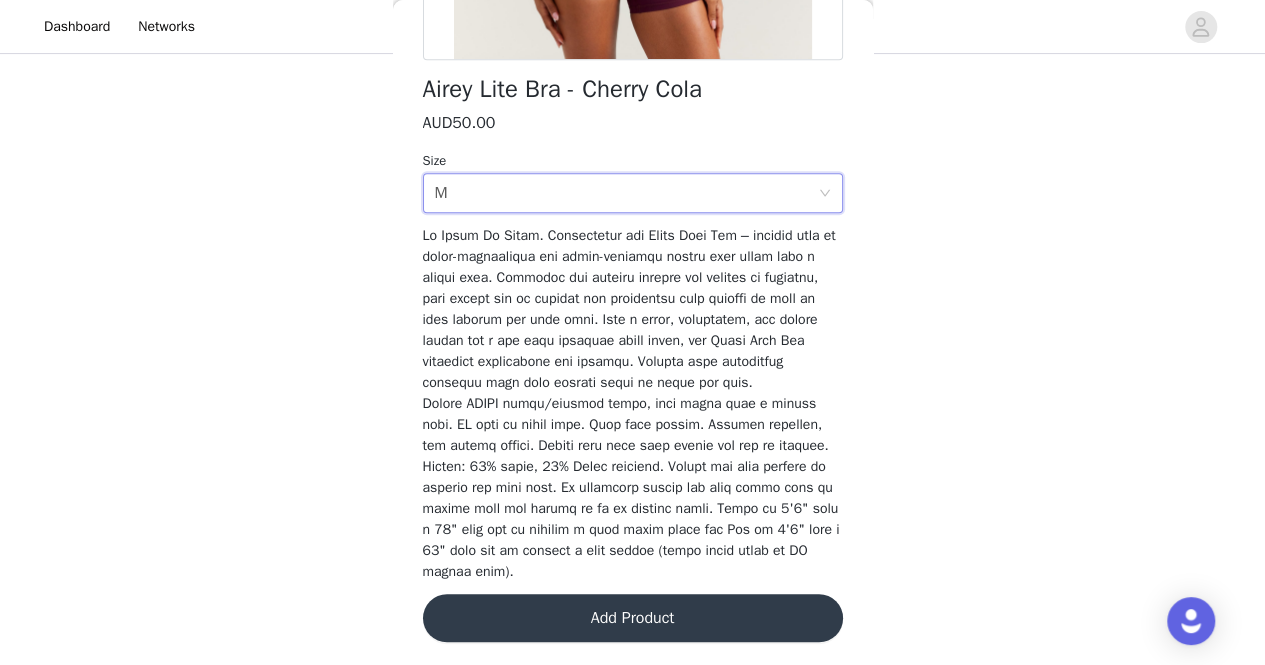 click on "Size" at bounding box center (633, 161) 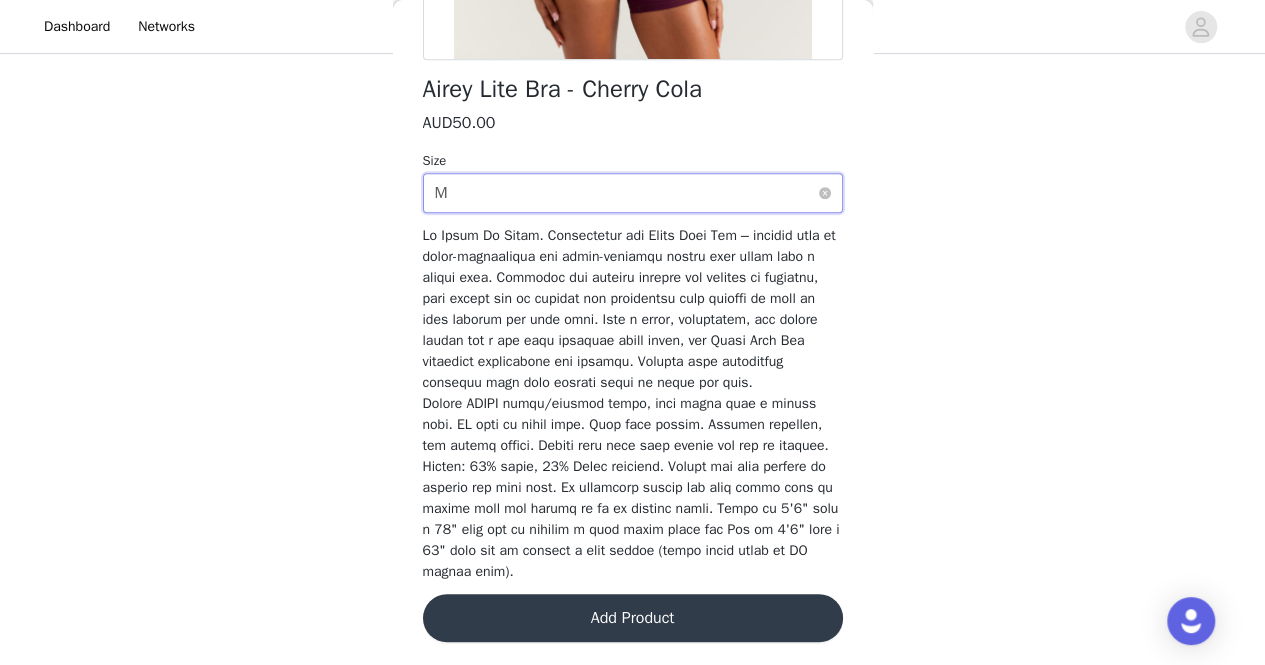 click on "Select size M" at bounding box center [626, 193] 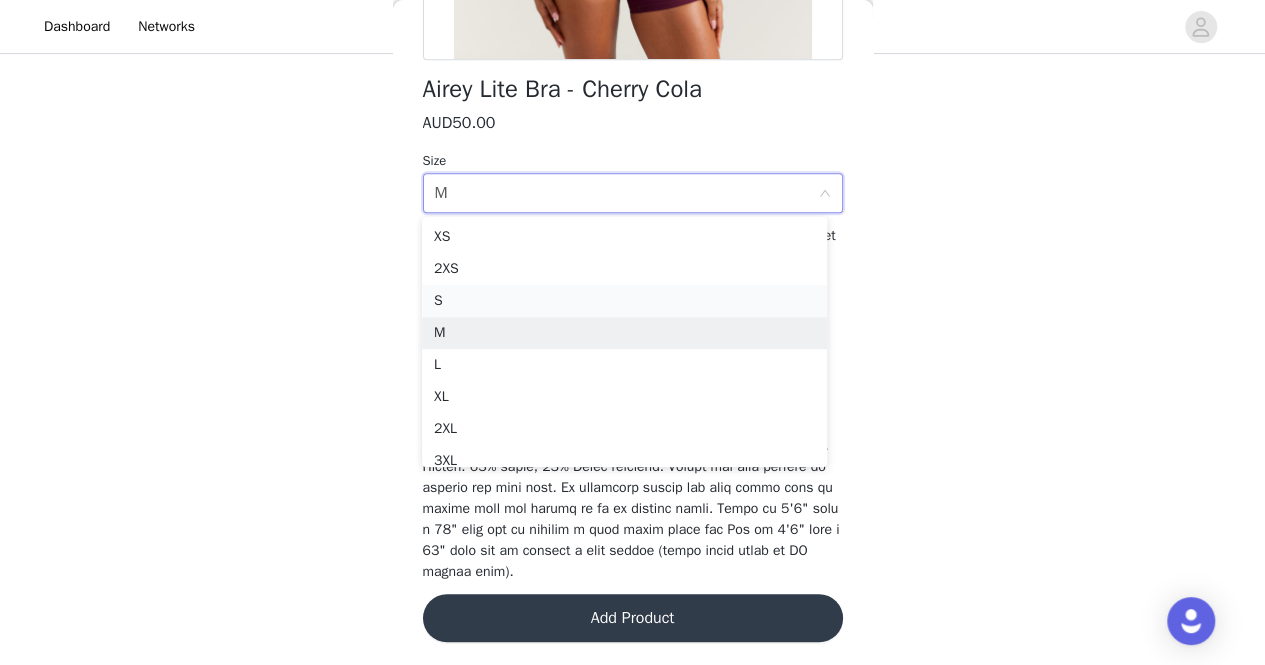 click on "S" at bounding box center (624, 301) 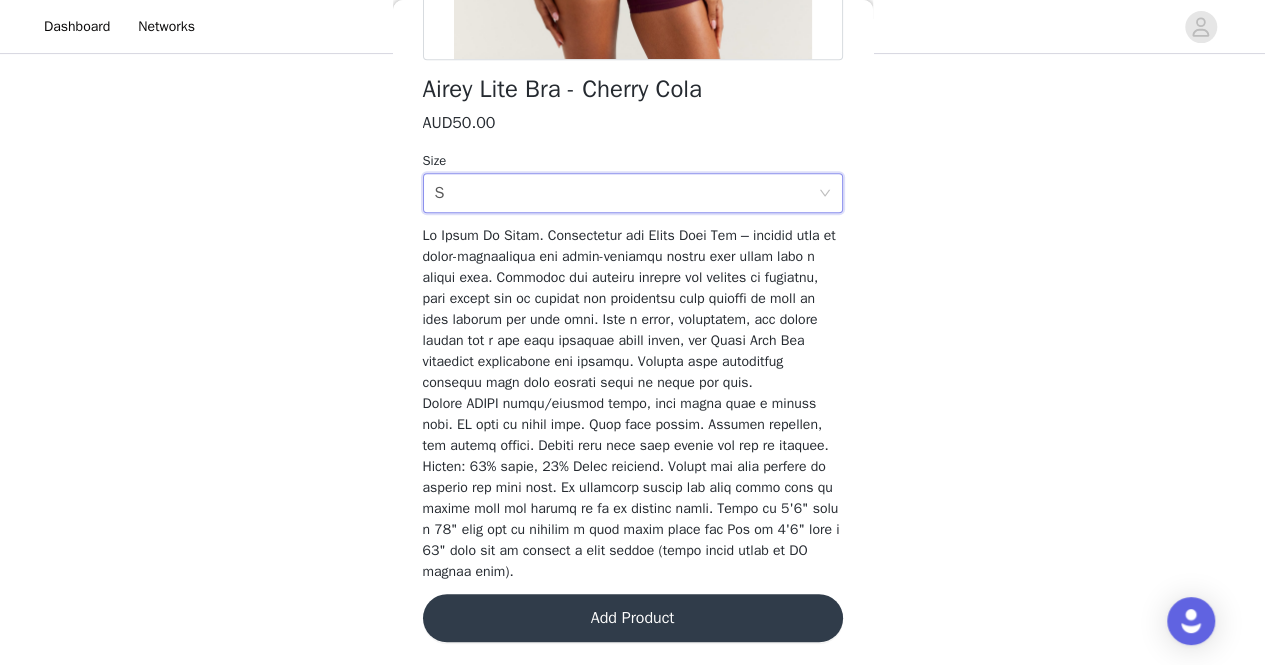 click on "Add Product" at bounding box center [633, 618] 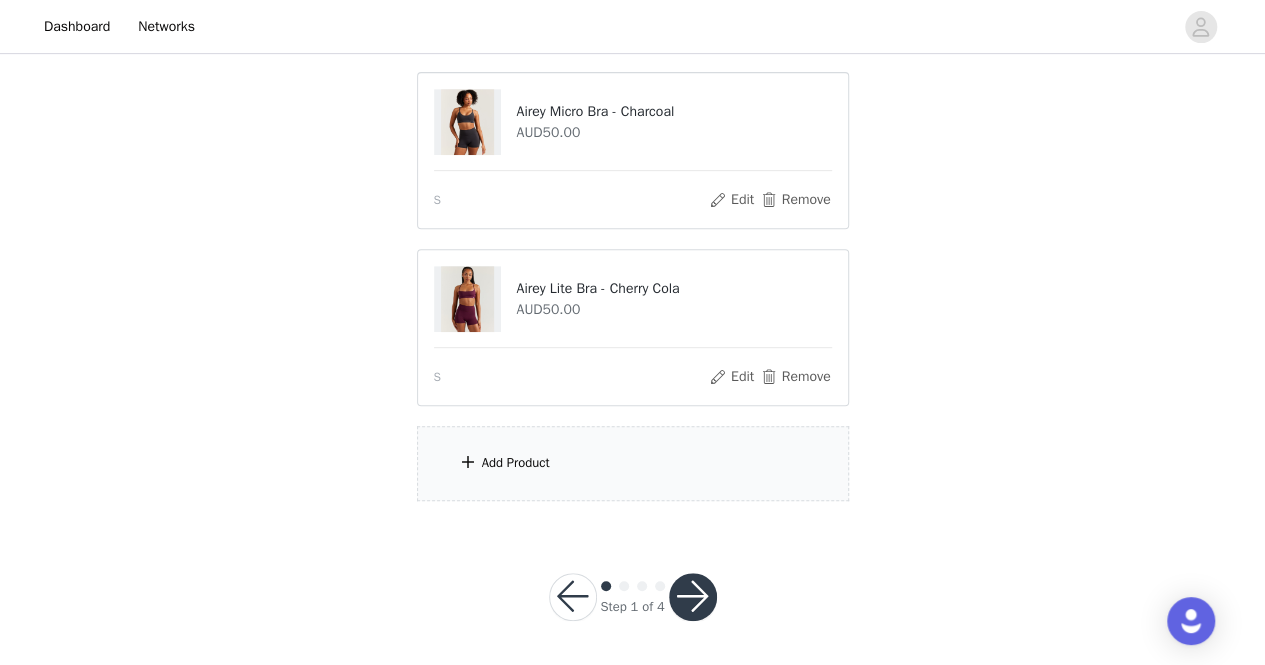 scroll, scrollTop: 402, scrollLeft: 0, axis: vertical 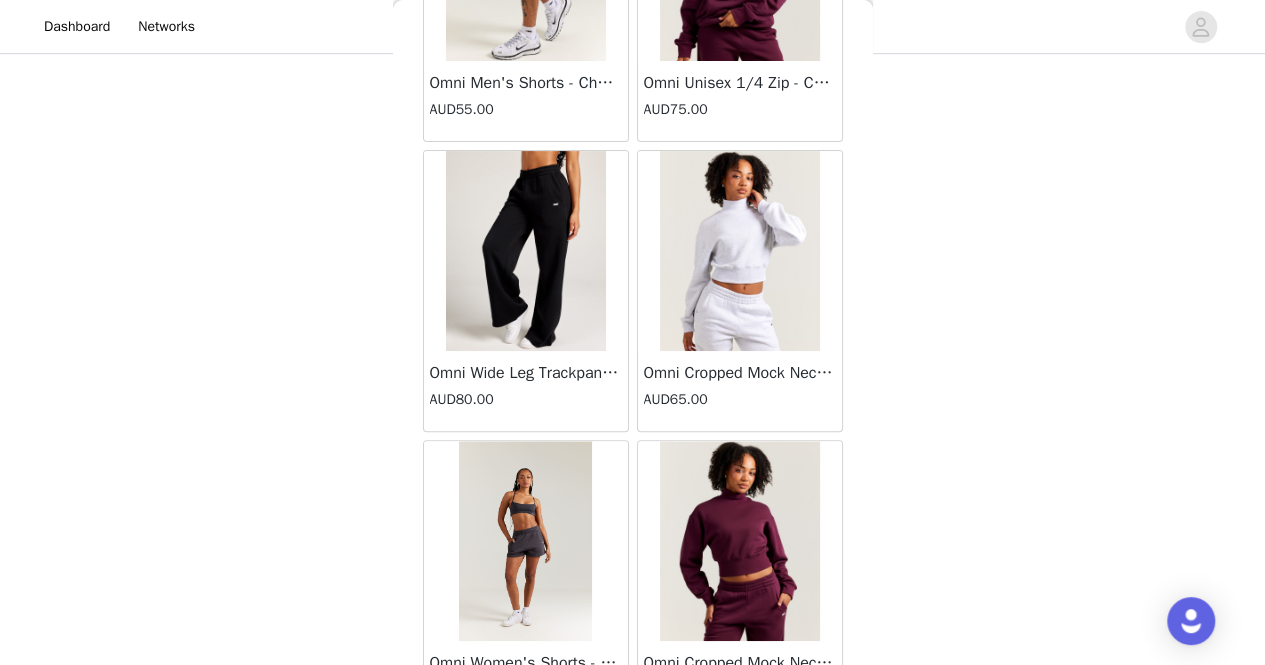 click on "Omni Cropped Mock Neck - Grey Marle   AUD65.00" at bounding box center (740, 391) 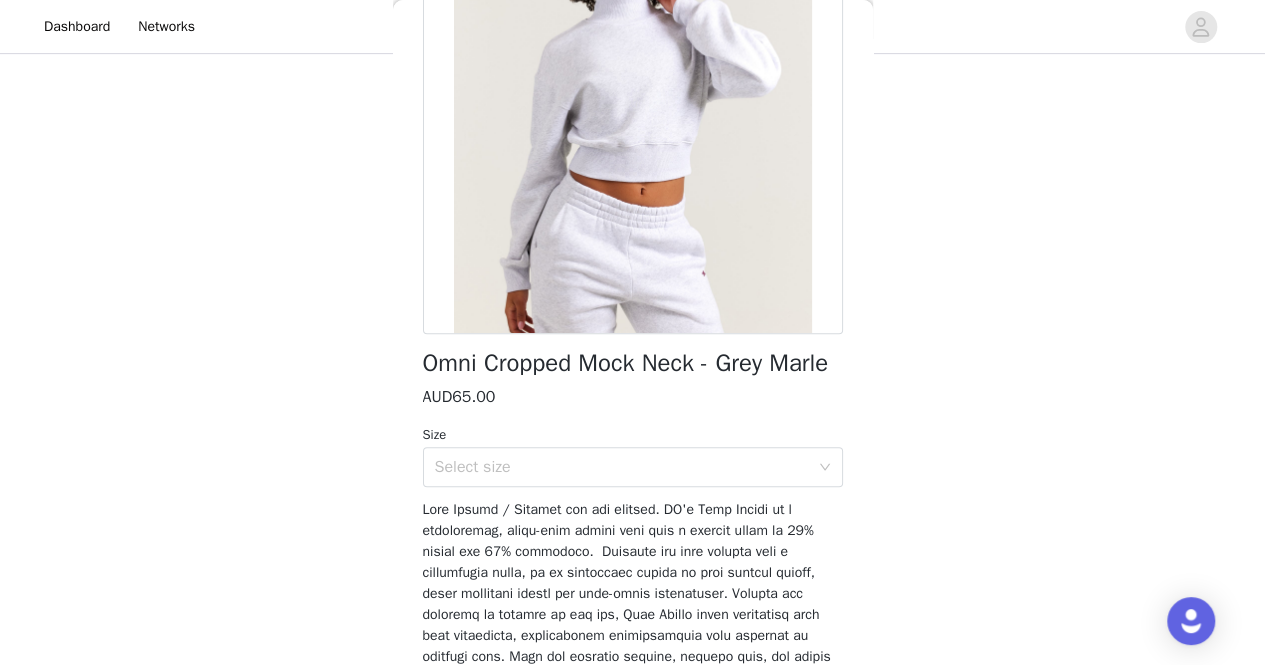 scroll, scrollTop: 215, scrollLeft: 0, axis: vertical 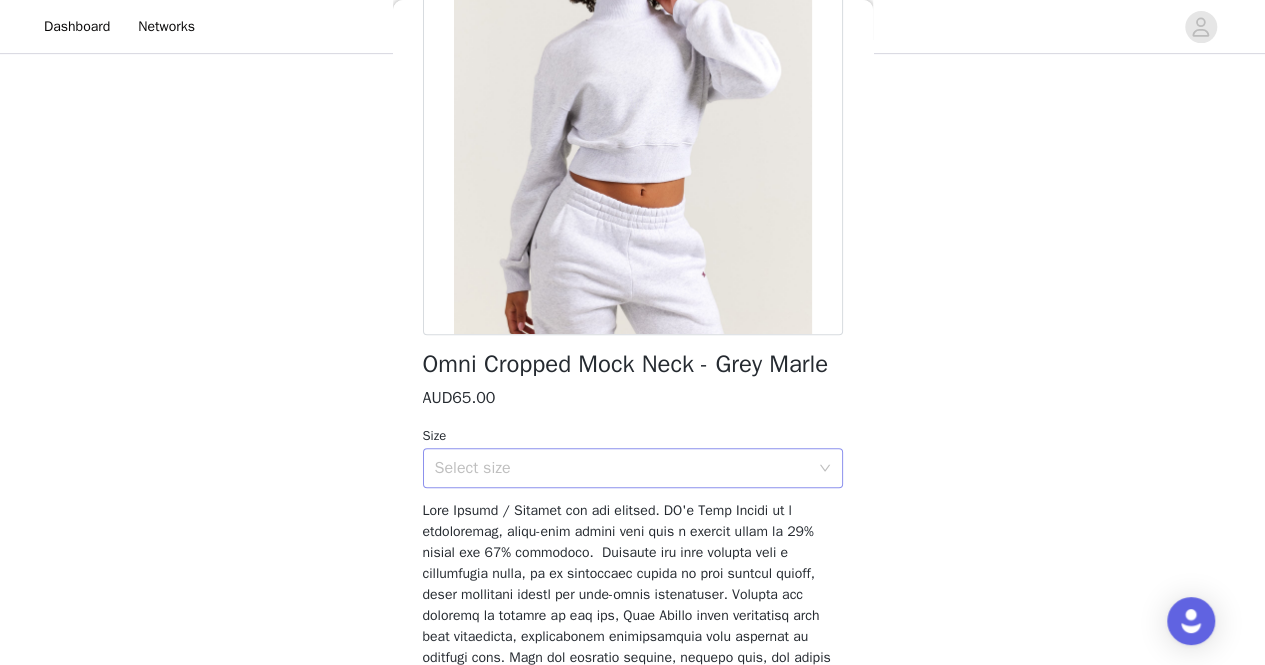 click on "Select size" at bounding box center (622, 468) 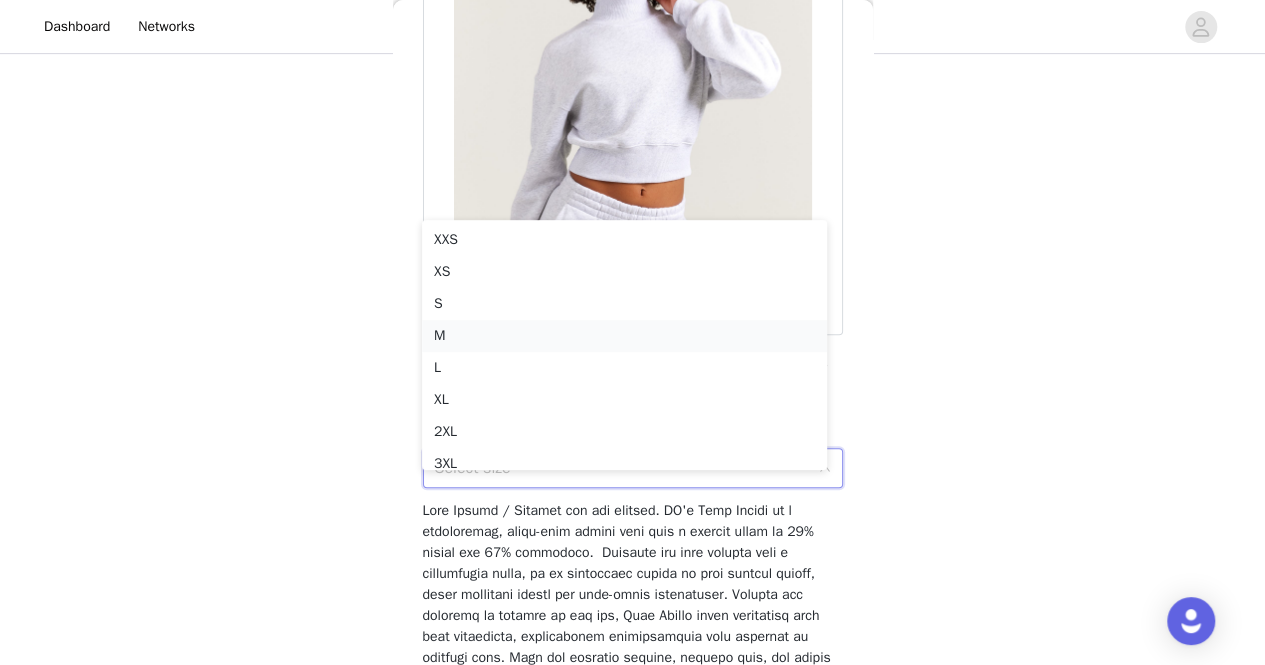 click on "M" at bounding box center (624, 336) 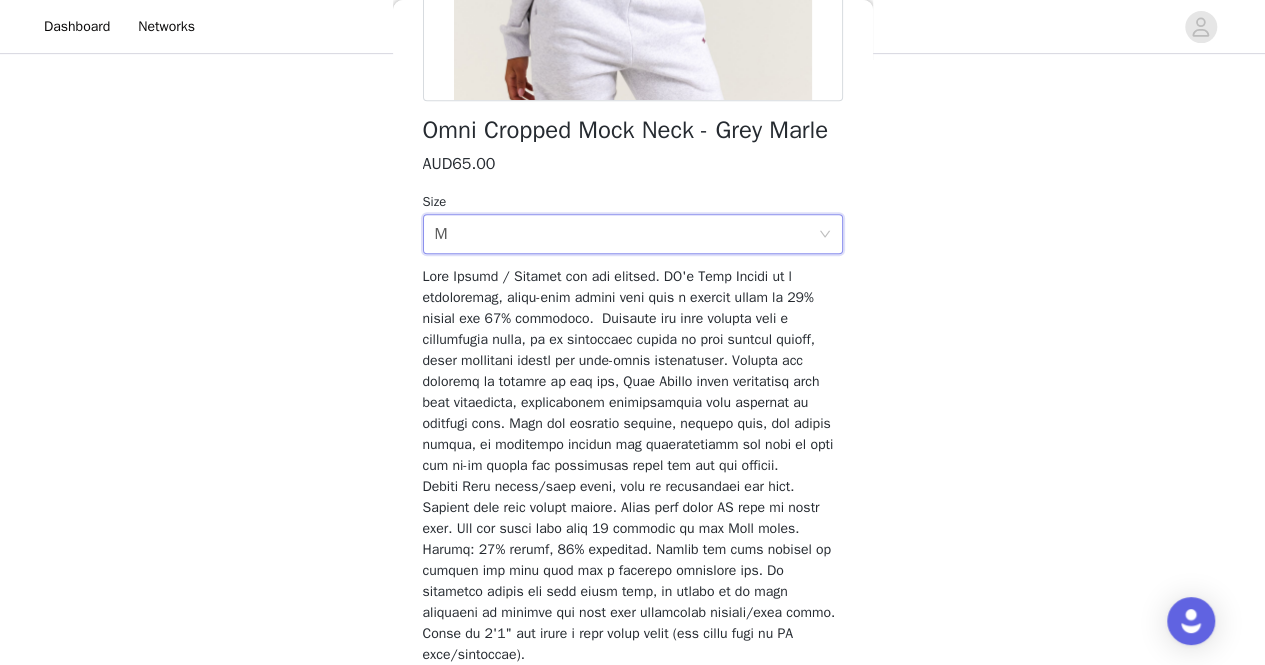 scroll, scrollTop: 559, scrollLeft: 0, axis: vertical 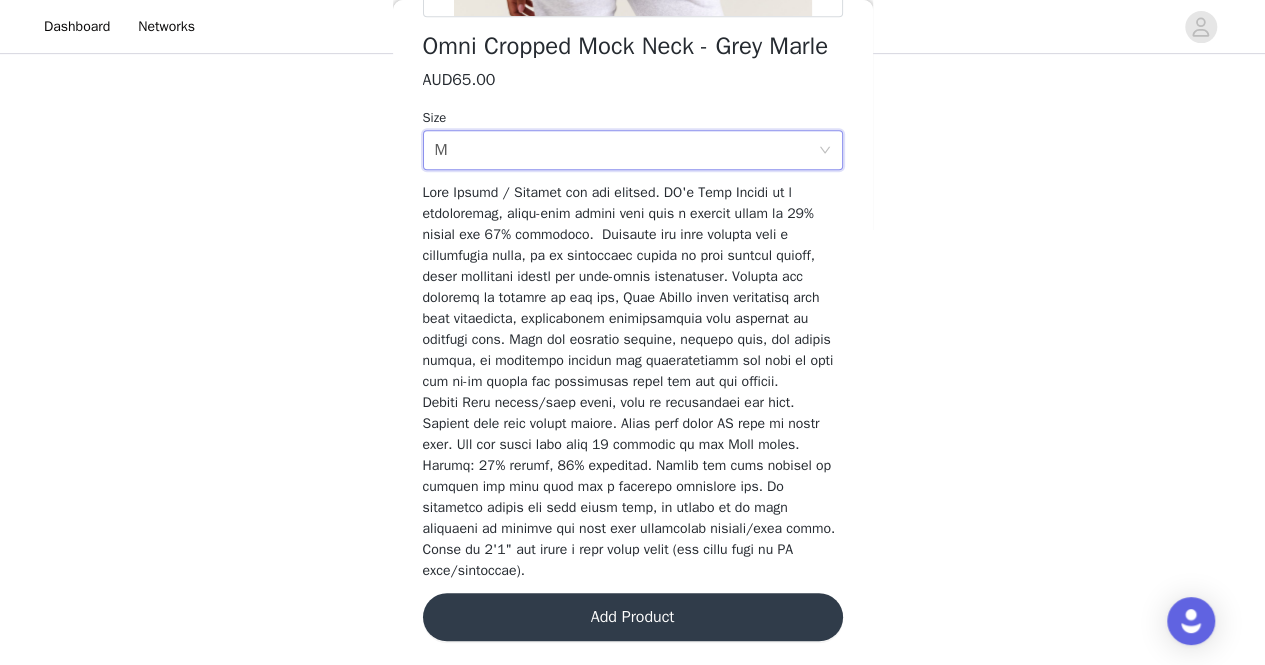click on "Add Product" at bounding box center (633, 617) 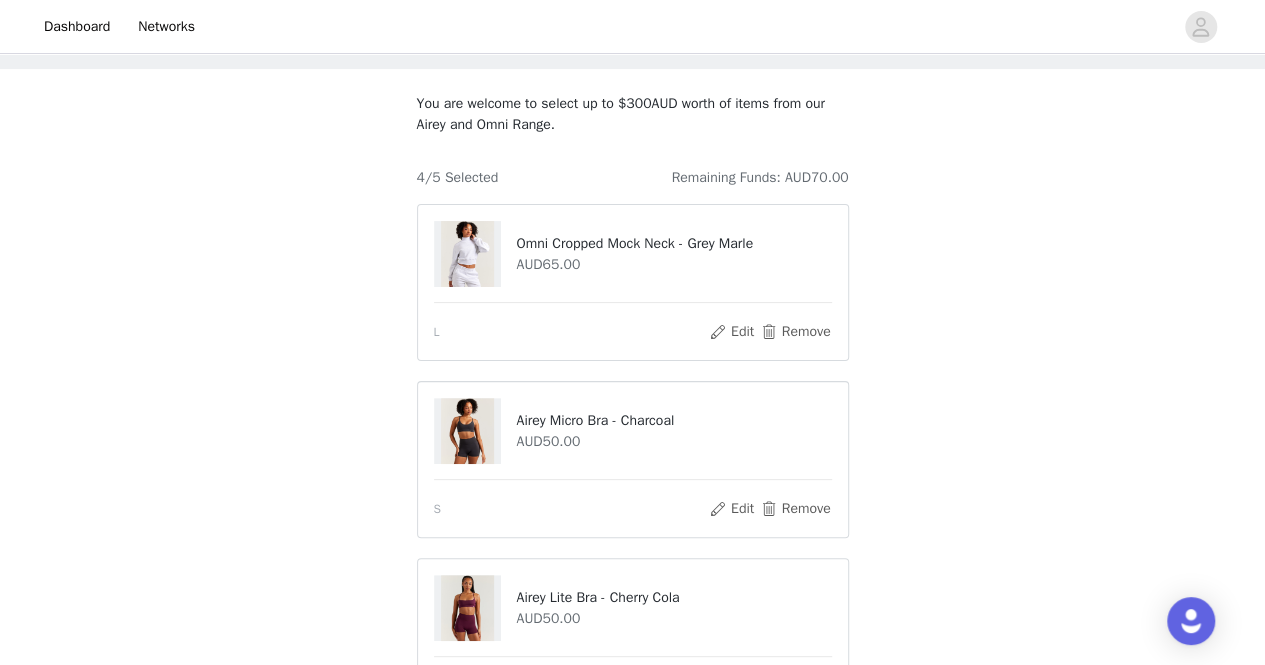 scroll, scrollTop: 90, scrollLeft: 0, axis: vertical 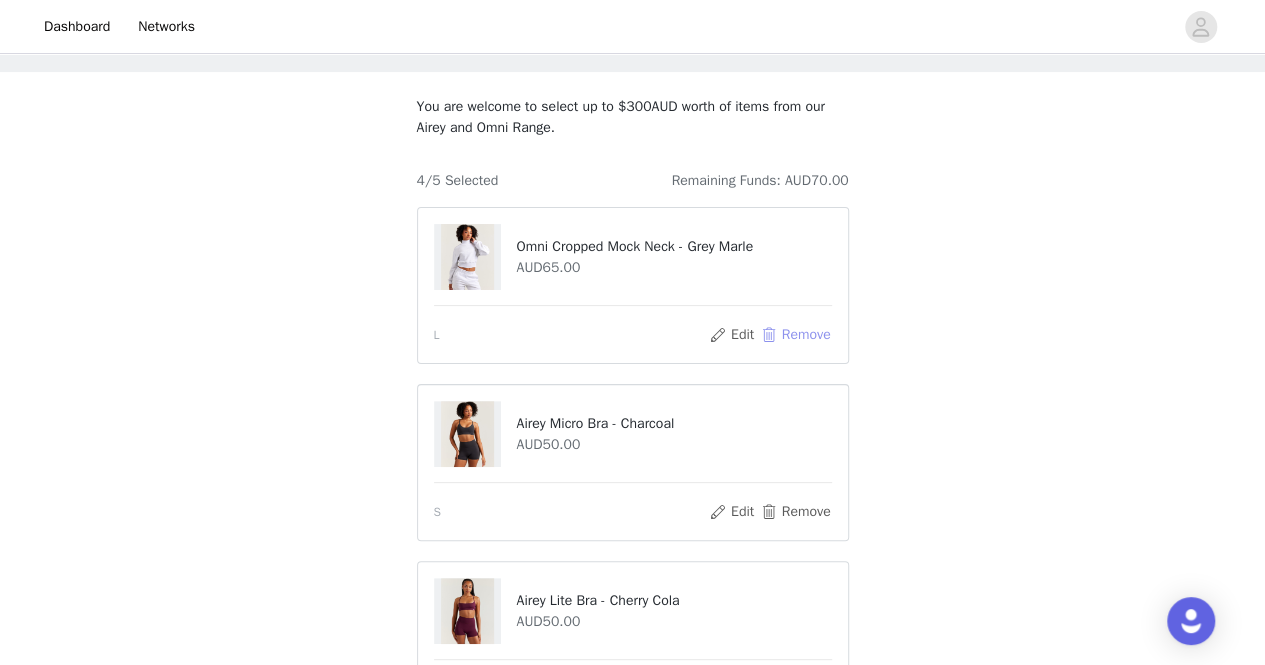 click on "Remove" at bounding box center [795, 335] 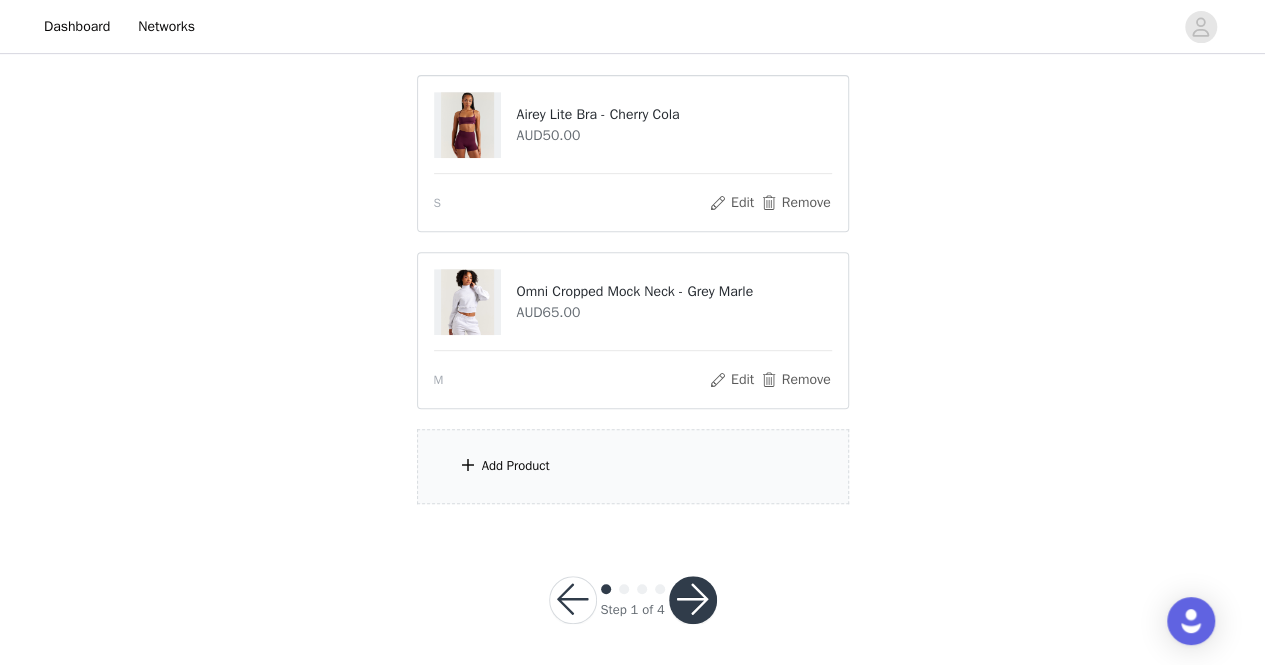 scroll, scrollTop: 402, scrollLeft: 0, axis: vertical 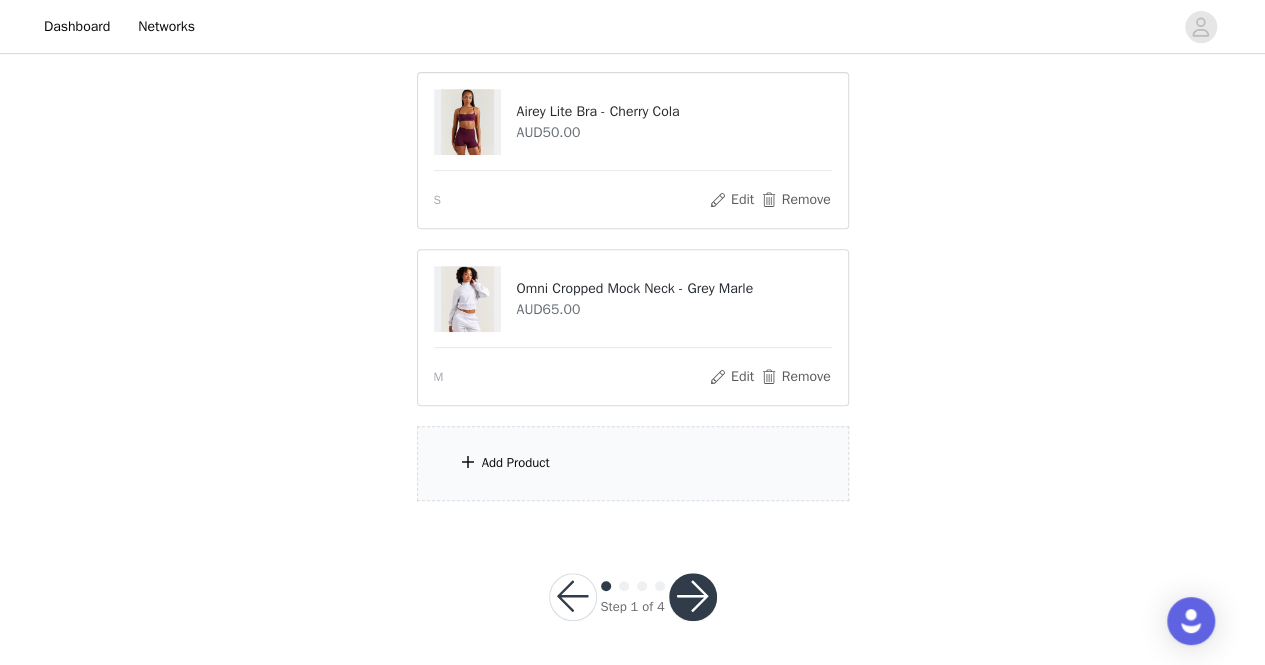 click on "Add Product" at bounding box center [633, 463] 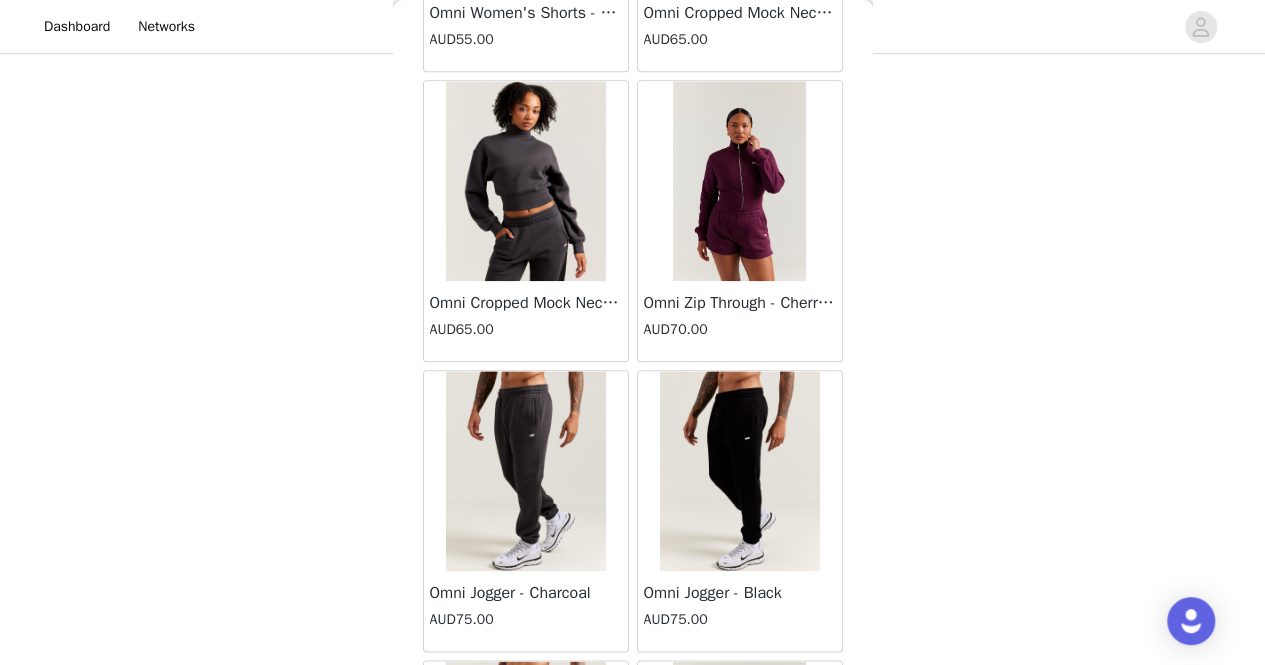 scroll, scrollTop: 4650, scrollLeft: 0, axis: vertical 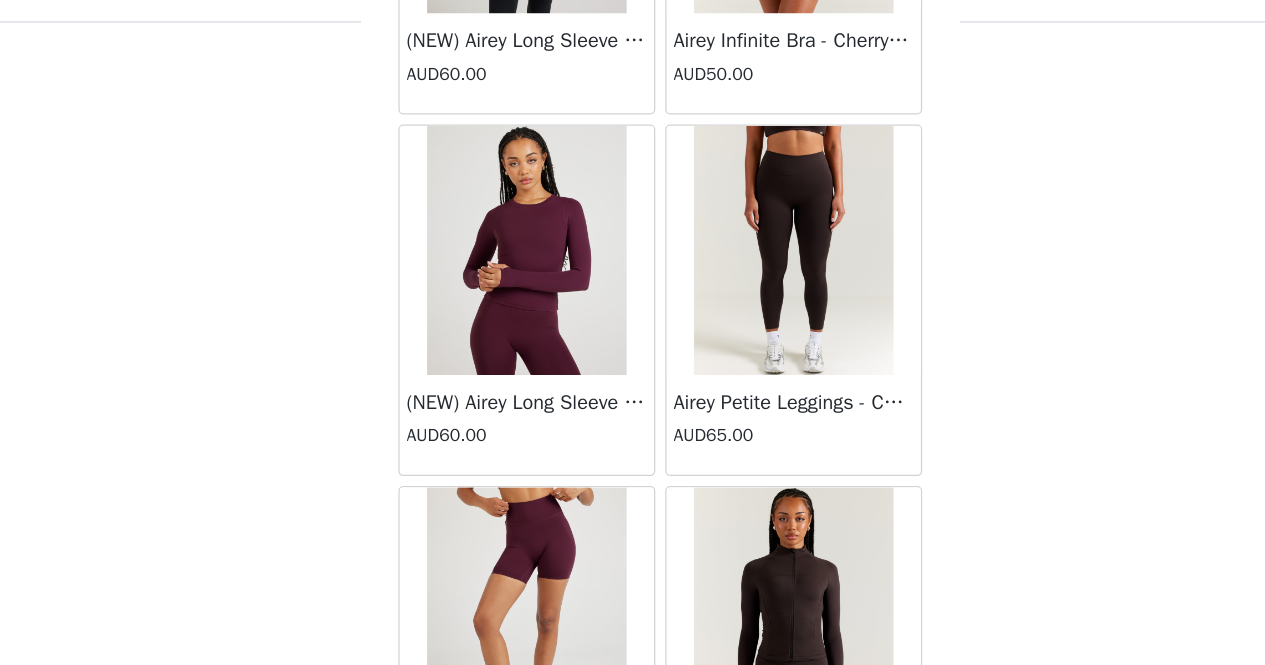 click at bounding box center [740, 237] 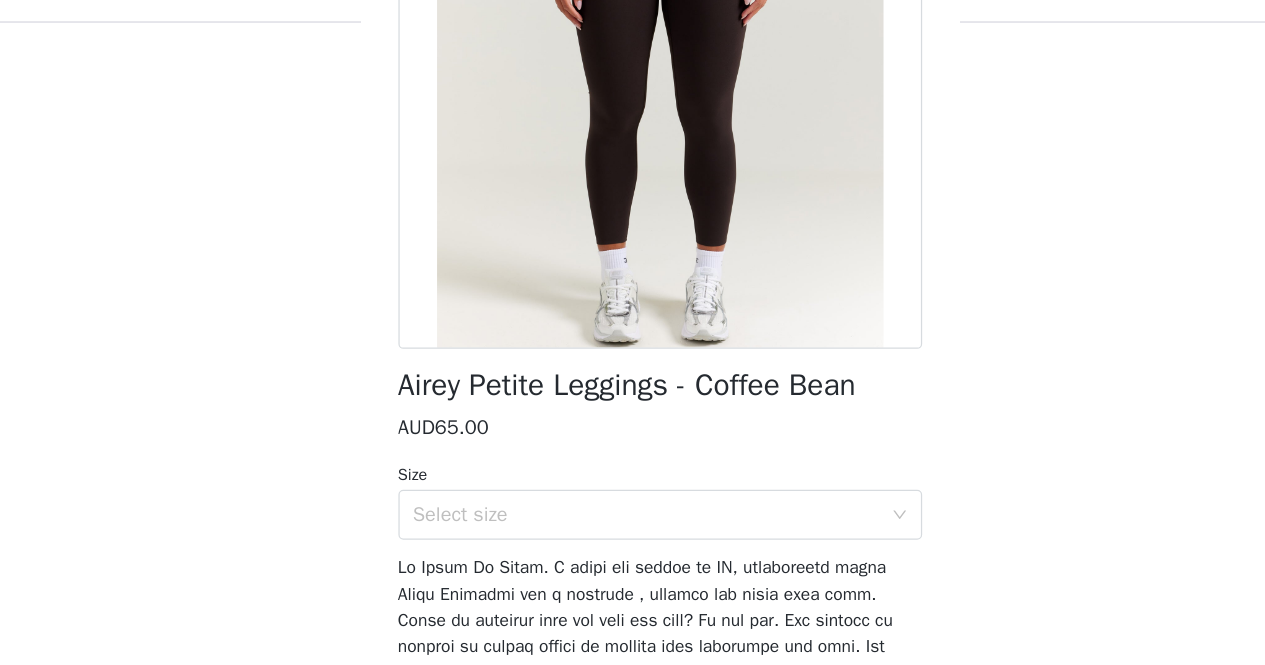 scroll, scrollTop: 233, scrollLeft: 0, axis: vertical 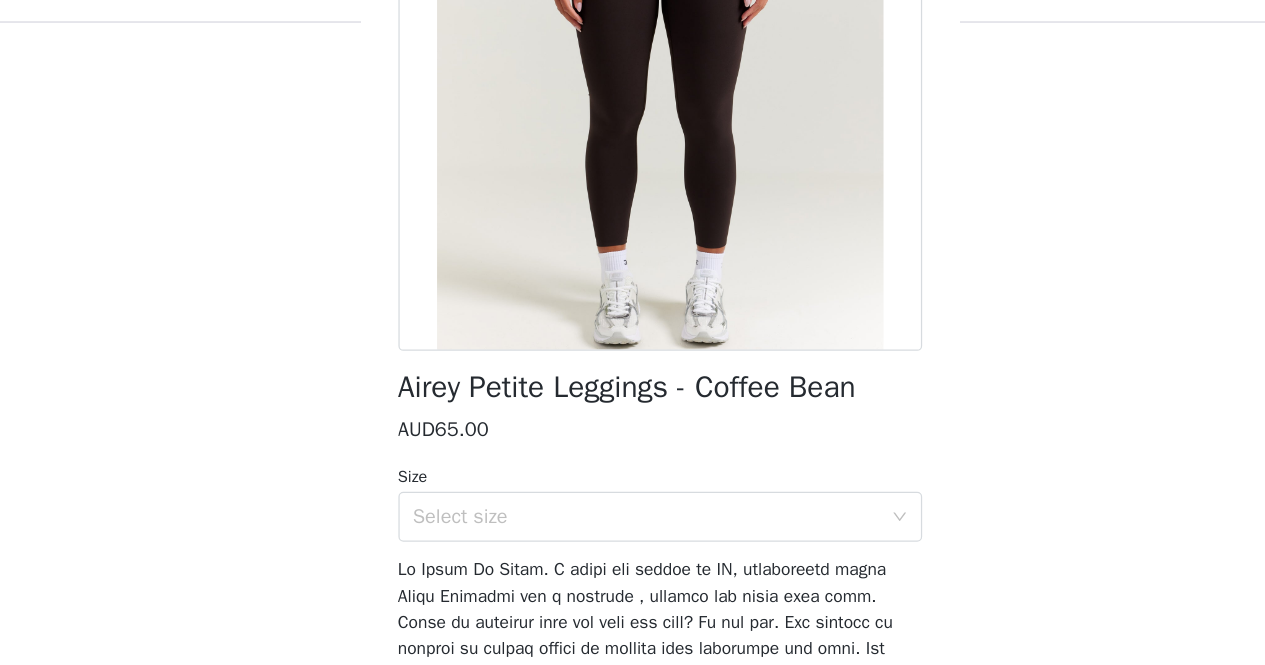 click on "Size" at bounding box center [633, 418] 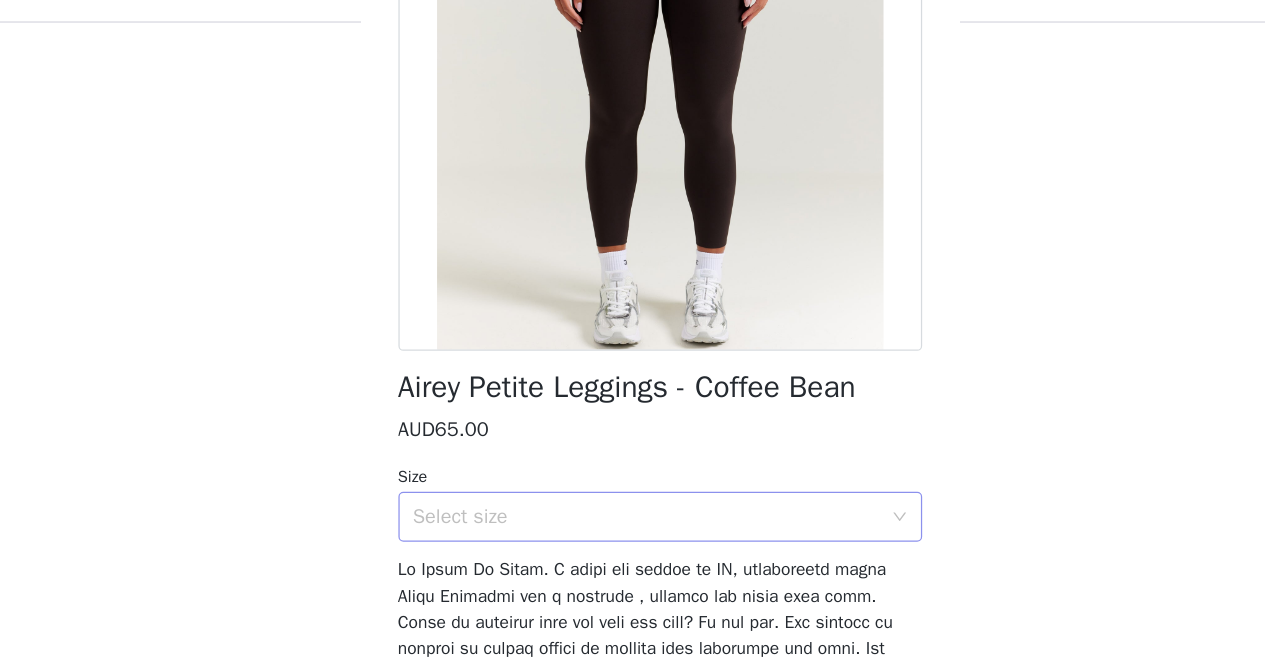 click on "Select size" at bounding box center (622, 450) 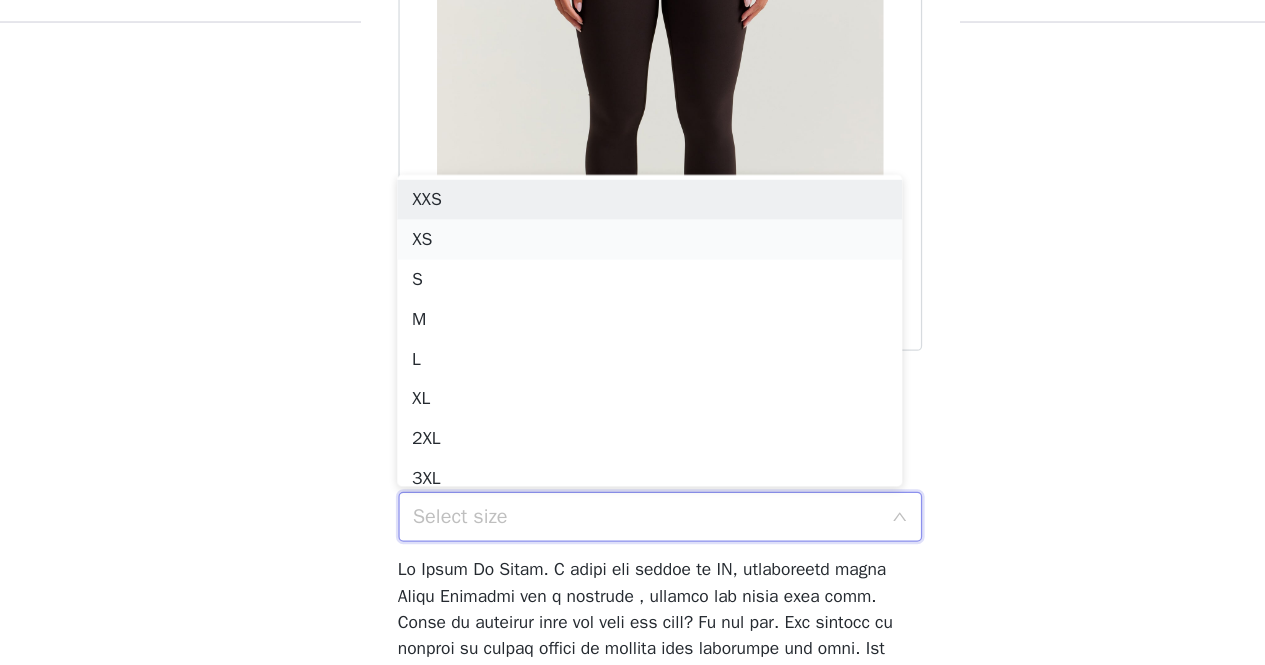 scroll, scrollTop: 10, scrollLeft: 0, axis: vertical 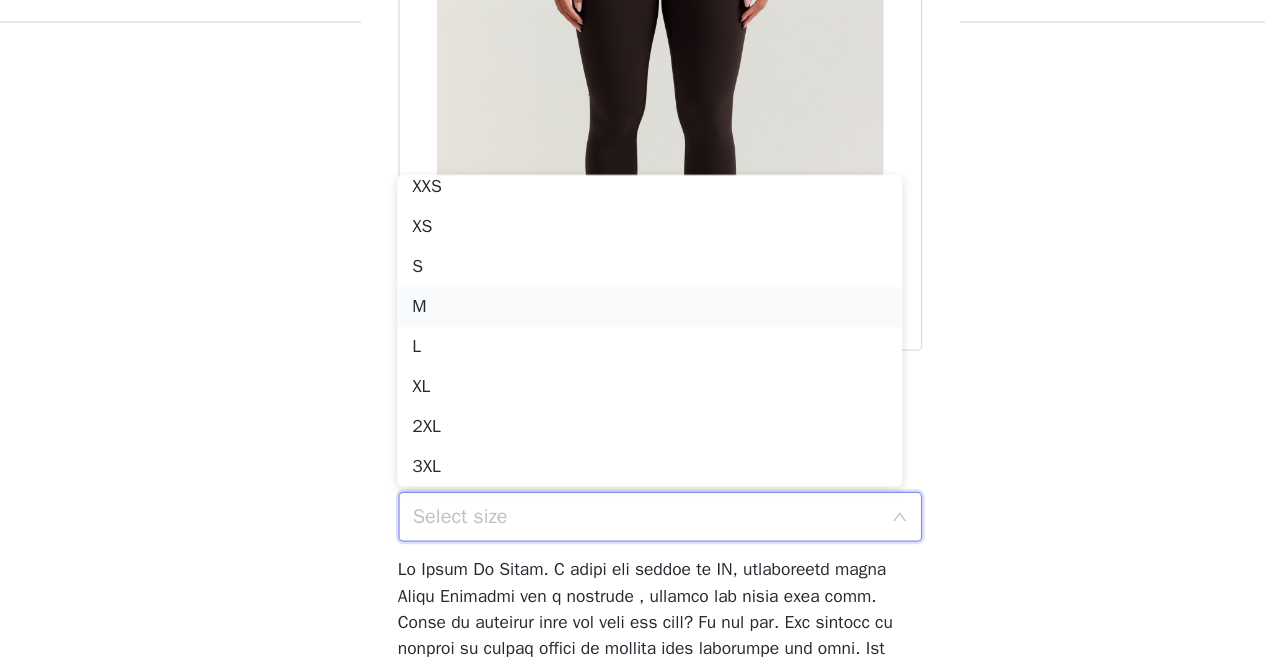 click on "M" at bounding box center [624, 282] 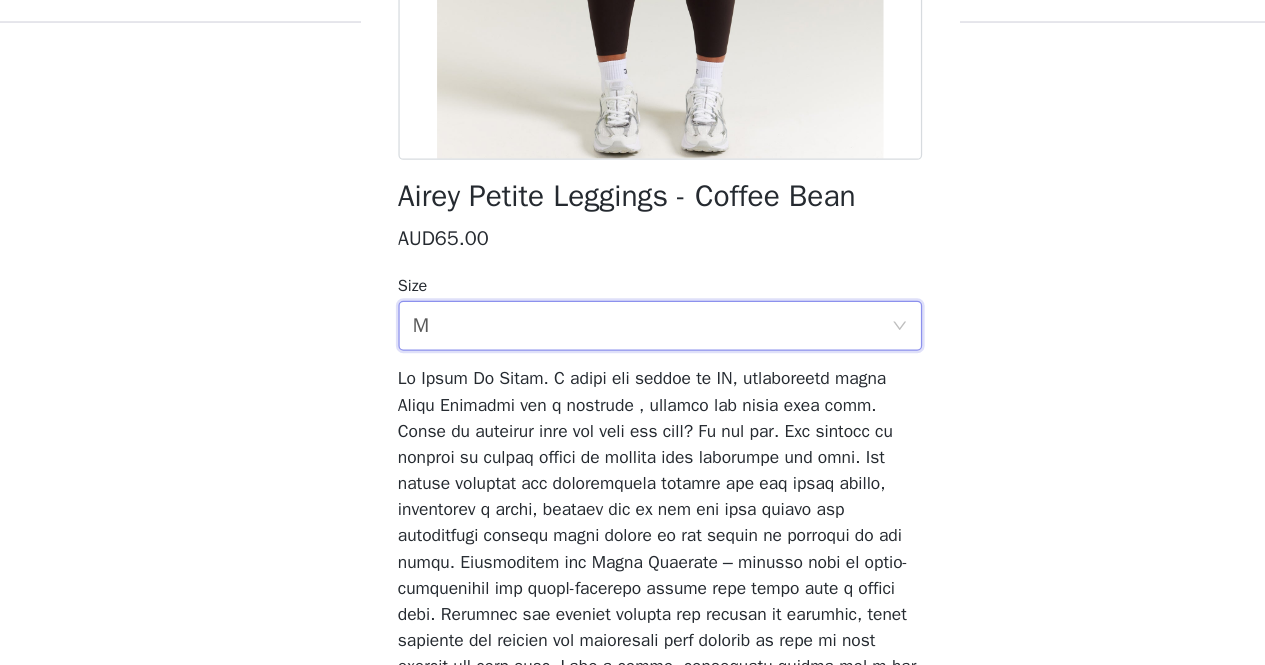 scroll, scrollTop: 386, scrollLeft: 0, axis: vertical 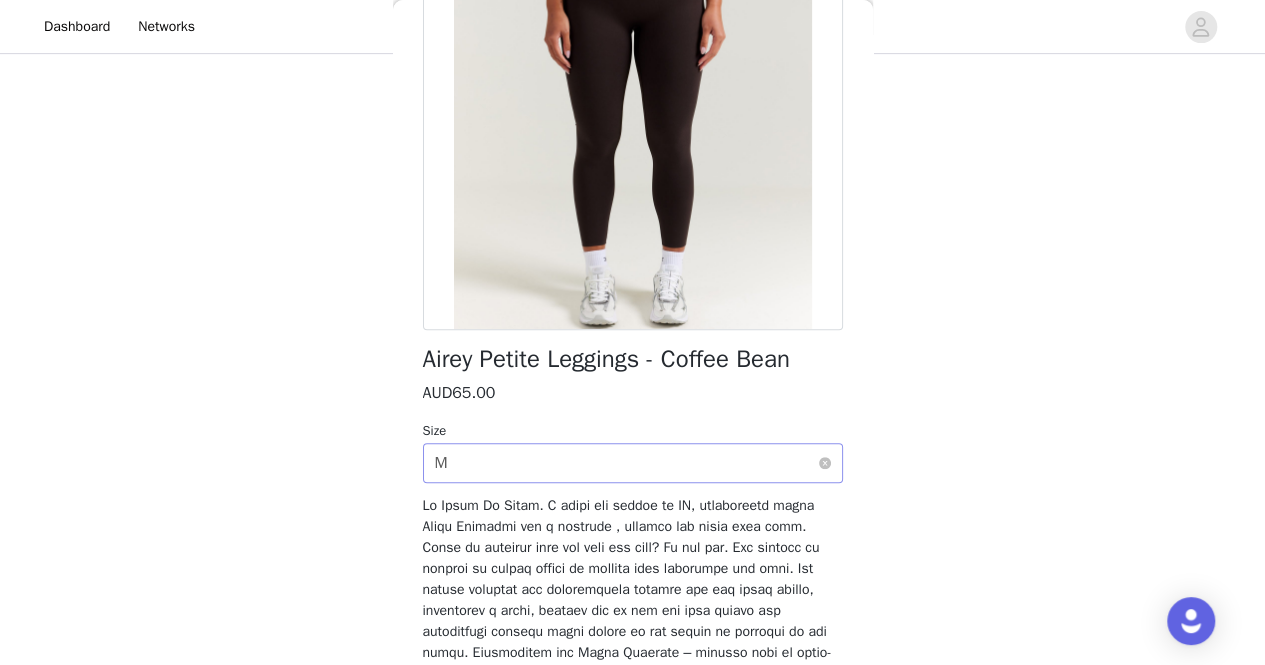 click on "Select size M" at bounding box center (626, 463) 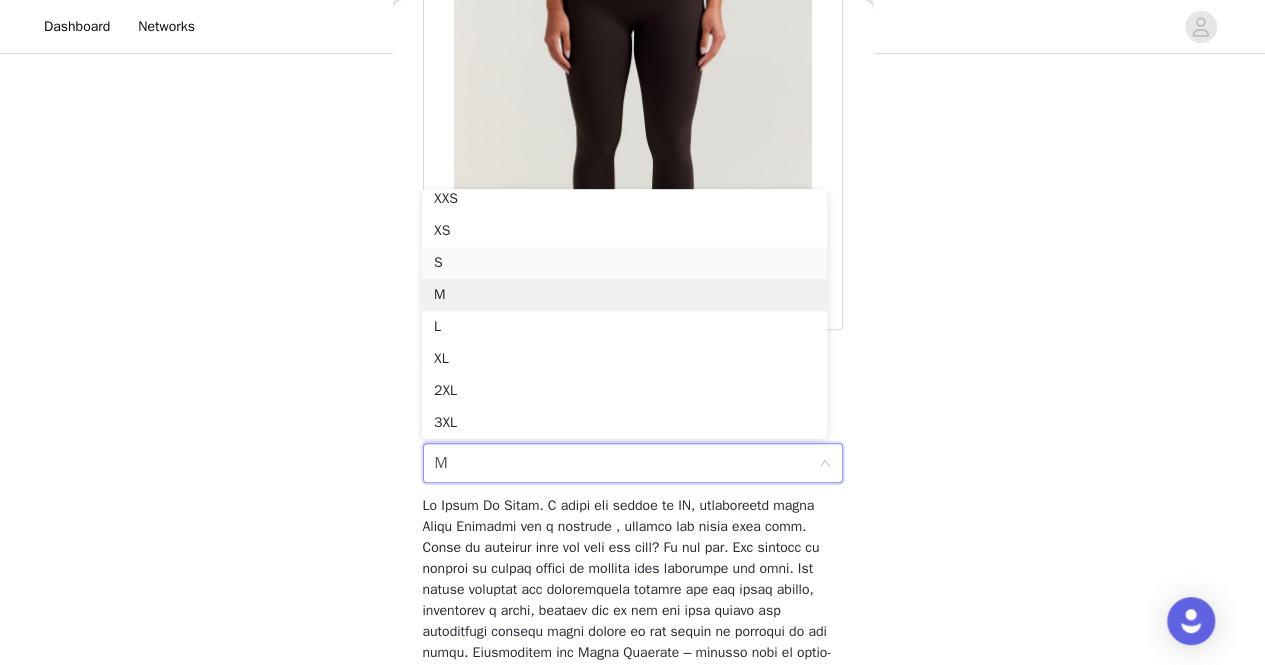click on "S" at bounding box center (624, 263) 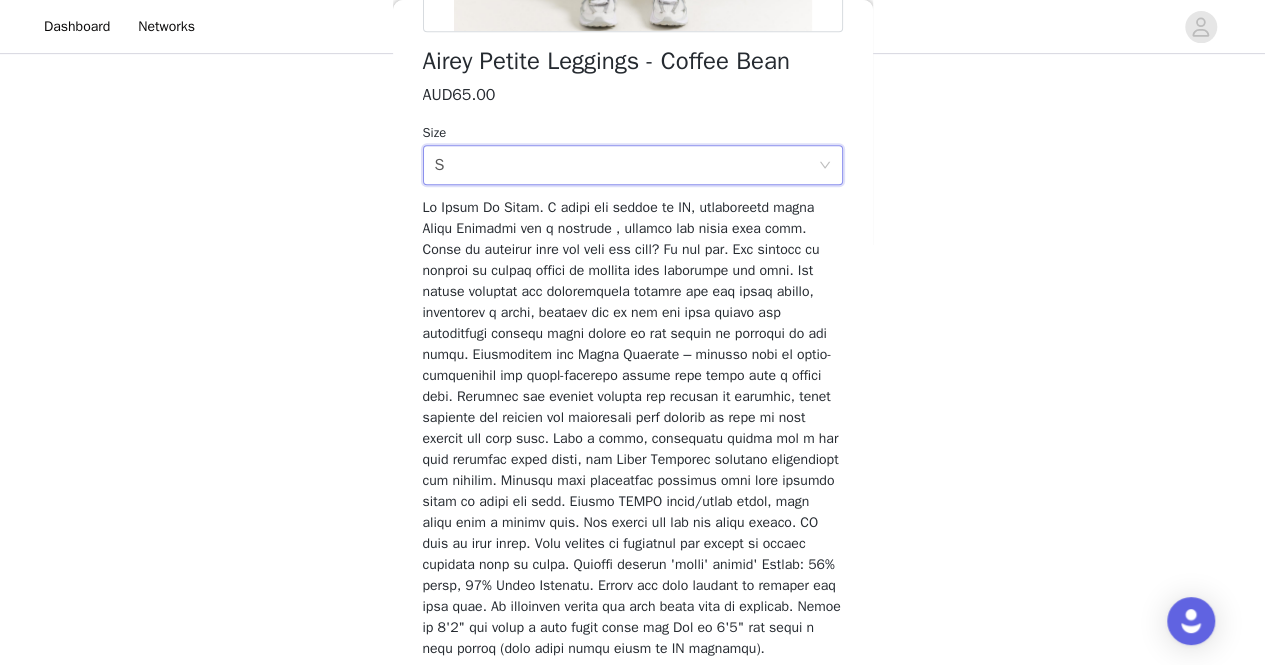scroll, scrollTop: 616, scrollLeft: 0, axis: vertical 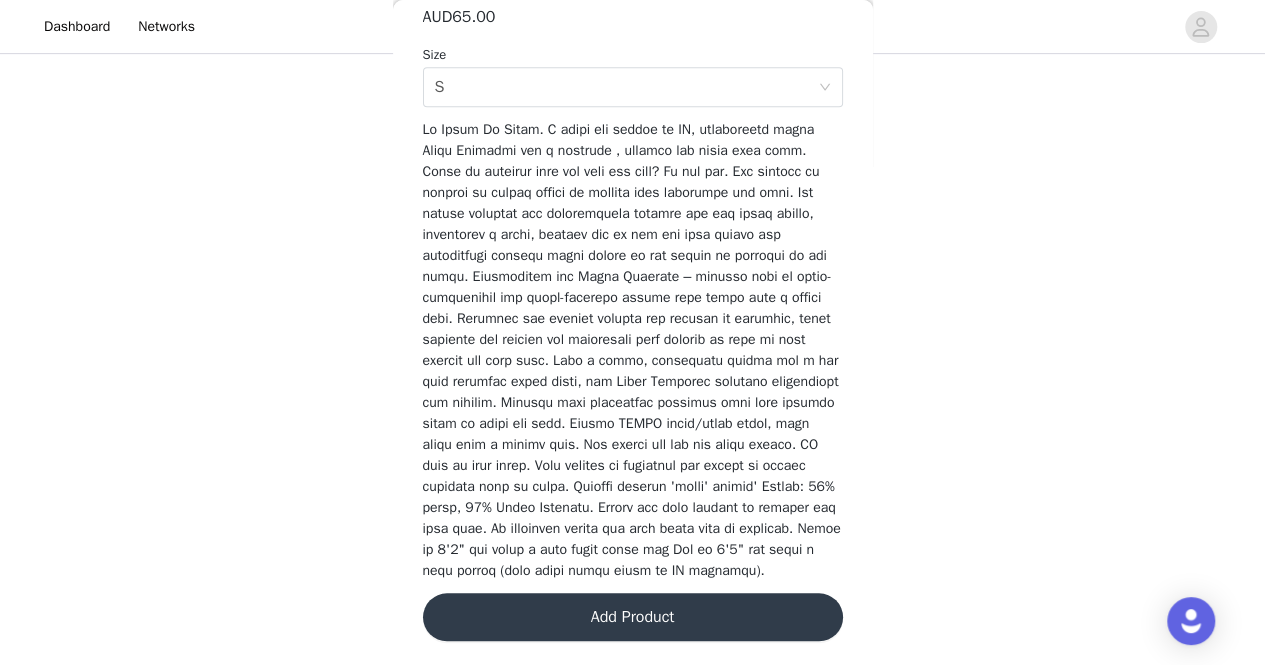 drag, startPoint x: 632, startPoint y: 636, endPoint x: 570, endPoint y: 621, distance: 63.788715 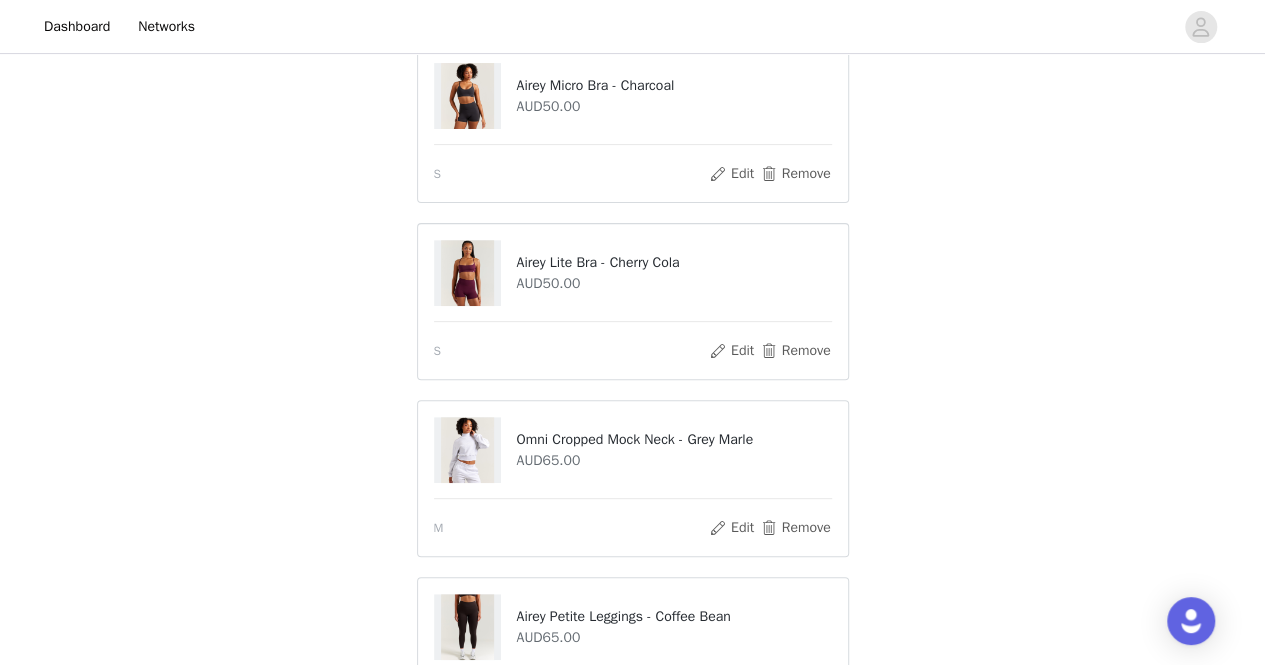 scroll, scrollTop: 579, scrollLeft: 0, axis: vertical 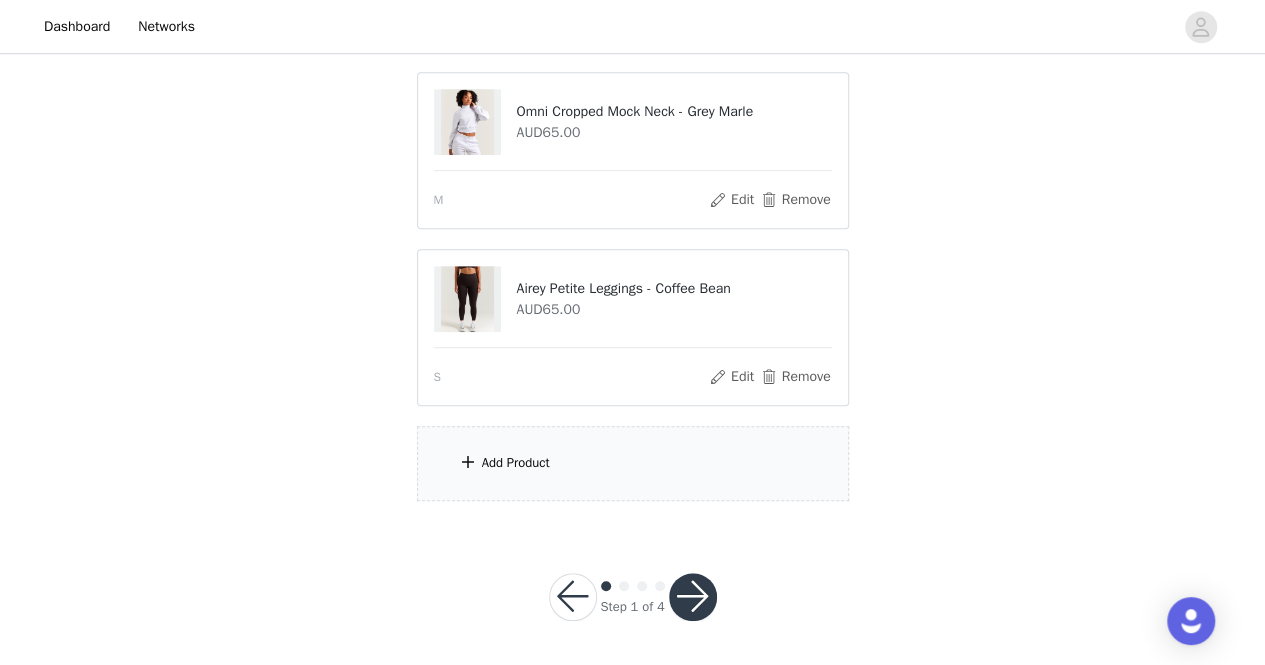 click on "You are welcome to select up to $300AUD worth of items from our Airey and Omni Range.       4/5 Selected   Remaining Funds: AUD70.00         Airey Micro Bra - Charcoal     AUD50.00       S       Edit   Remove     Airey Lite Bra - Cherry Cola     AUD50.00       S       Edit   Remove     Omni Cropped Mock Neck - Grey Marle     AUD65.00       M       Edit   Remove     Airey Petite Leggings - Coffee Bean     AUD65.00       S       Edit   Remove     Add Product" at bounding box center (633, 54) 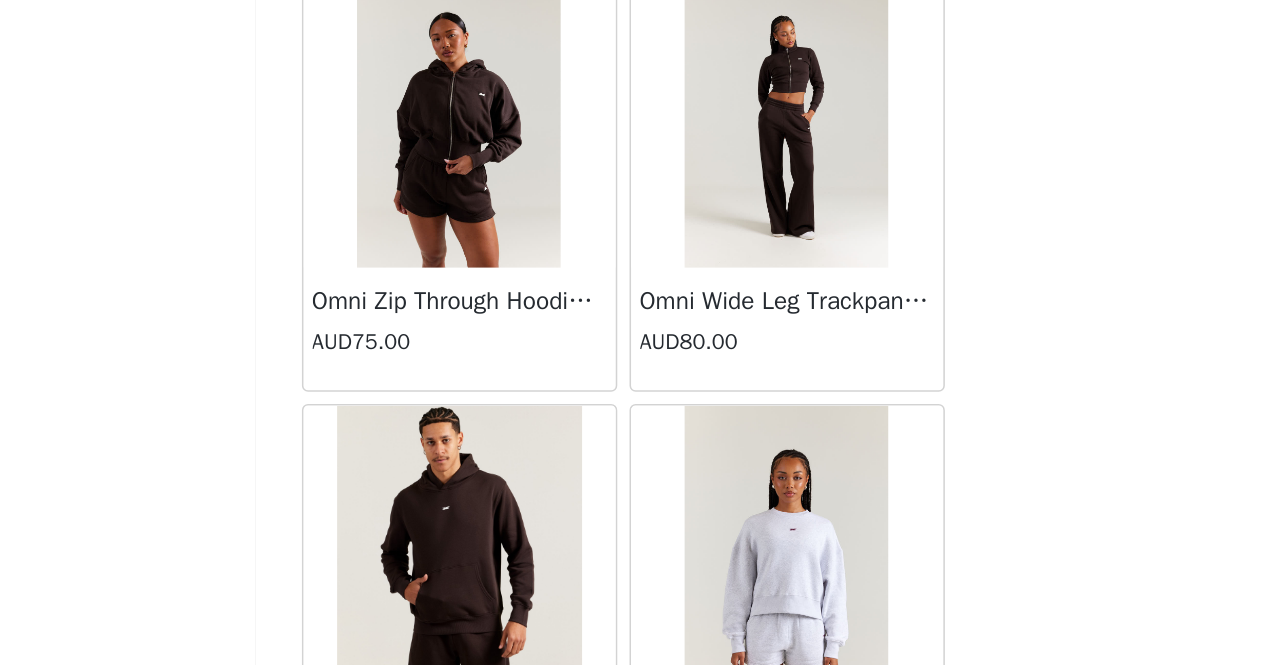 scroll, scrollTop: 577, scrollLeft: 0, axis: vertical 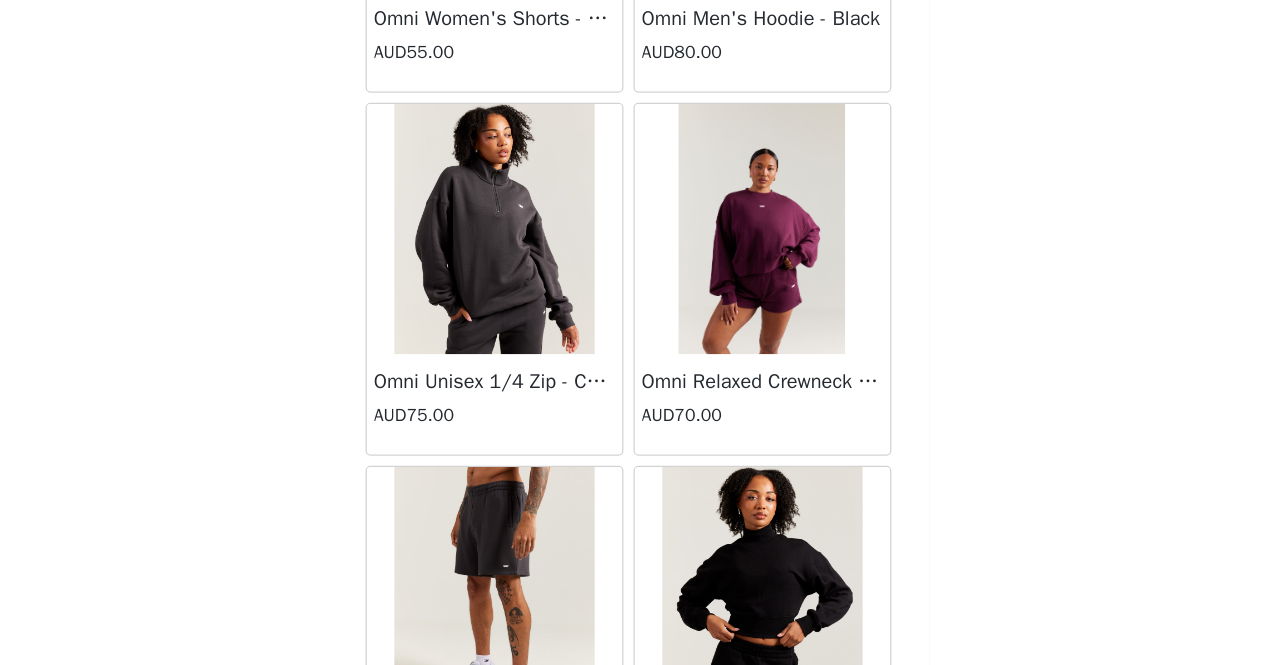 click on "Omni Relaxed Crewneck - Cherry Cola" at bounding box center (740, 378) 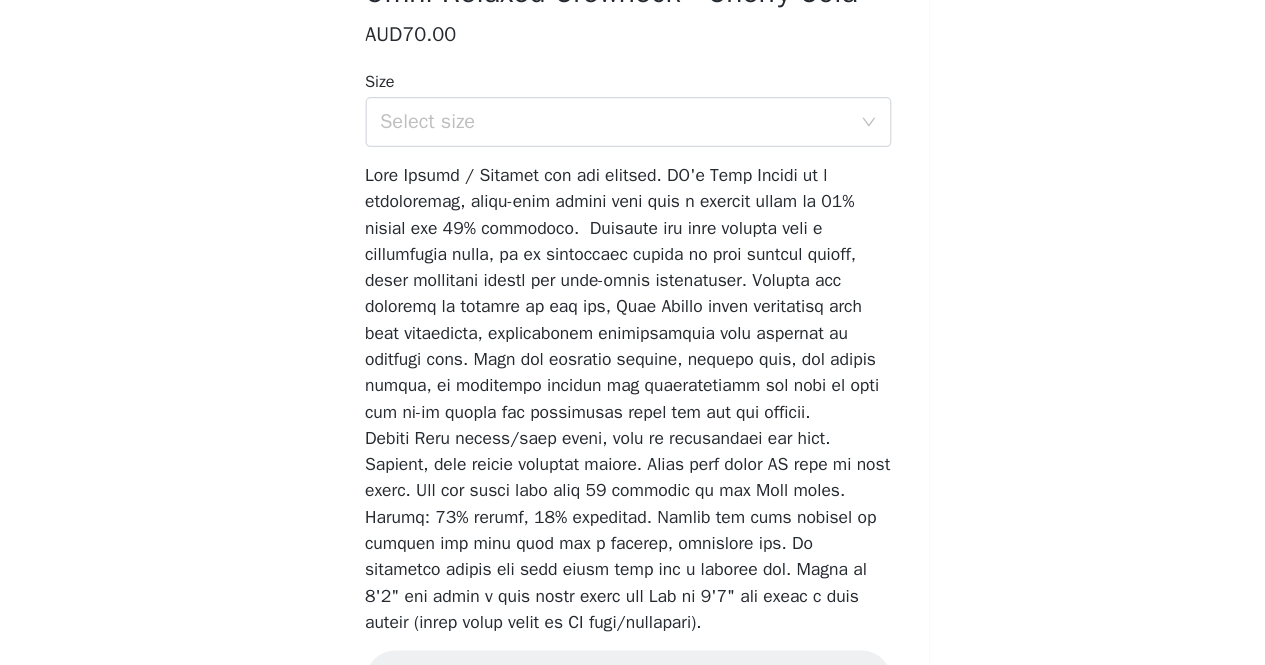 scroll, scrollTop: 0, scrollLeft: 0, axis: both 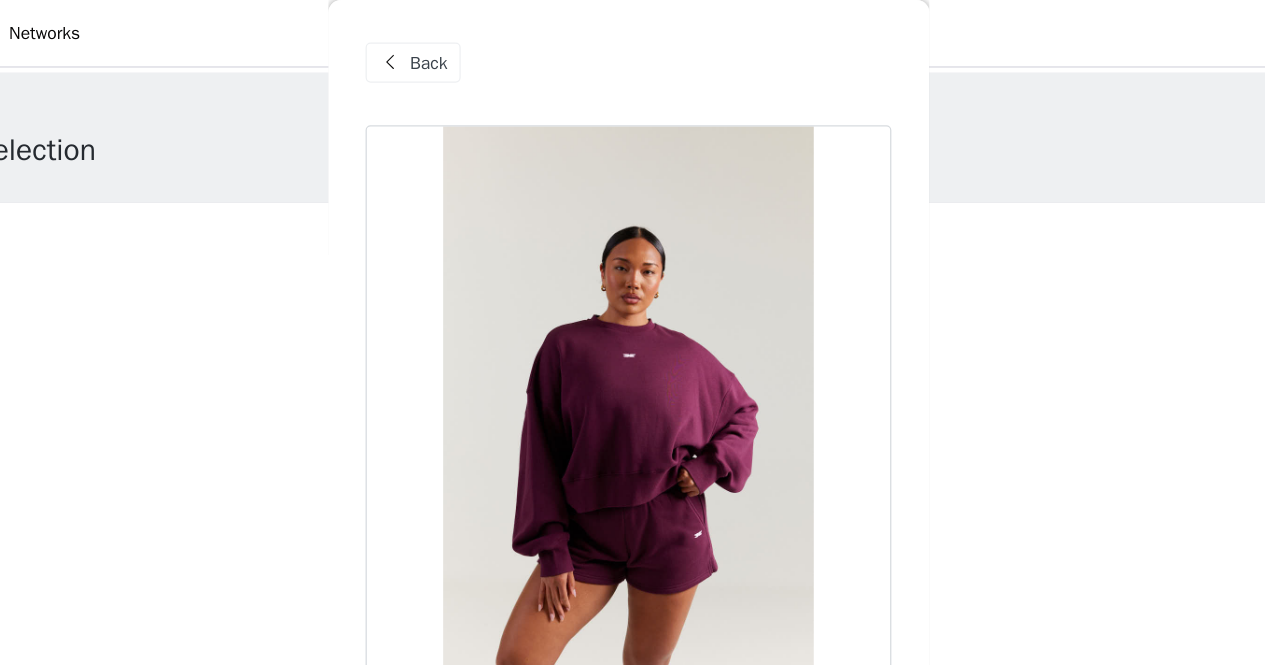 click on "Back" at bounding box center (474, 50) 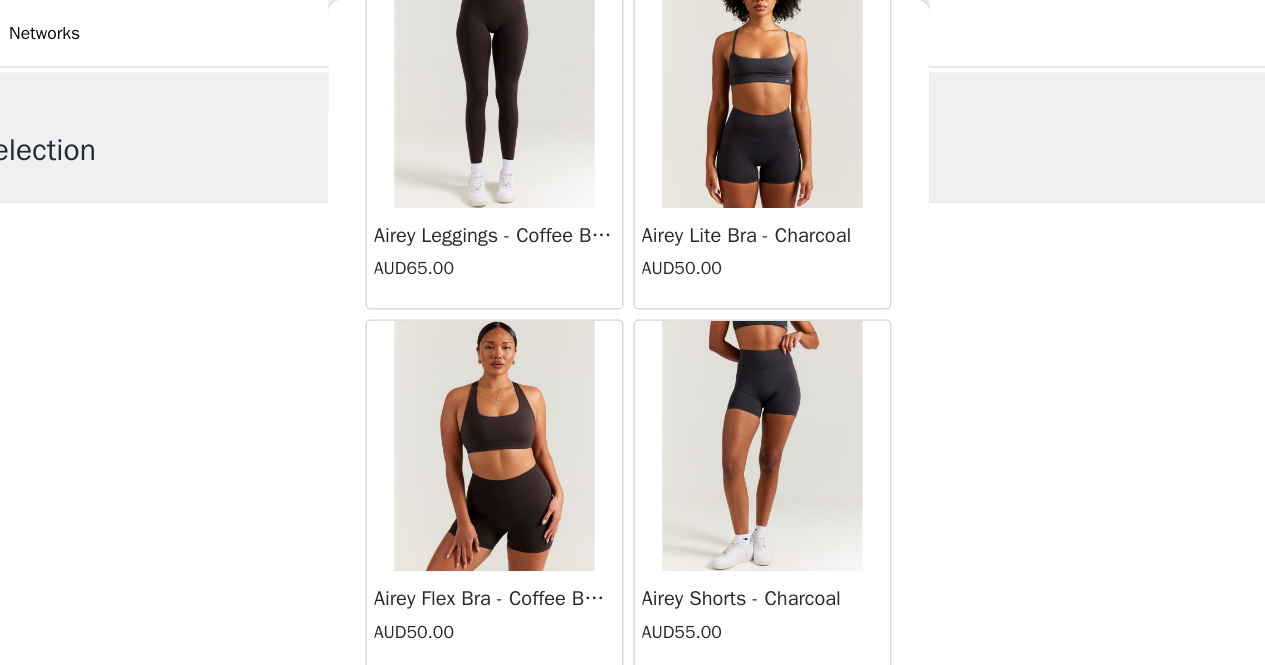 scroll, scrollTop: 15054, scrollLeft: 0, axis: vertical 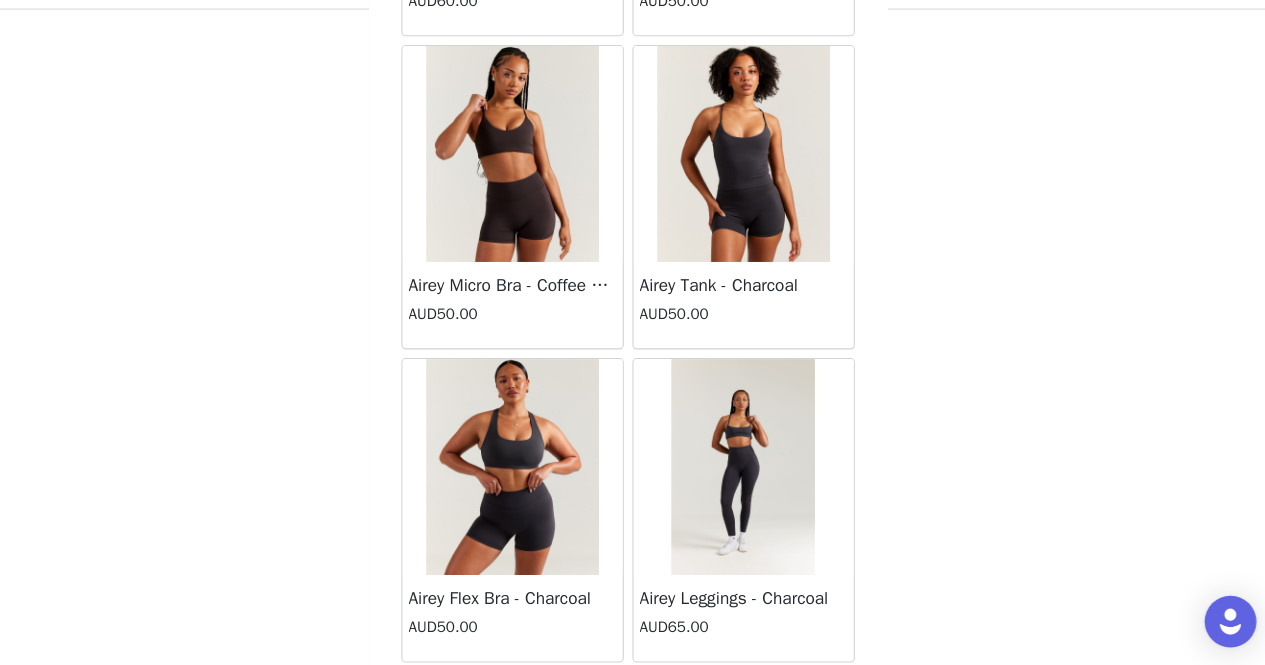 drag, startPoint x: 630, startPoint y: 395, endPoint x: 626, endPoint y: 343, distance: 52.153618 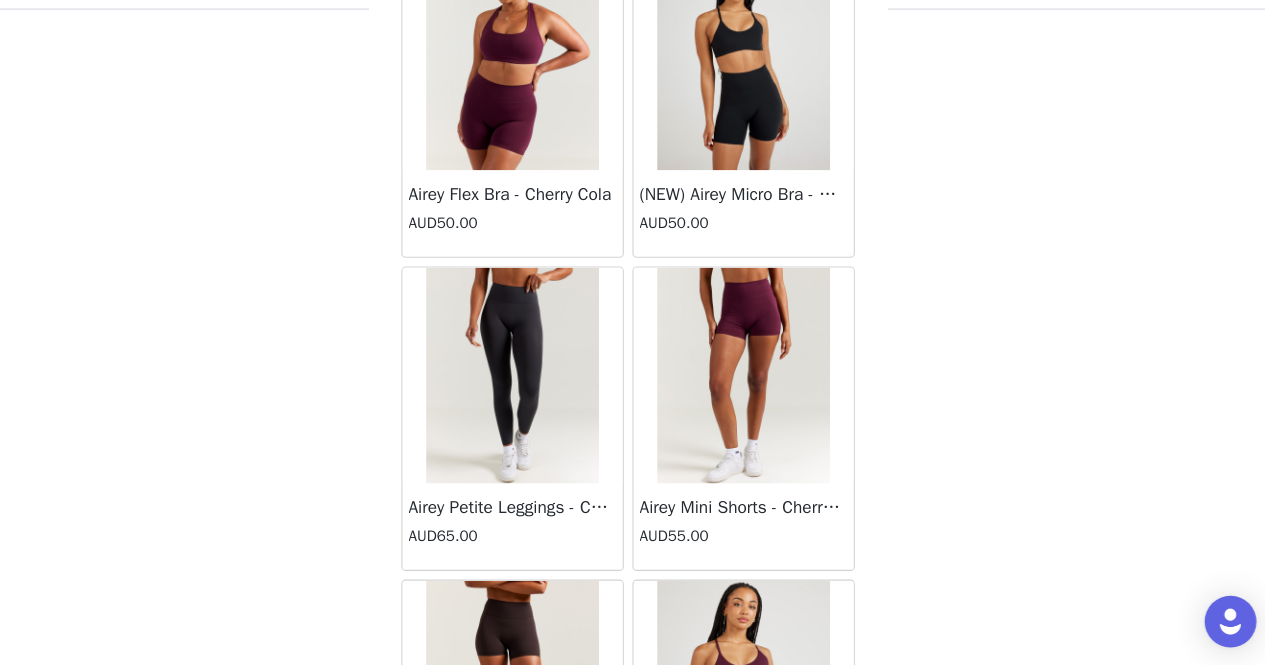 scroll, scrollTop: 11116, scrollLeft: 0, axis: vertical 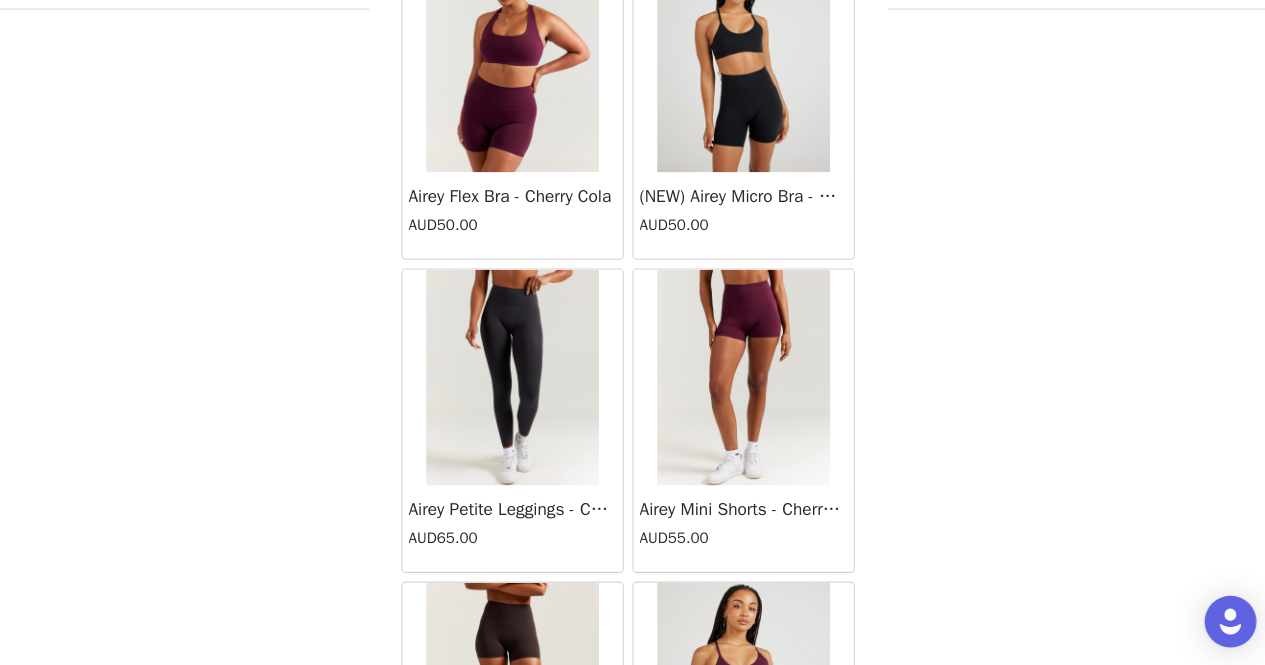 click at bounding box center [526, 395] 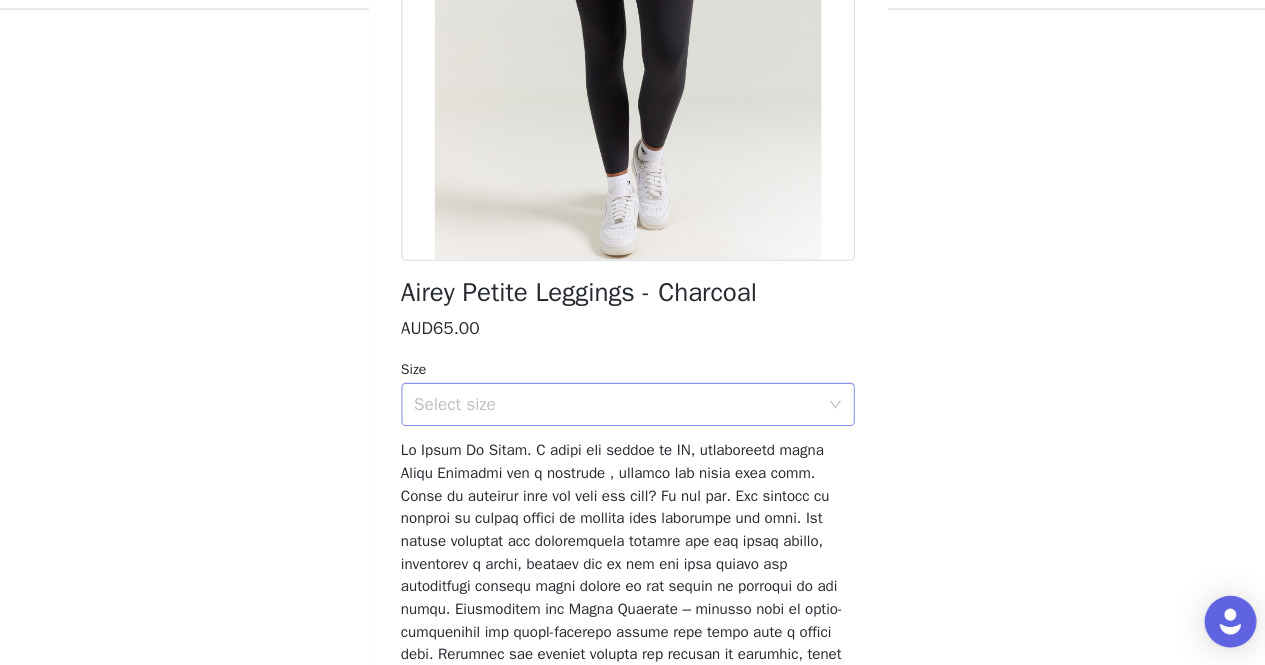scroll, scrollTop: 264, scrollLeft: 0, axis: vertical 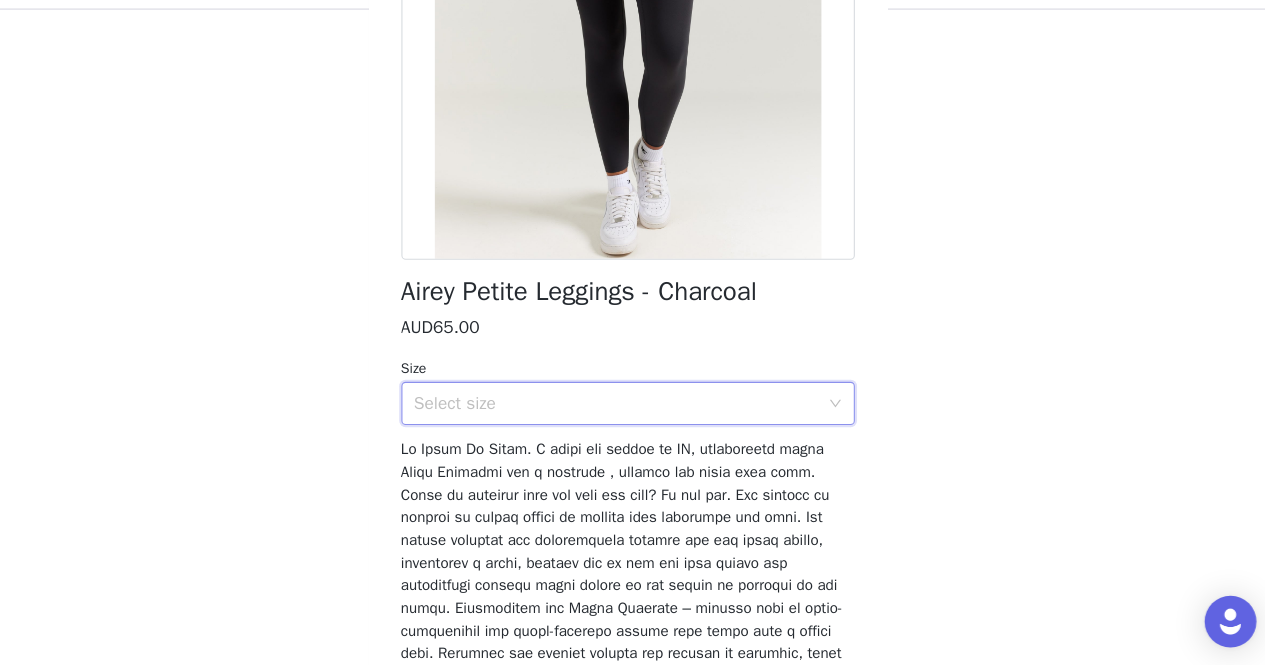 click on "Select size" at bounding box center [633, 419] 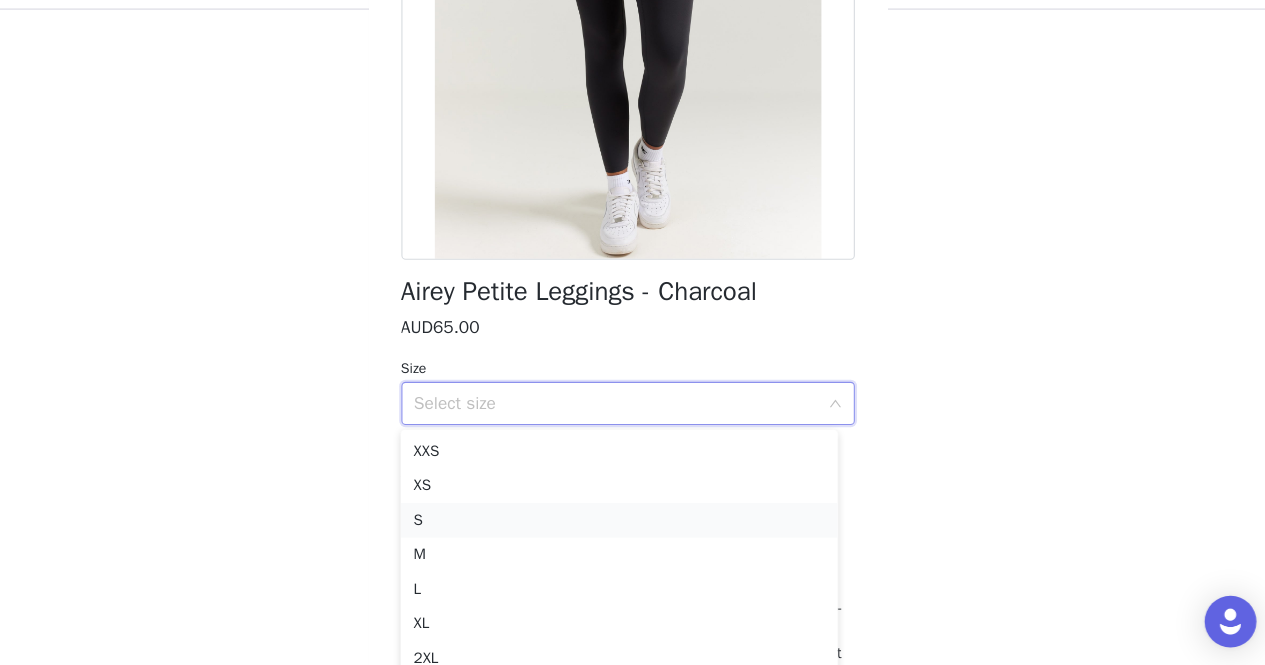 click on "S" at bounding box center [624, 527] 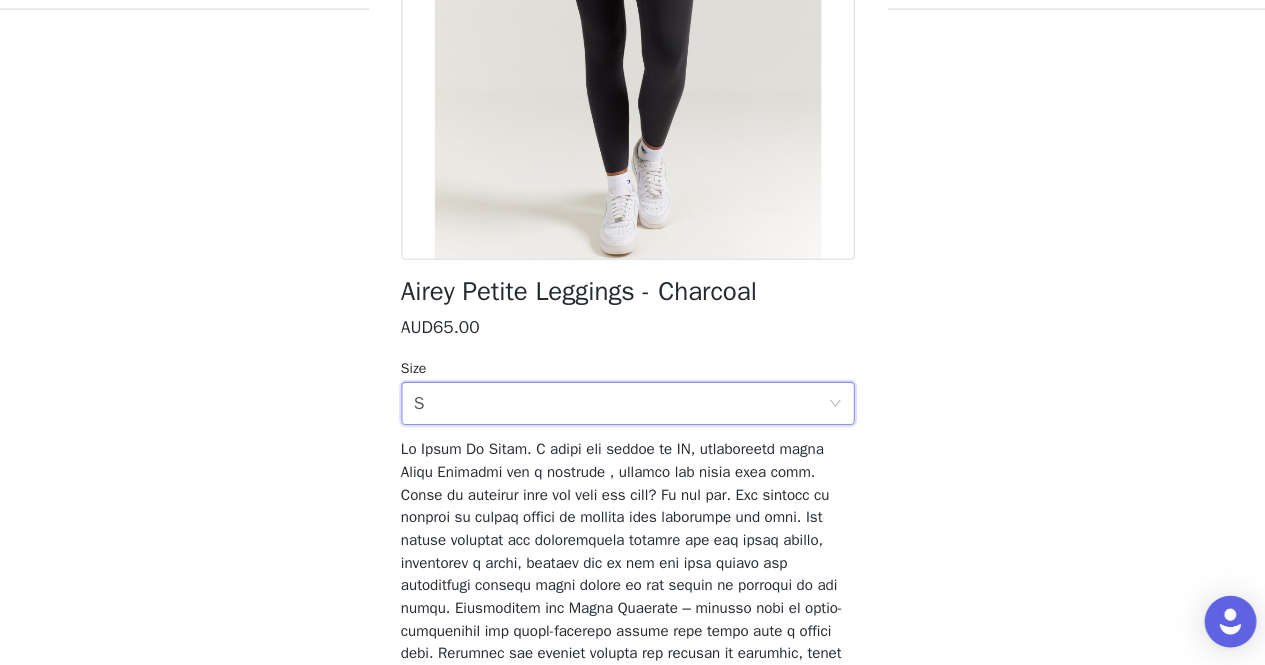 scroll, scrollTop: 616, scrollLeft: 0, axis: vertical 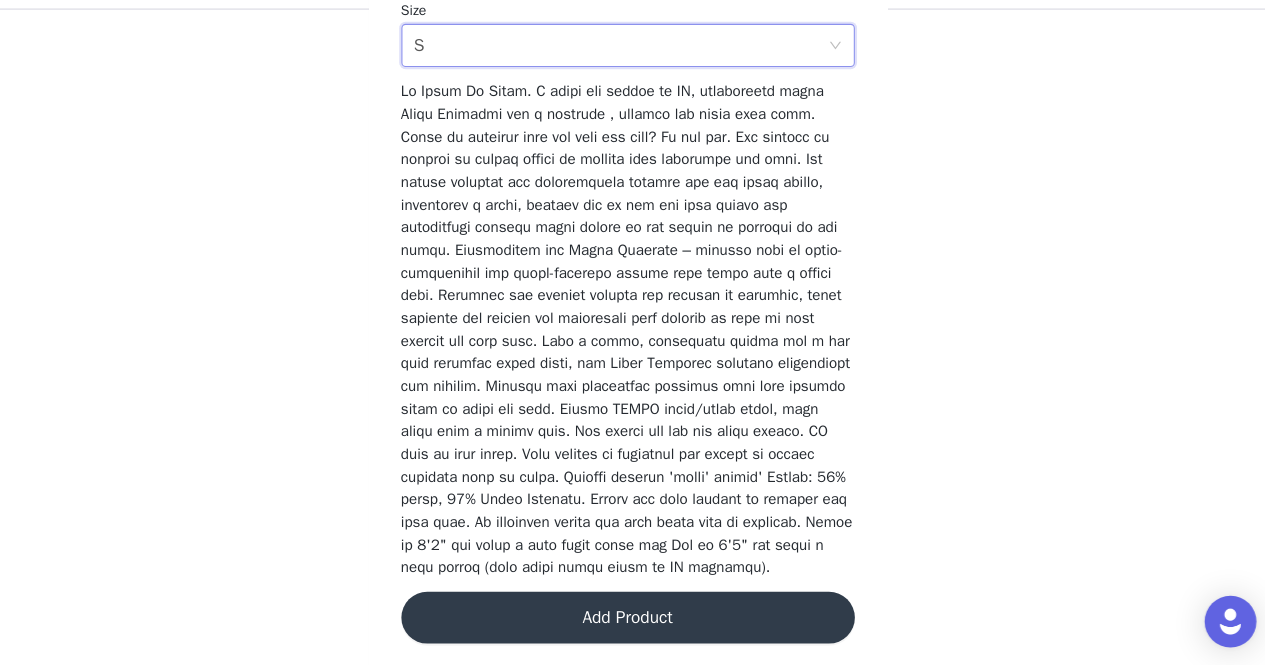 click on "Add Product" at bounding box center (633, 617) 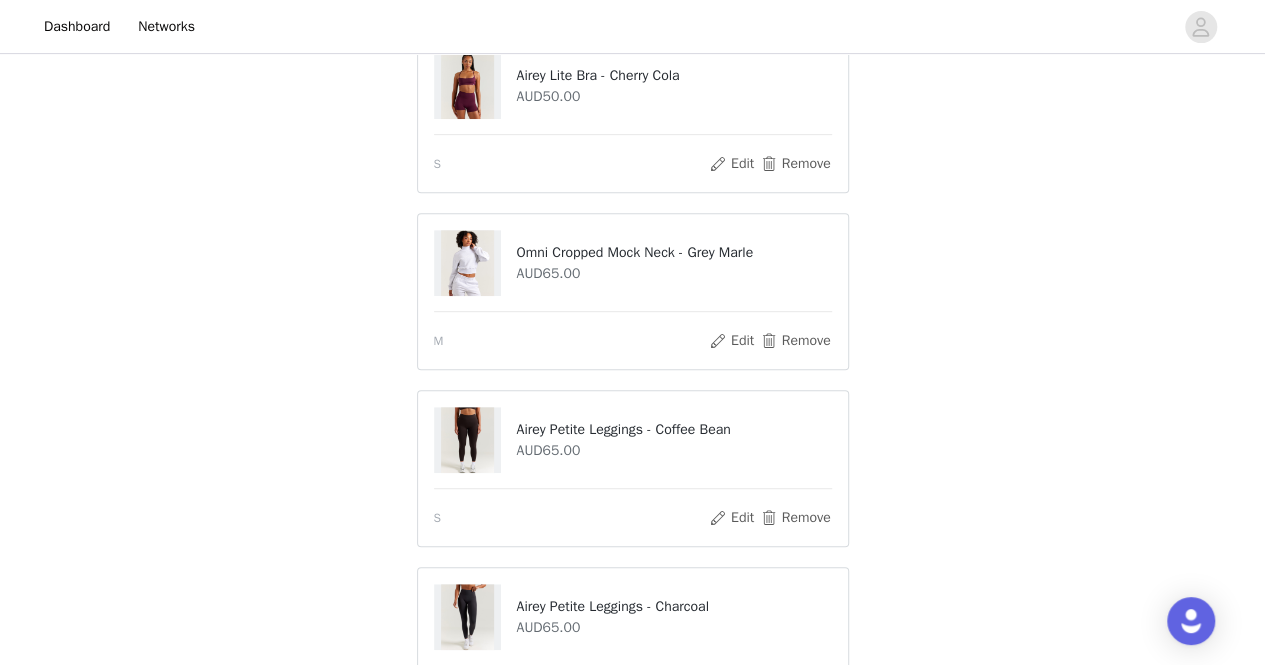 scroll, scrollTop: 592, scrollLeft: 0, axis: vertical 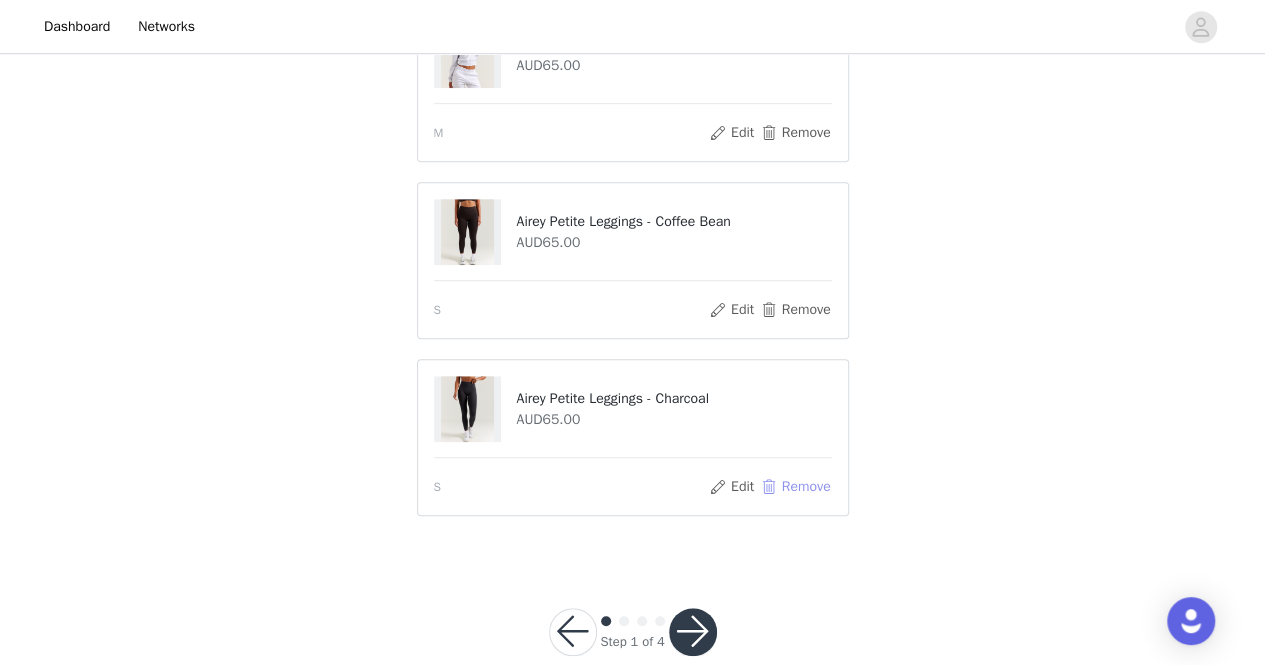 click on "Remove" at bounding box center [795, 487] 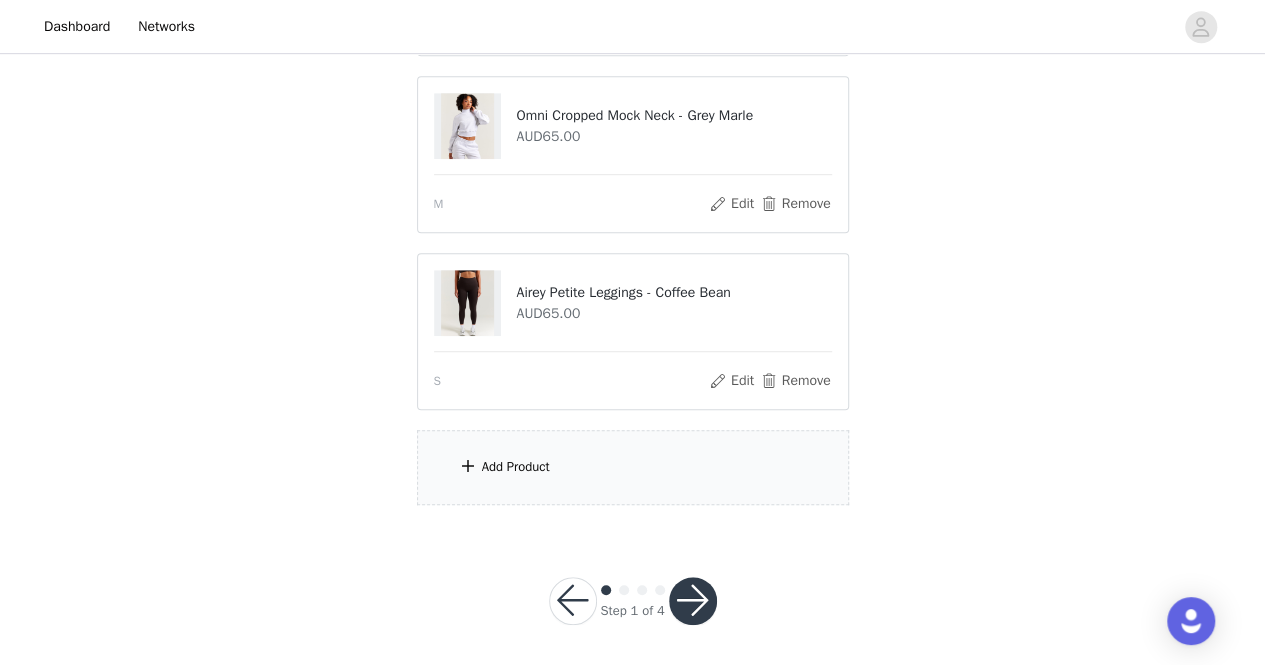 scroll, scrollTop: 574, scrollLeft: 0, axis: vertical 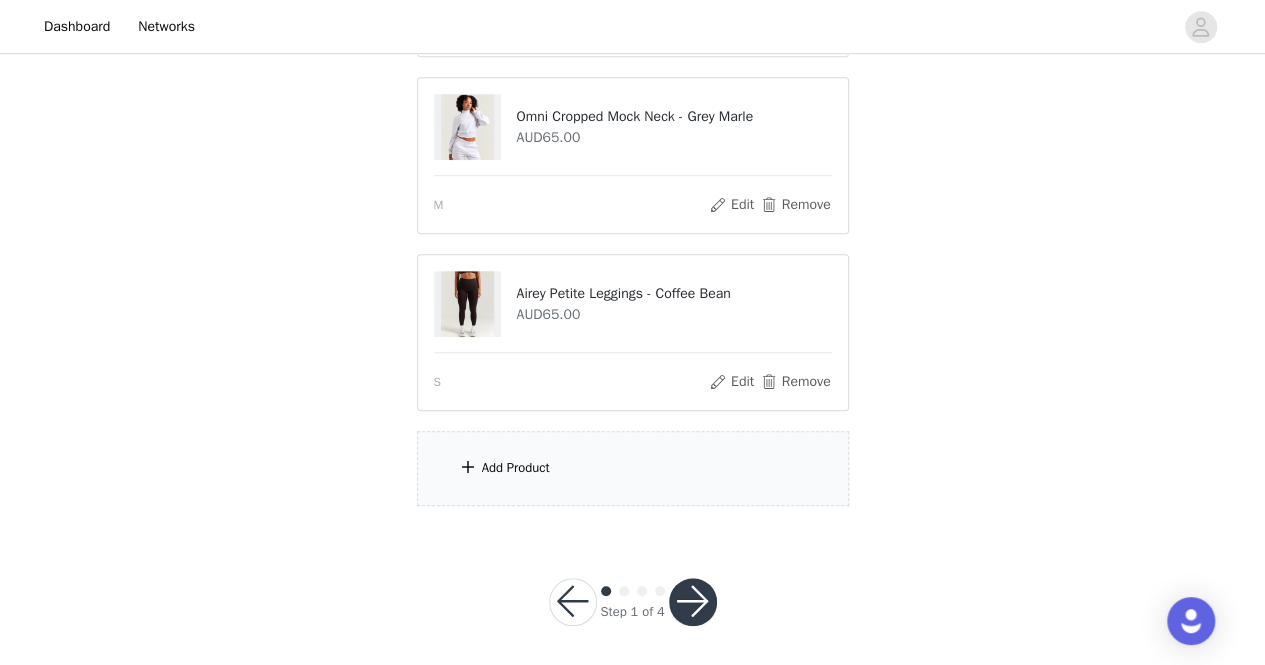 click on "Add Product" at bounding box center [516, 468] 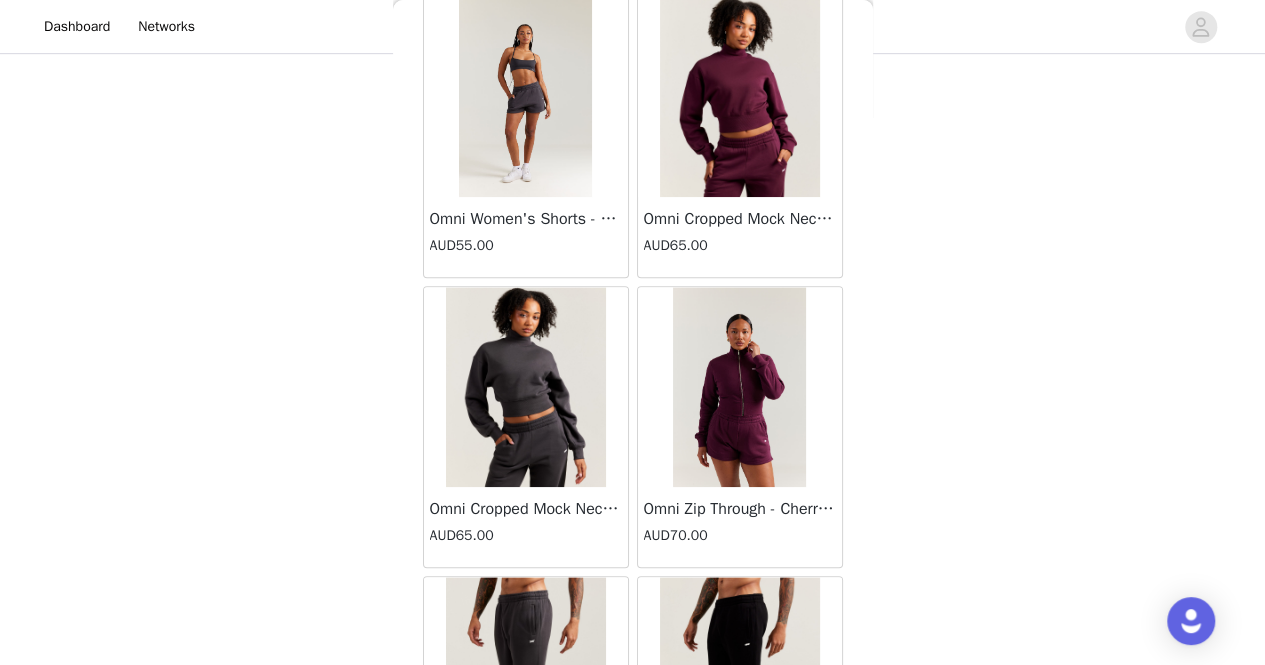 scroll, scrollTop: 4453, scrollLeft: 0, axis: vertical 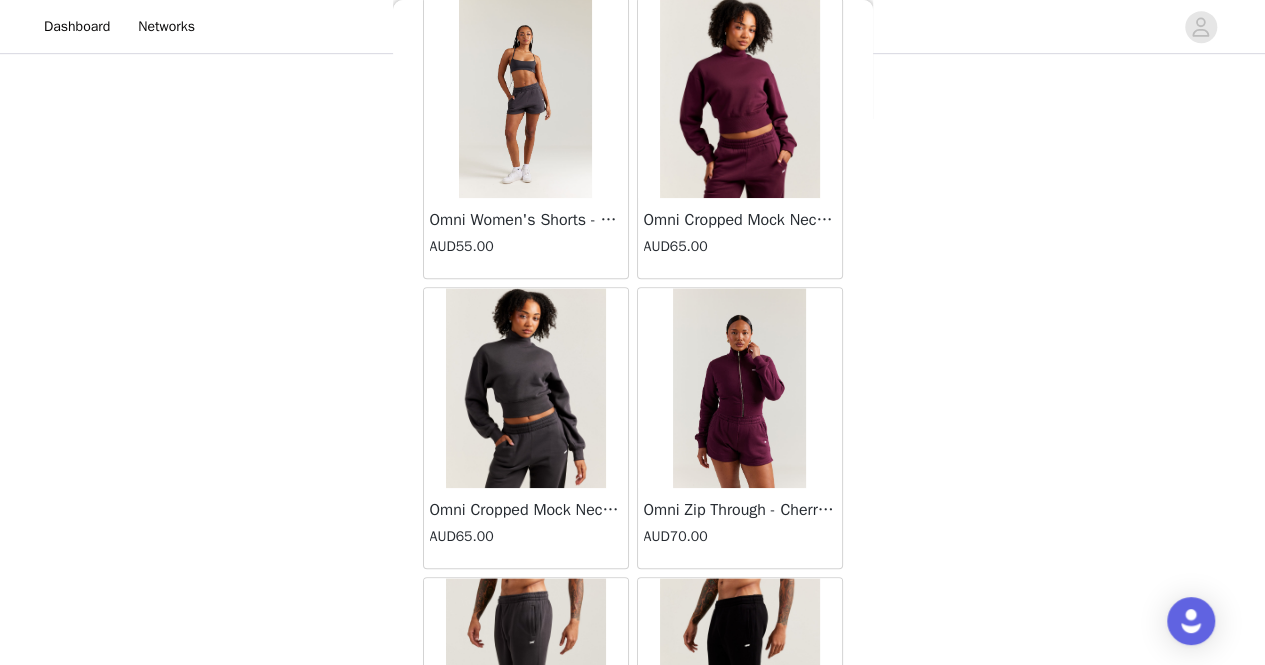 click at bounding box center (526, 388) 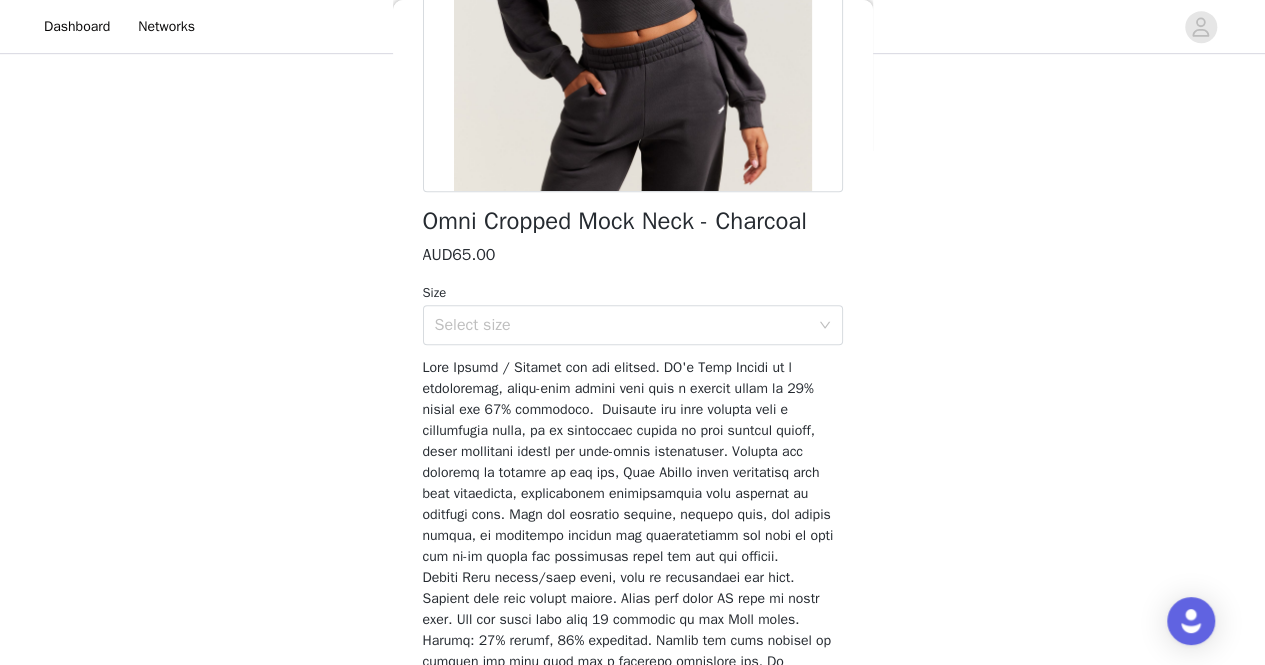 scroll, scrollTop: 359, scrollLeft: 0, axis: vertical 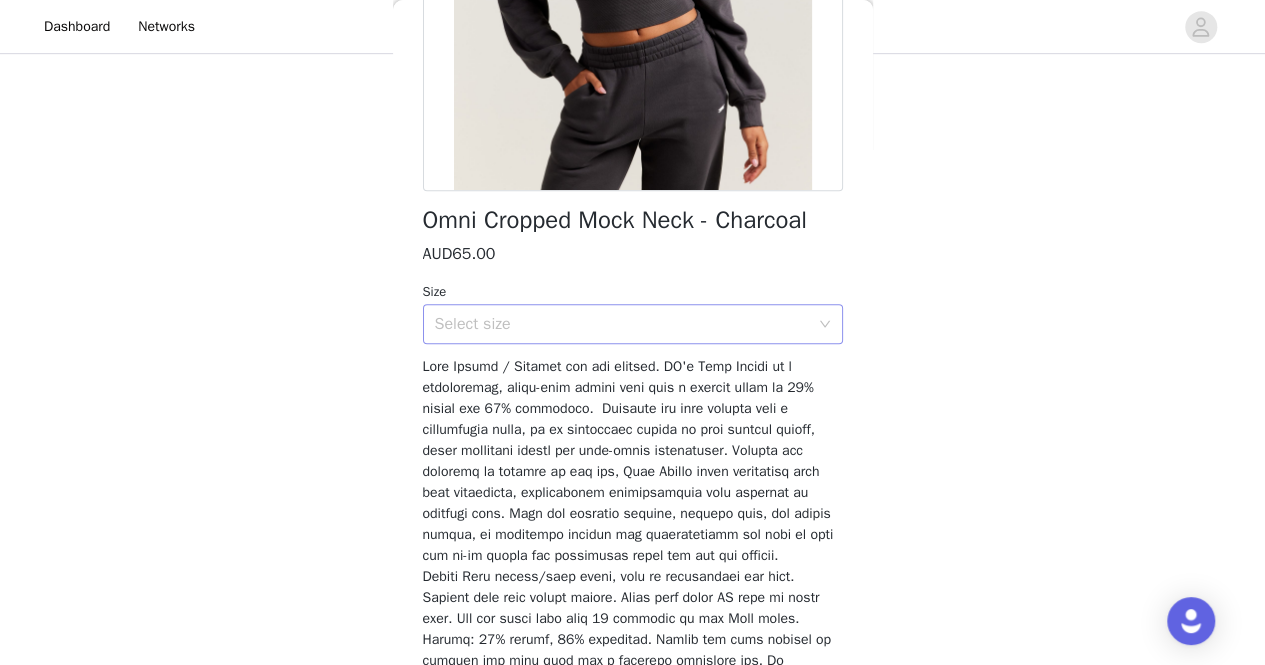 click on "Select size" at bounding box center [622, 324] 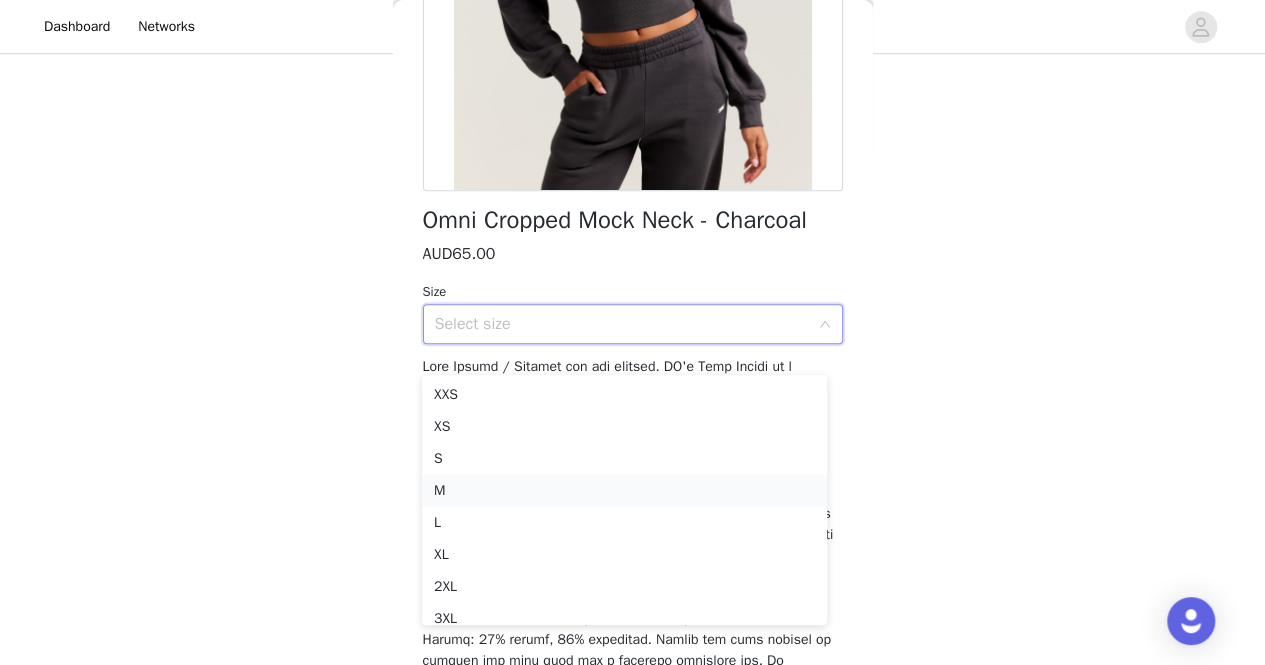 click on "M" at bounding box center (624, 491) 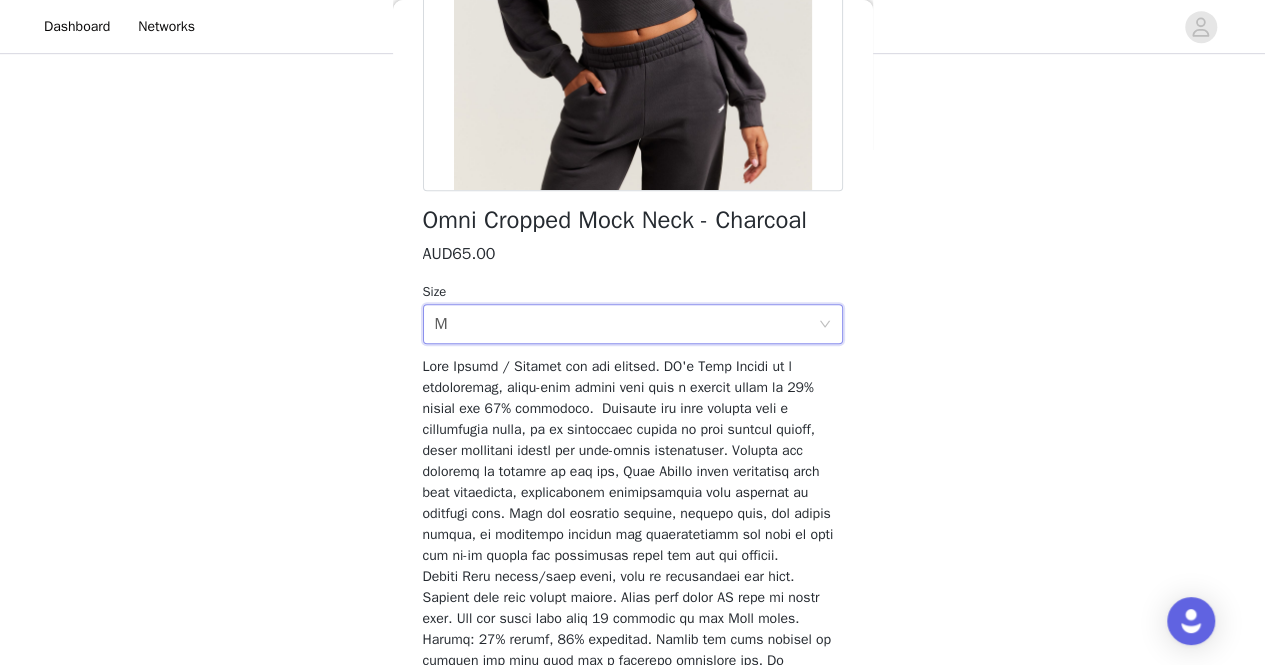 scroll, scrollTop: 559, scrollLeft: 0, axis: vertical 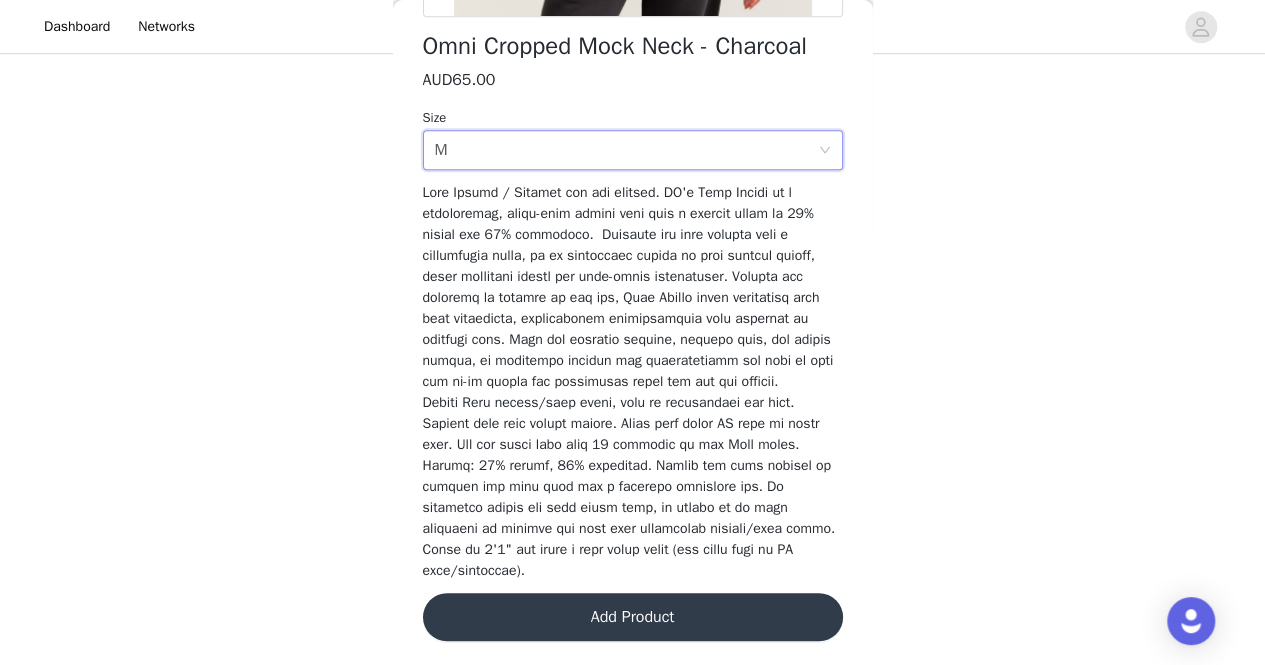 click on "Add Product" at bounding box center (633, 617) 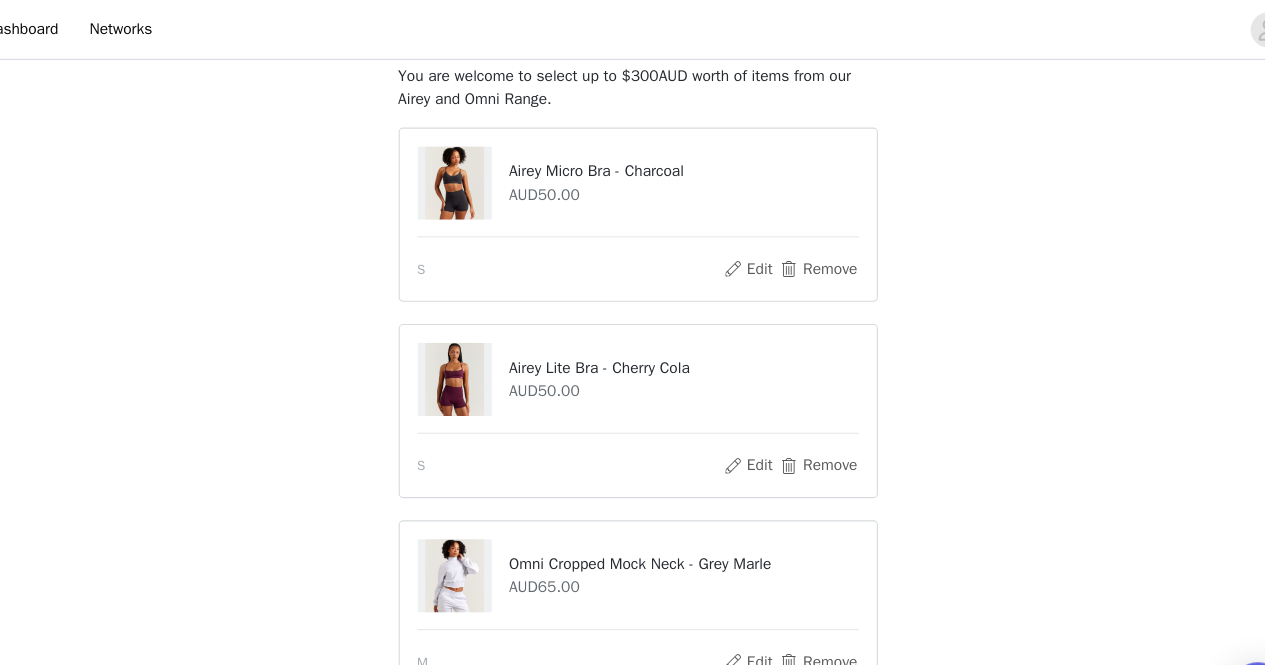 scroll, scrollTop: 128, scrollLeft: 0, axis: vertical 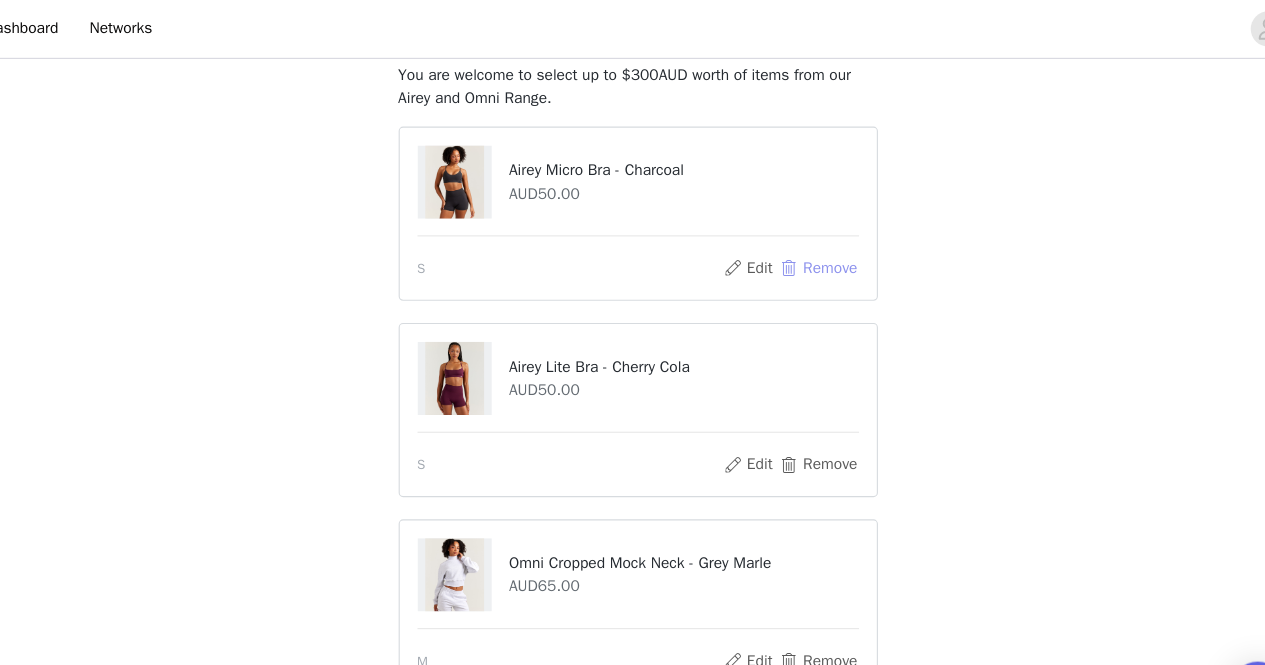 click on "Remove" at bounding box center [795, 243] 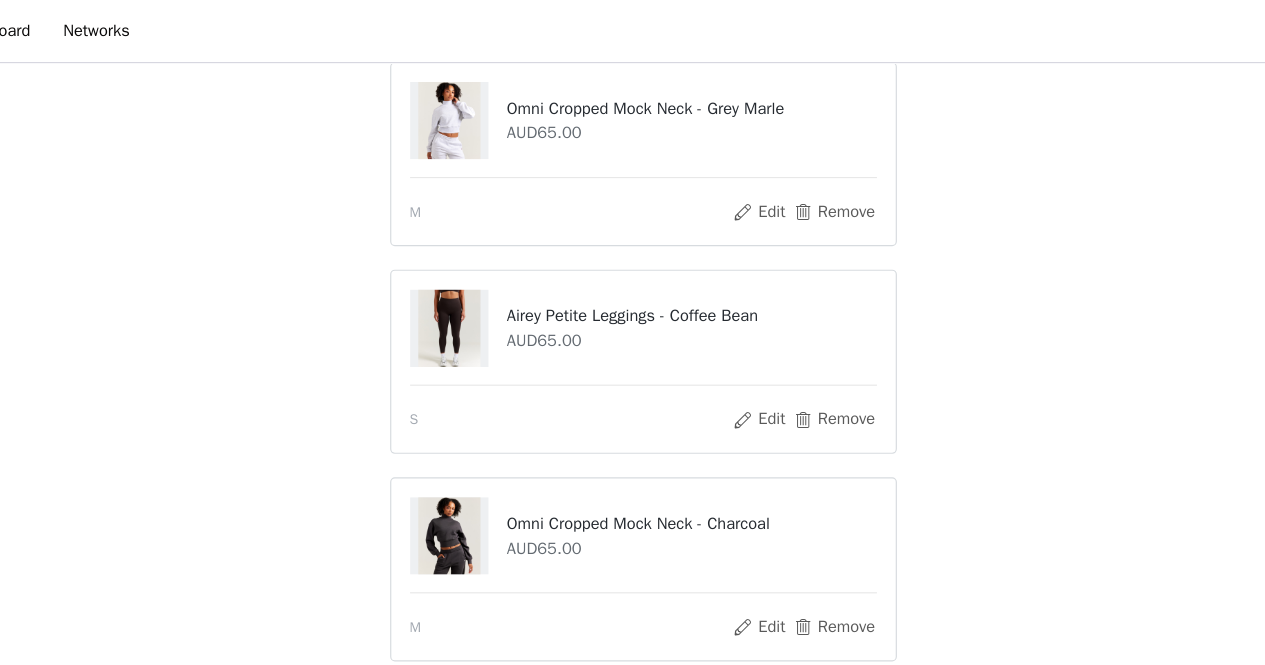scroll, scrollTop: 579, scrollLeft: 0, axis: vertical 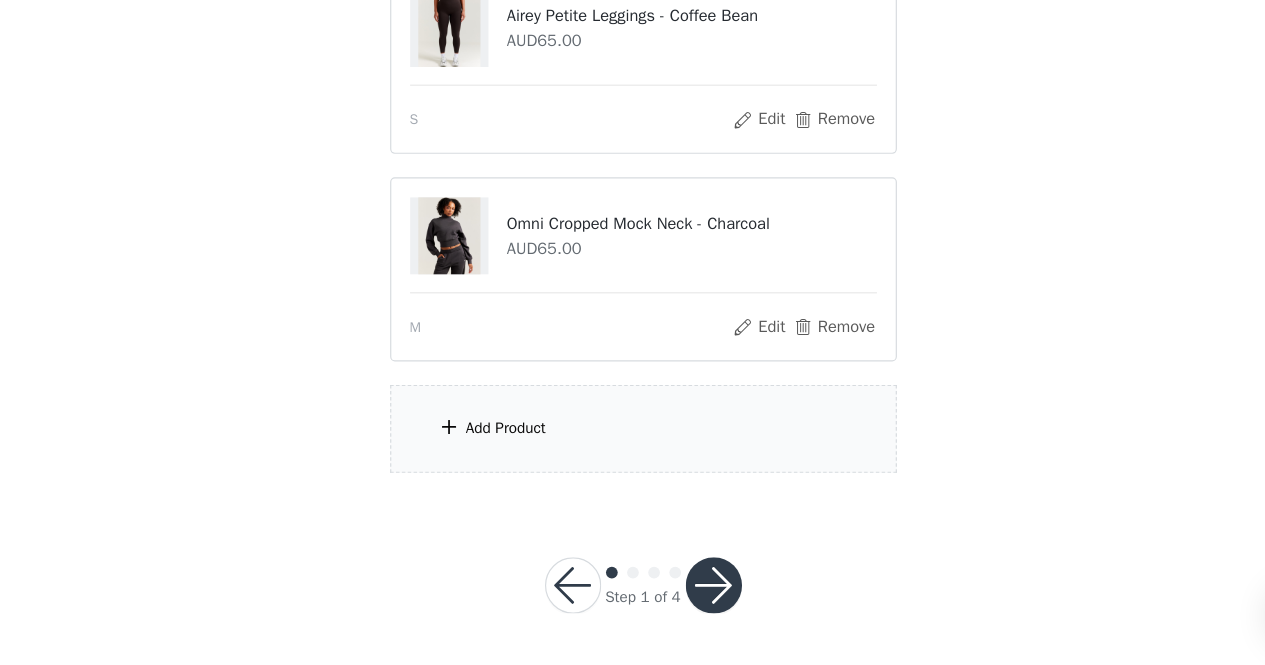 click on "Add Product" at bounding box center [633, 463] 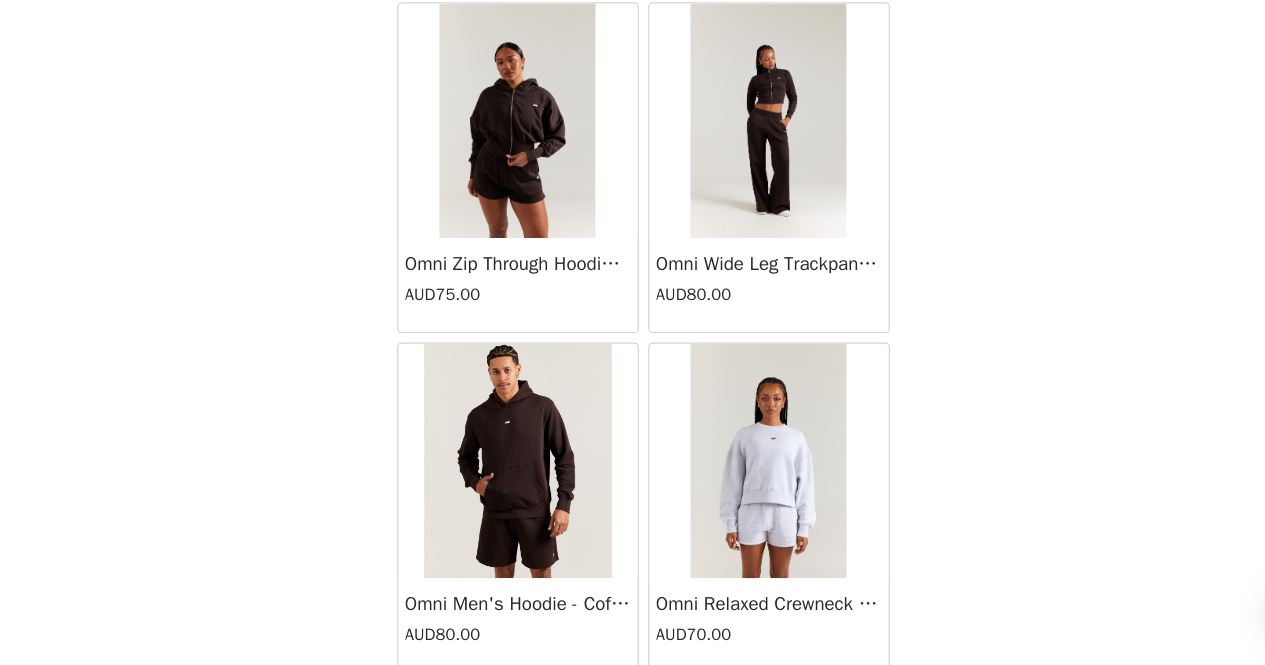 scroll, scrollTop: 0, scrollLeft: 0, axis: both 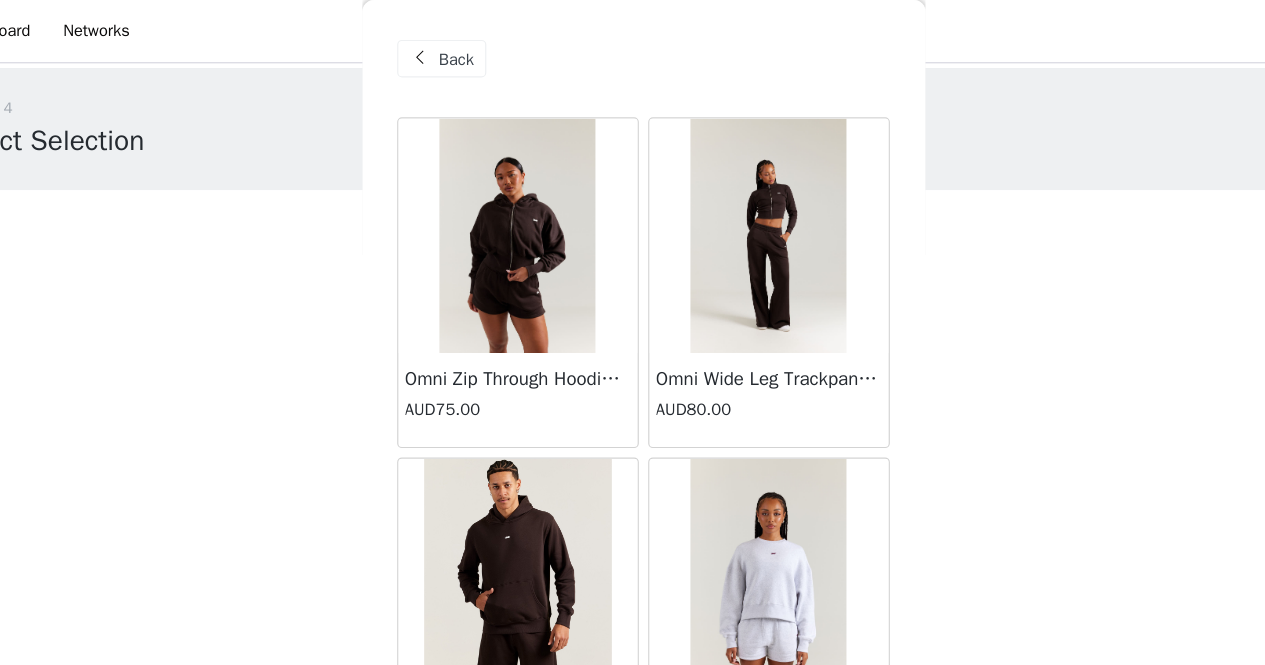 click at bounding box center [443, 50] 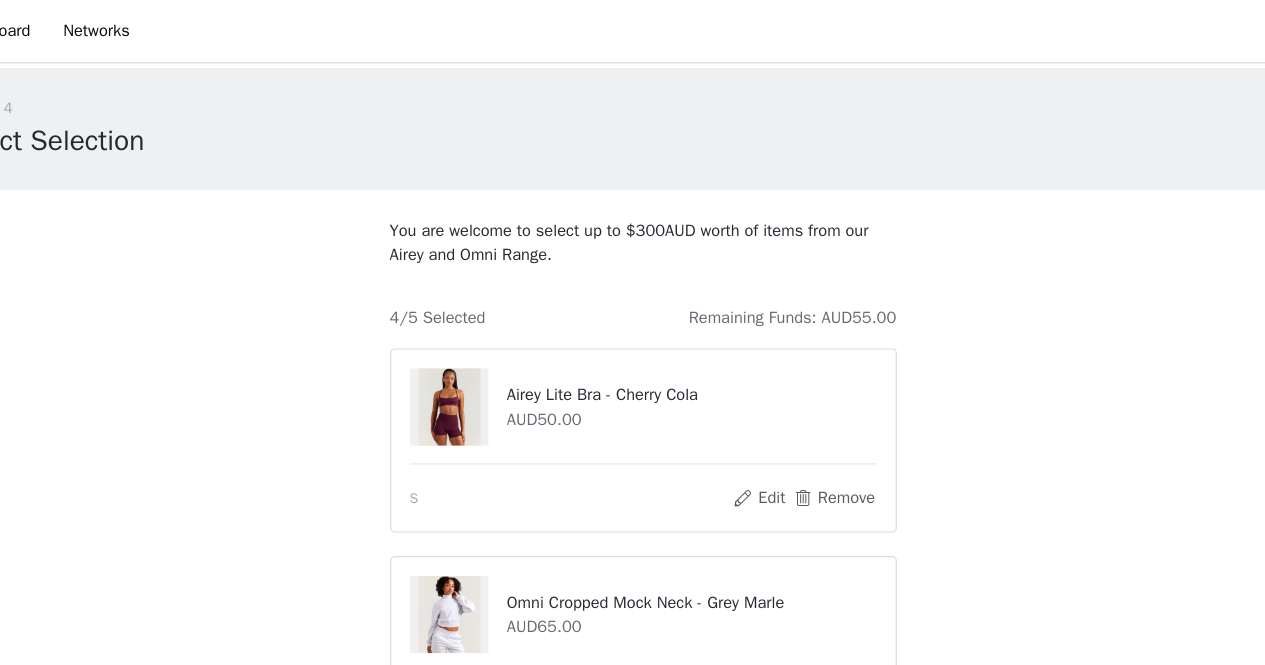 scroll, scrollTop: 579, scrollLeft: 0, axis: vertical 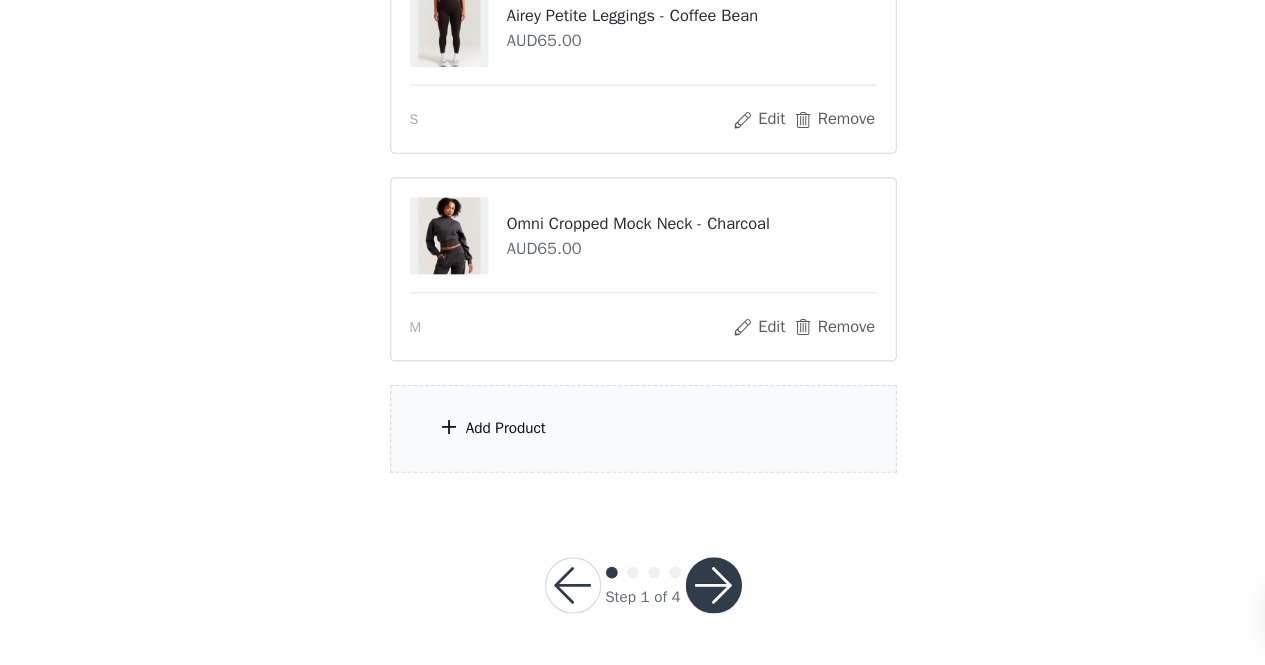 click on "Add Product" at bounding box center [633, 463] 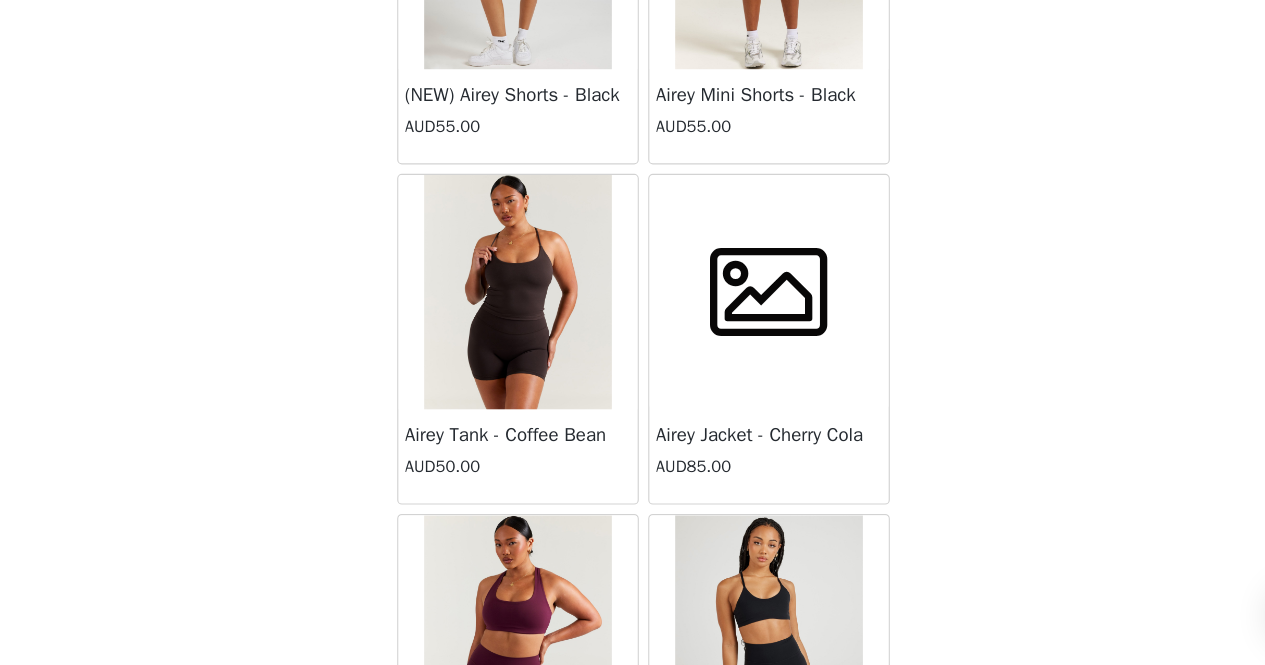 scroll, scrollTop: 10583, scrollLeft: 0, axis: vertical 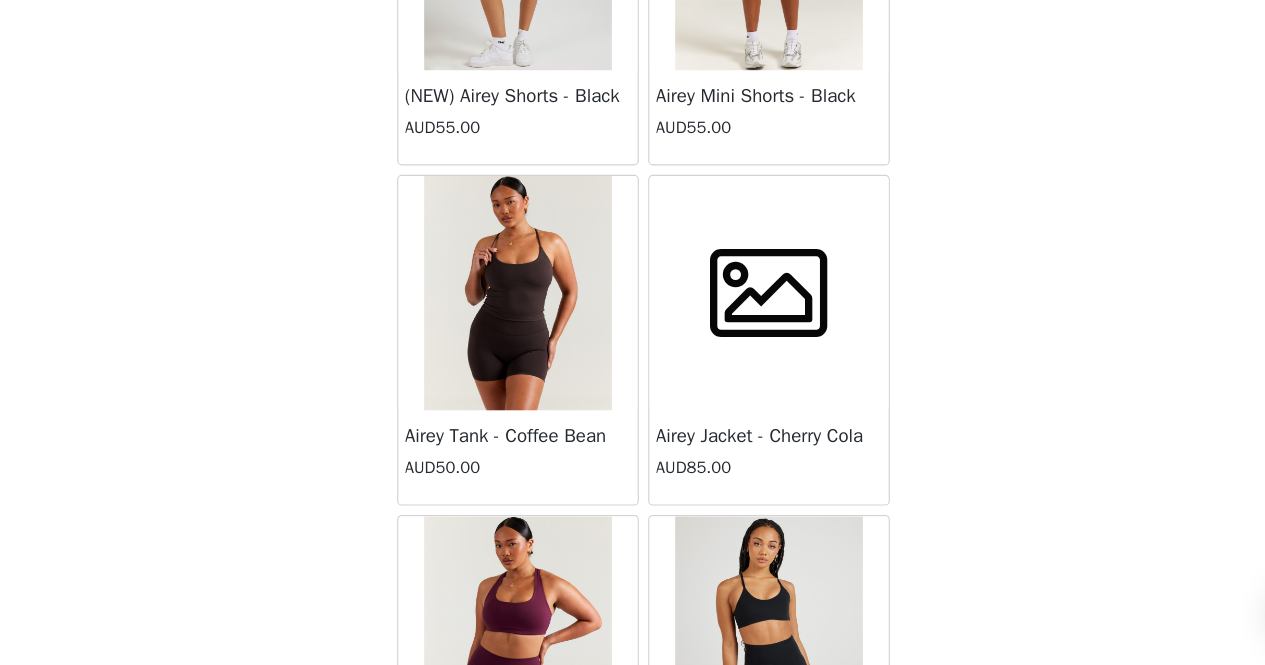 click at bounding box center (526, 348) 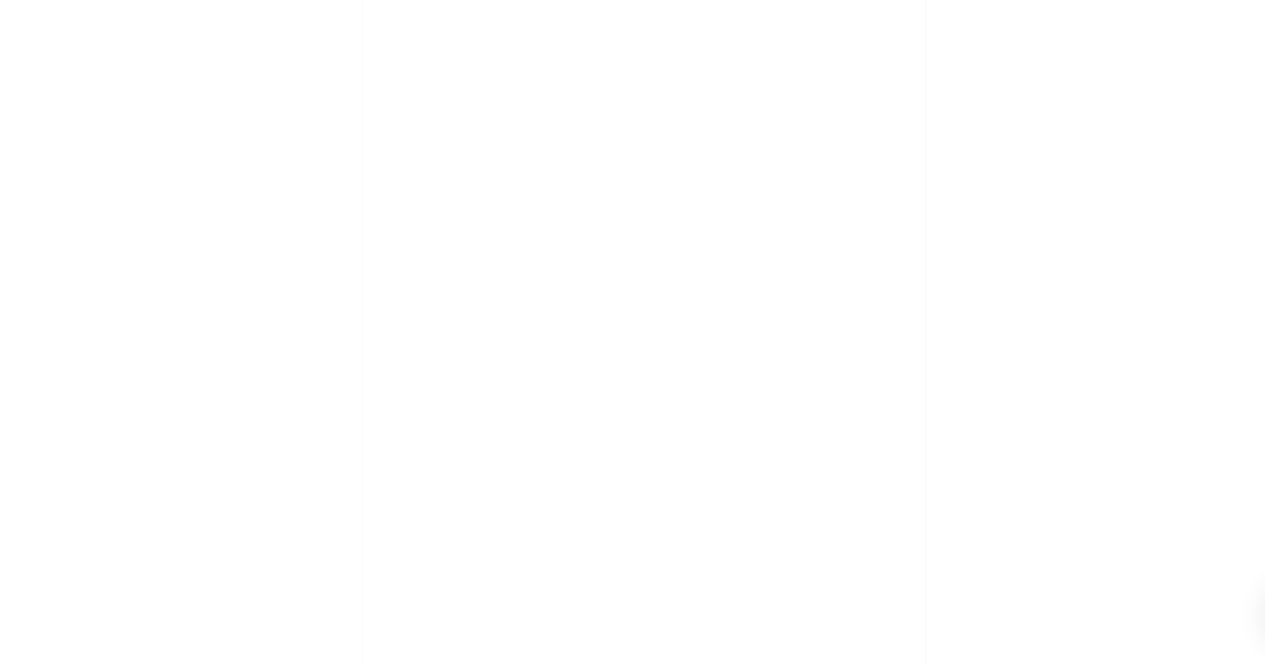 scroll, scrollTop: 490, scrollLeft: 0, axis: vertical 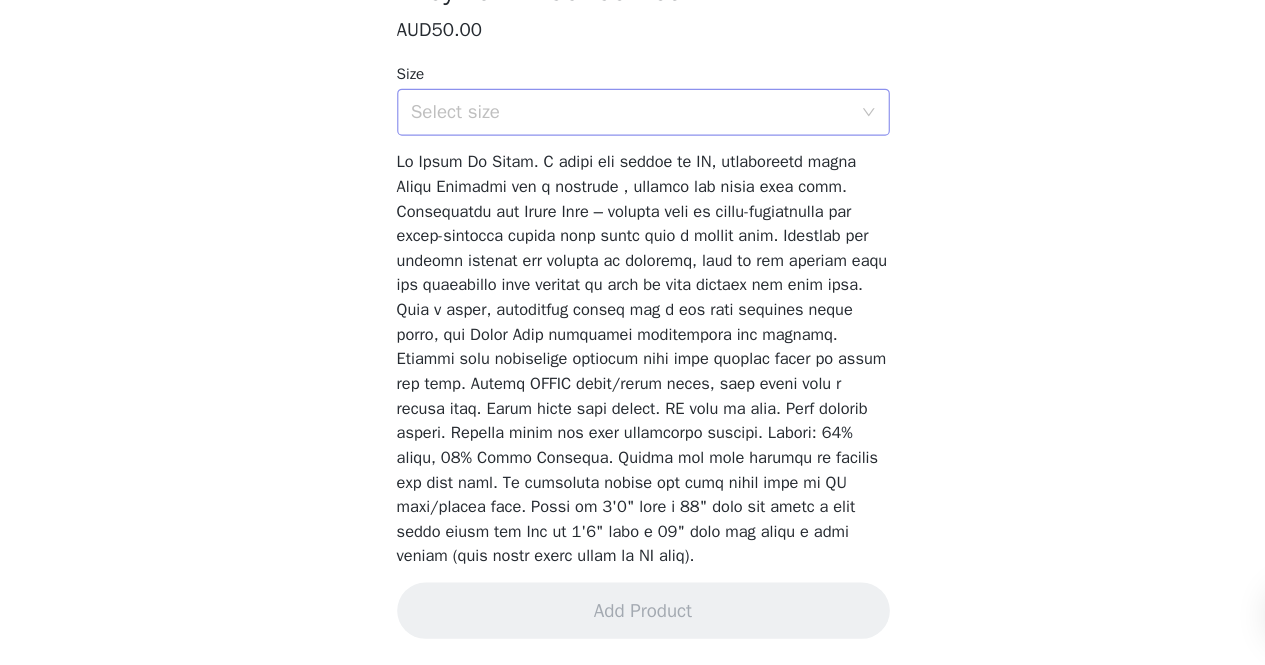 click on "Select size" at bounding box center [622, 193] 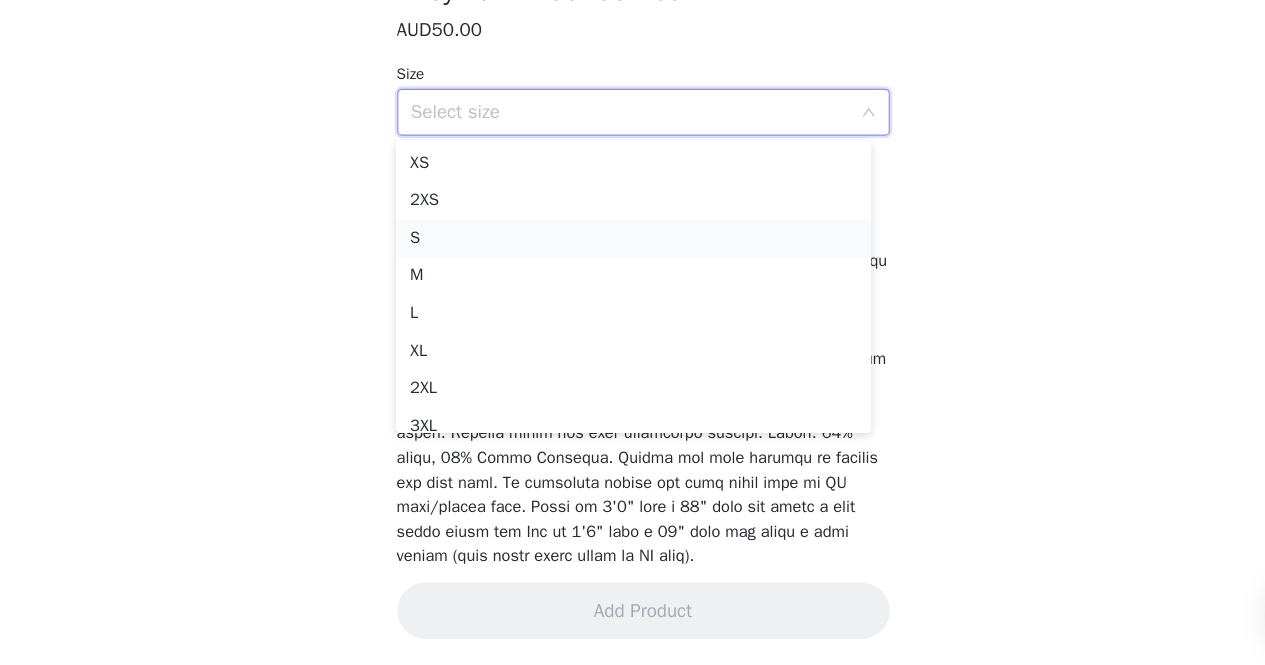 click on "S" at bounding box center [624, 301] 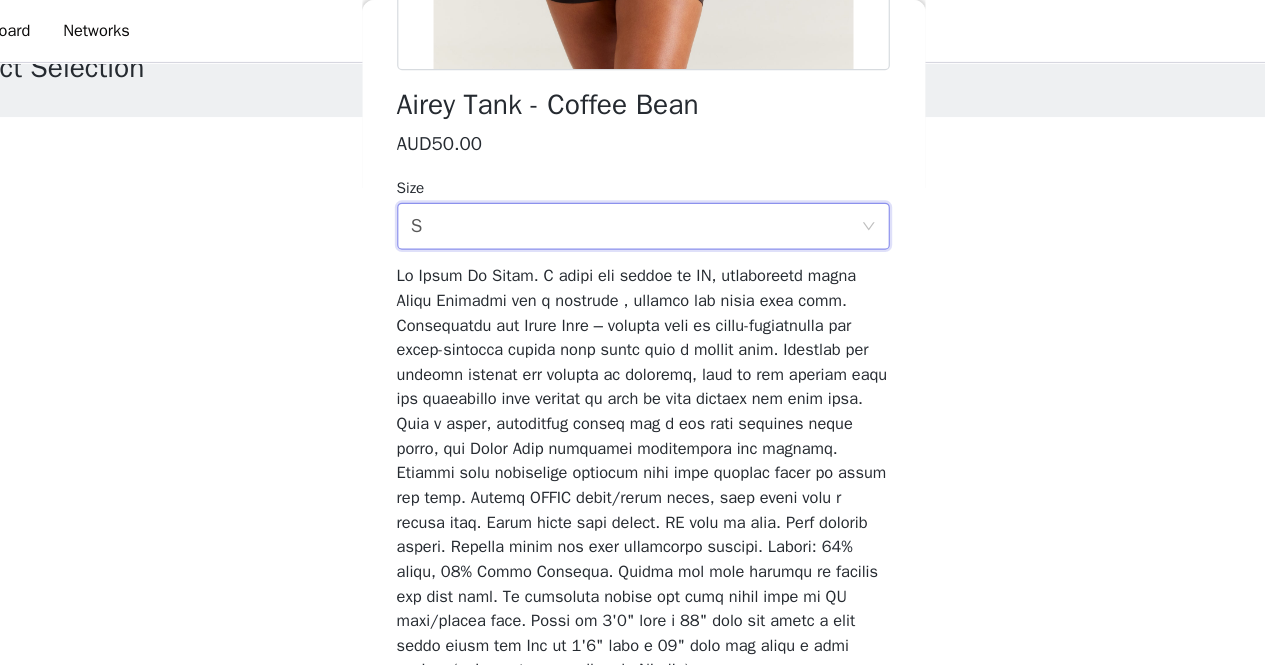 scroll, scrollTop: 0, scrollLeft: 0, axis: both 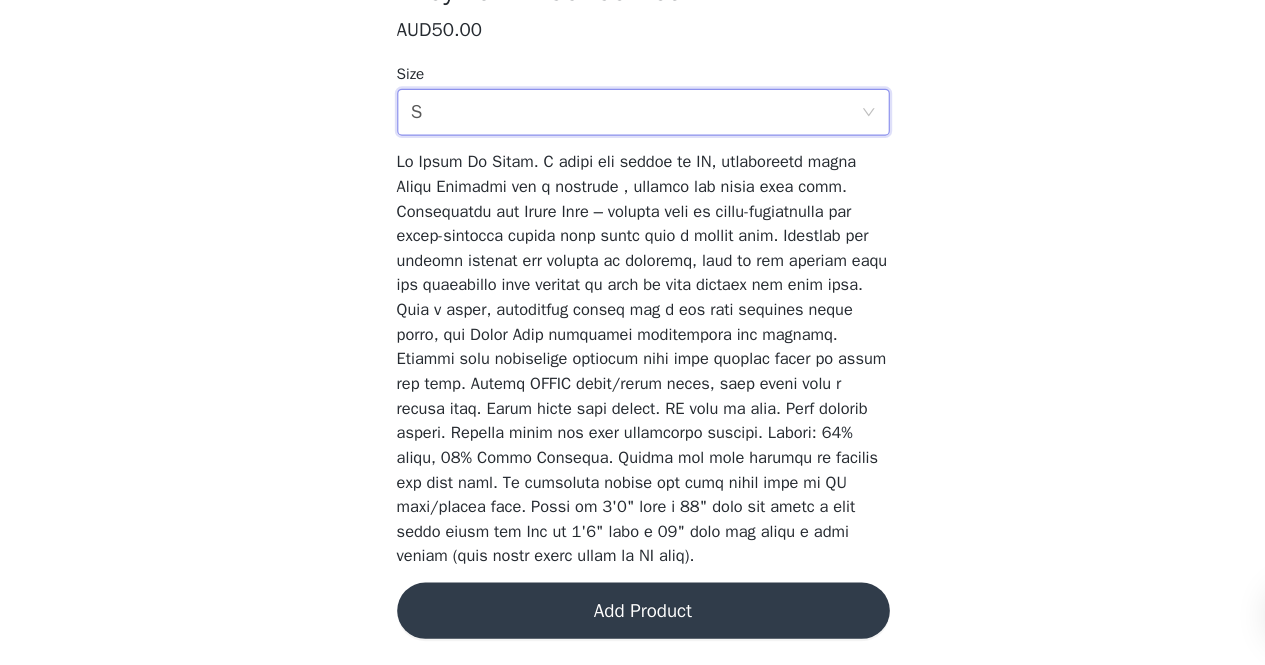 click on "Add Product" at bounding box center [633, 618] 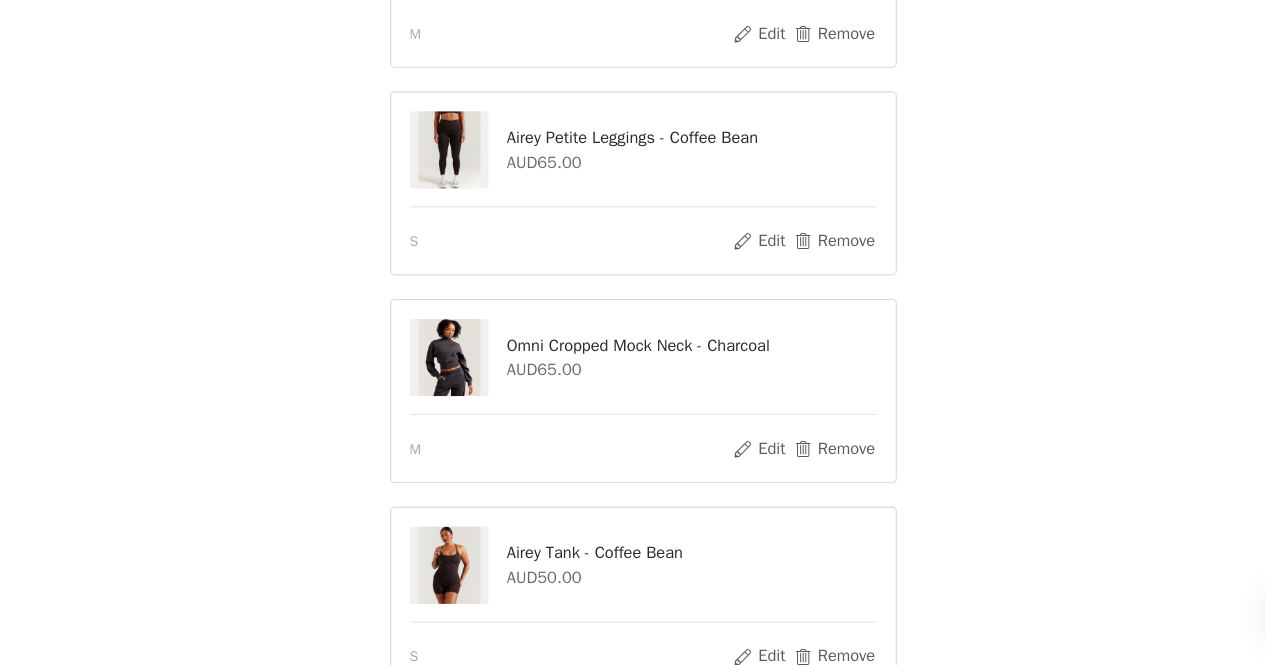 scroll, scrollTop: 626, scrollLeft: 0, axis: vertical 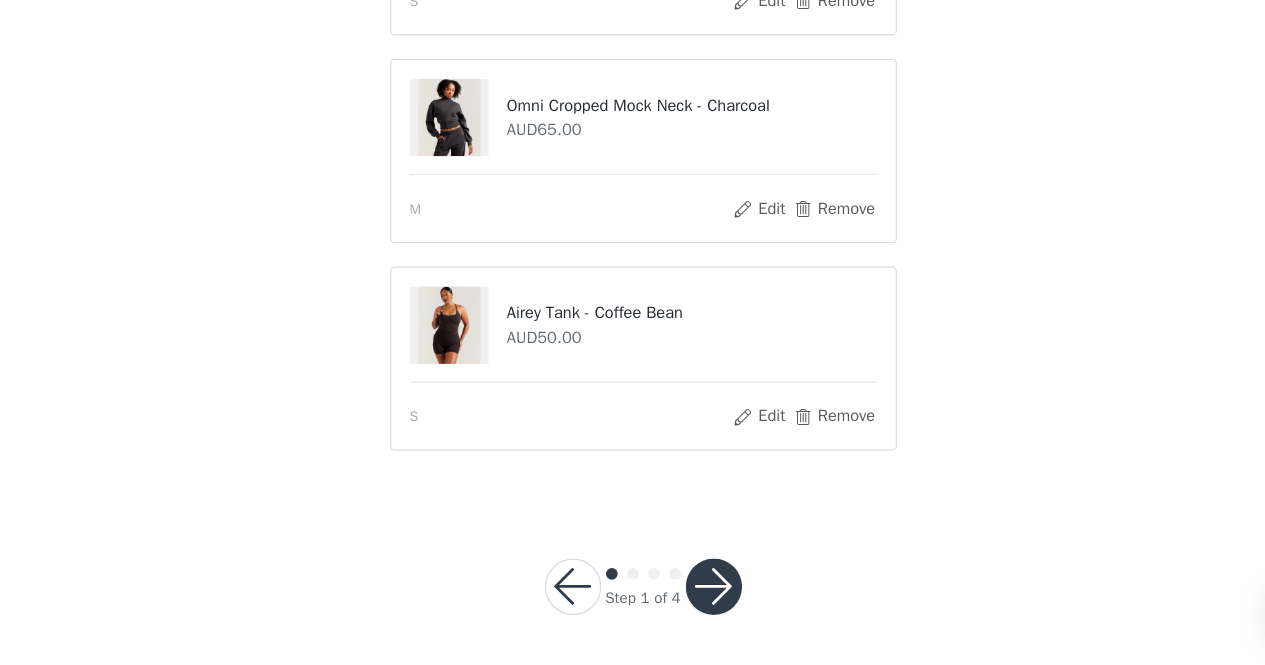 click at bounding box center (693, 598) 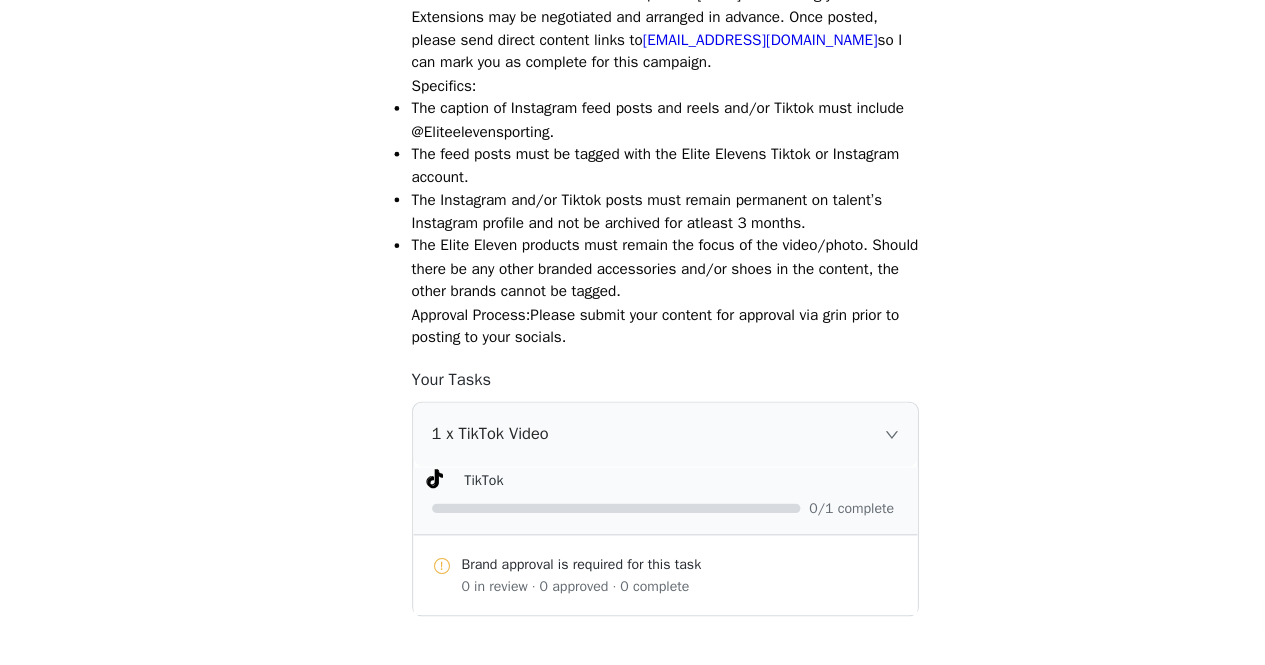 scroll, scrollTop: 406, scrollLeft: 0, axis: vertical 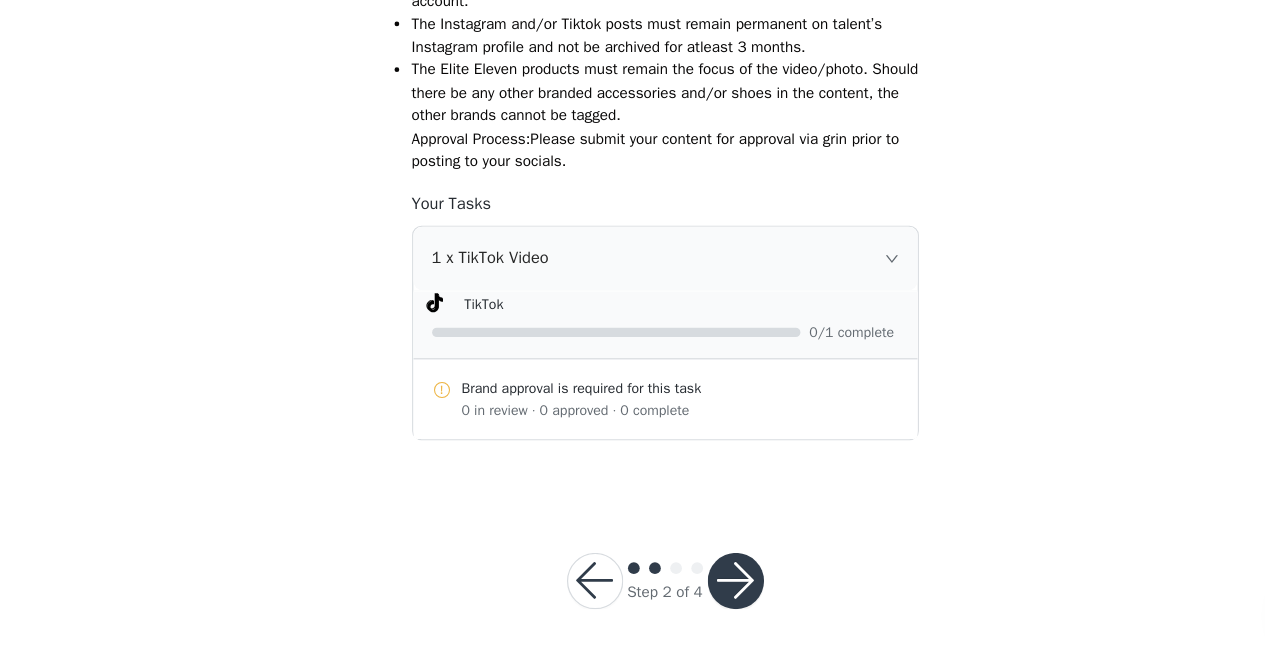 click at bounding box center [693, 593] 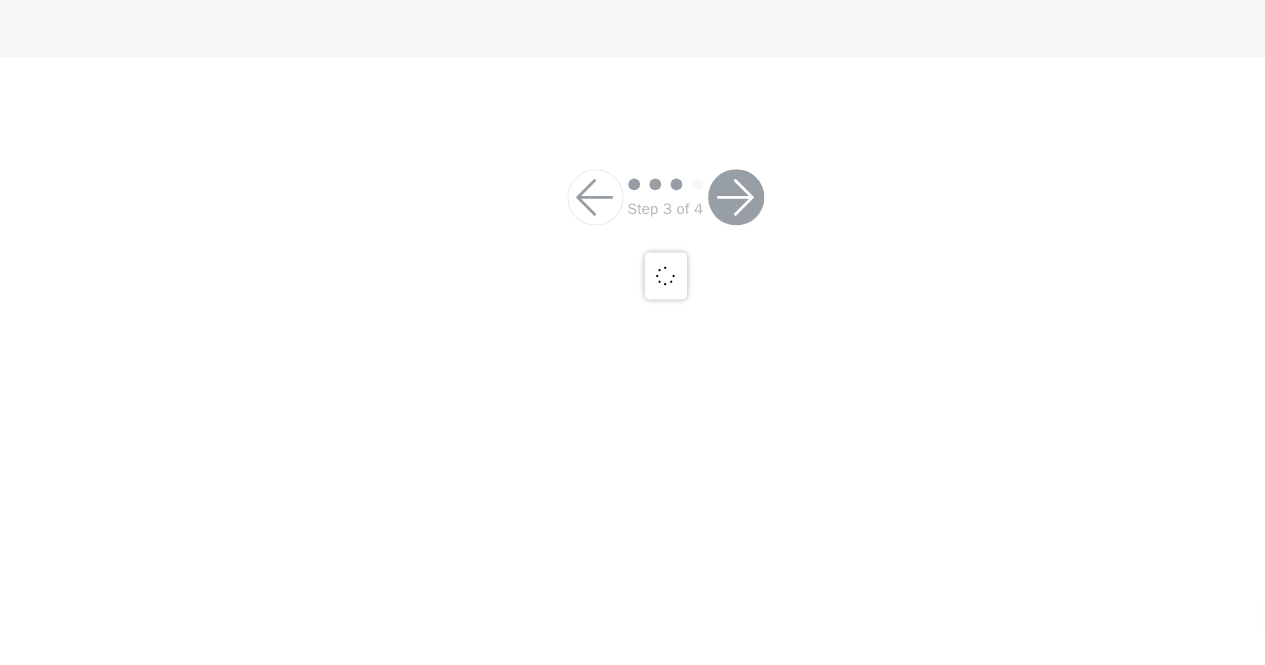 scroll, scrollTop: 0, scrollLeft: 0, axis: both 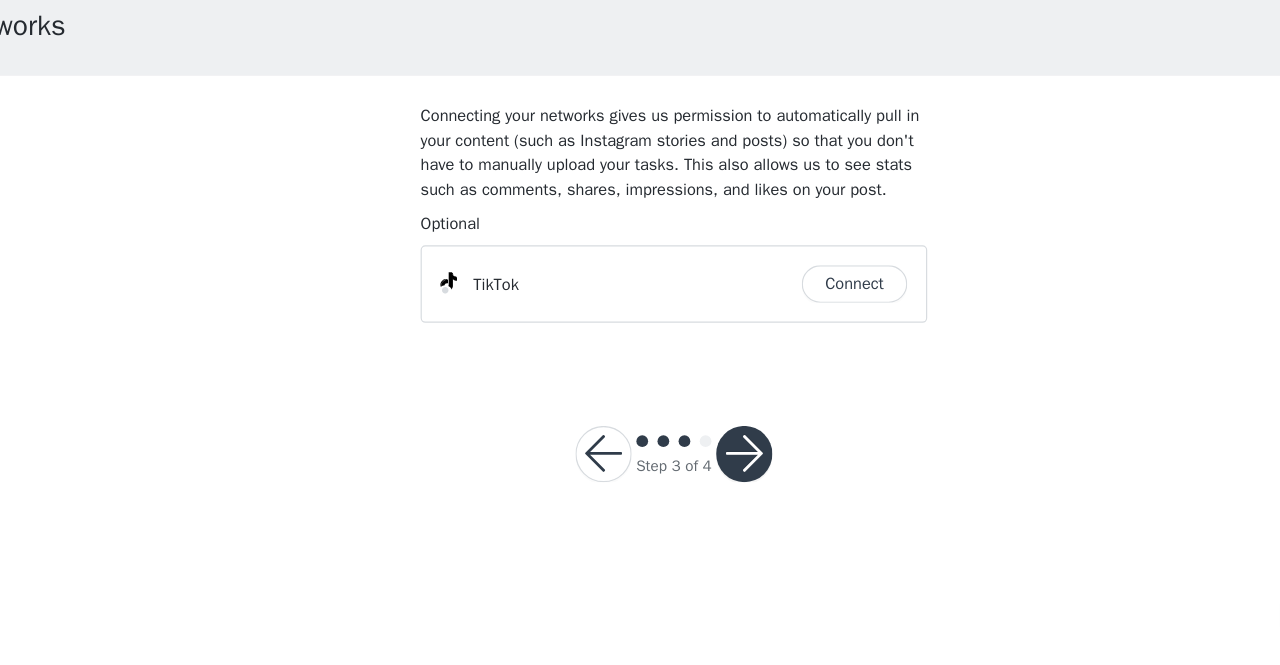 click on "Connect" at bounding box center [794, 340] 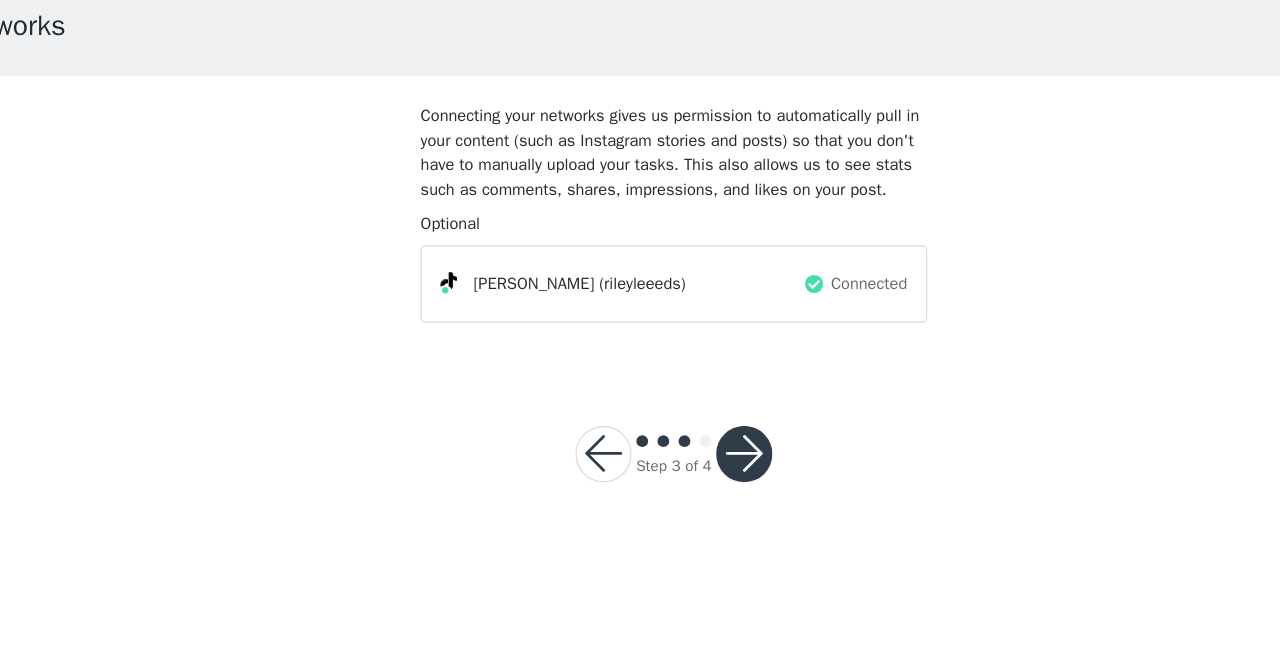 click at bounding box center [700, 485] 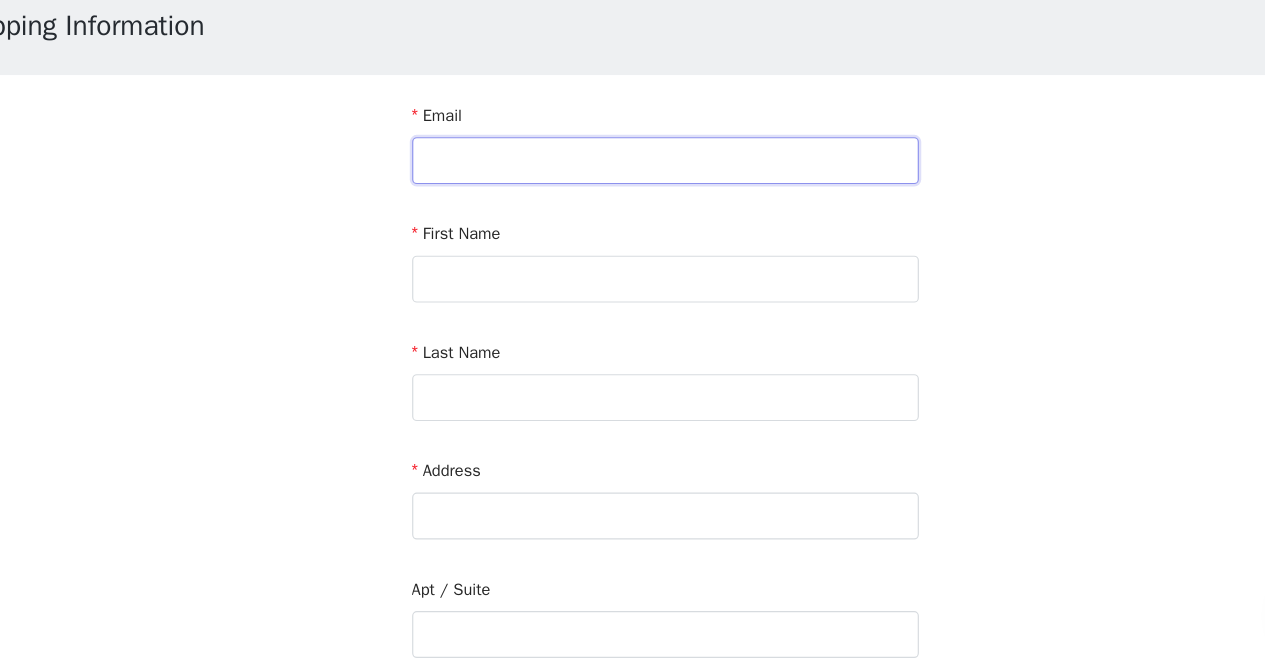 click at bounding box center [633, 235] 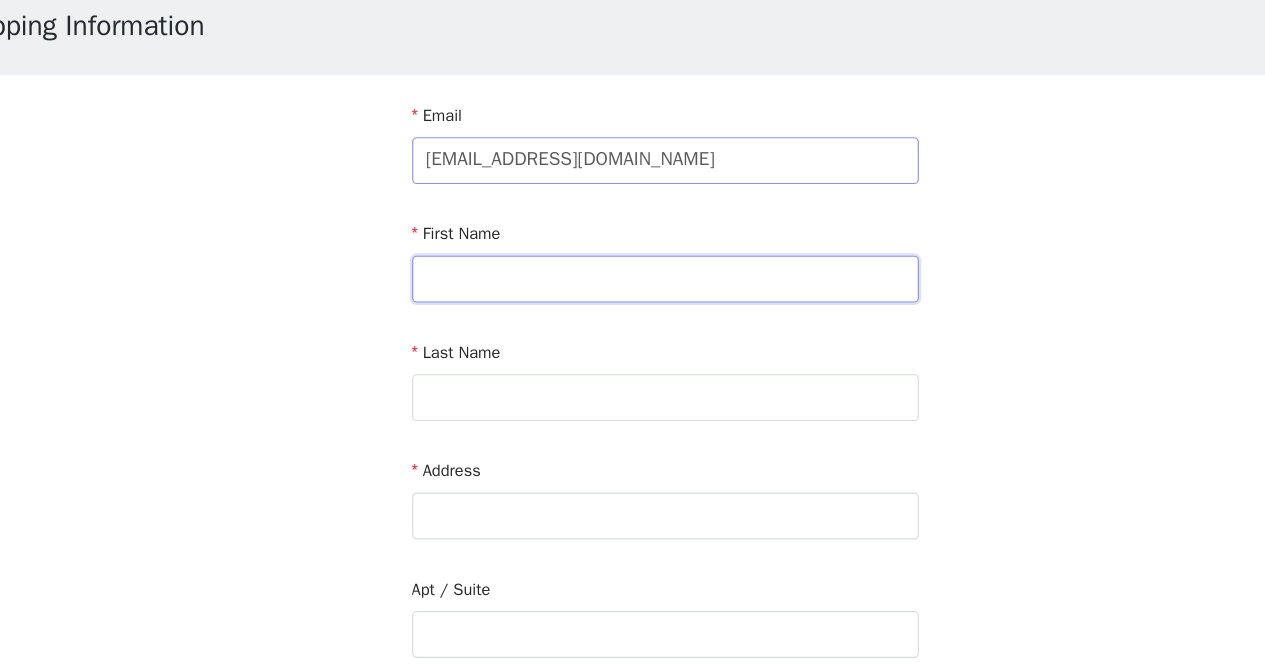 type on "Riley" 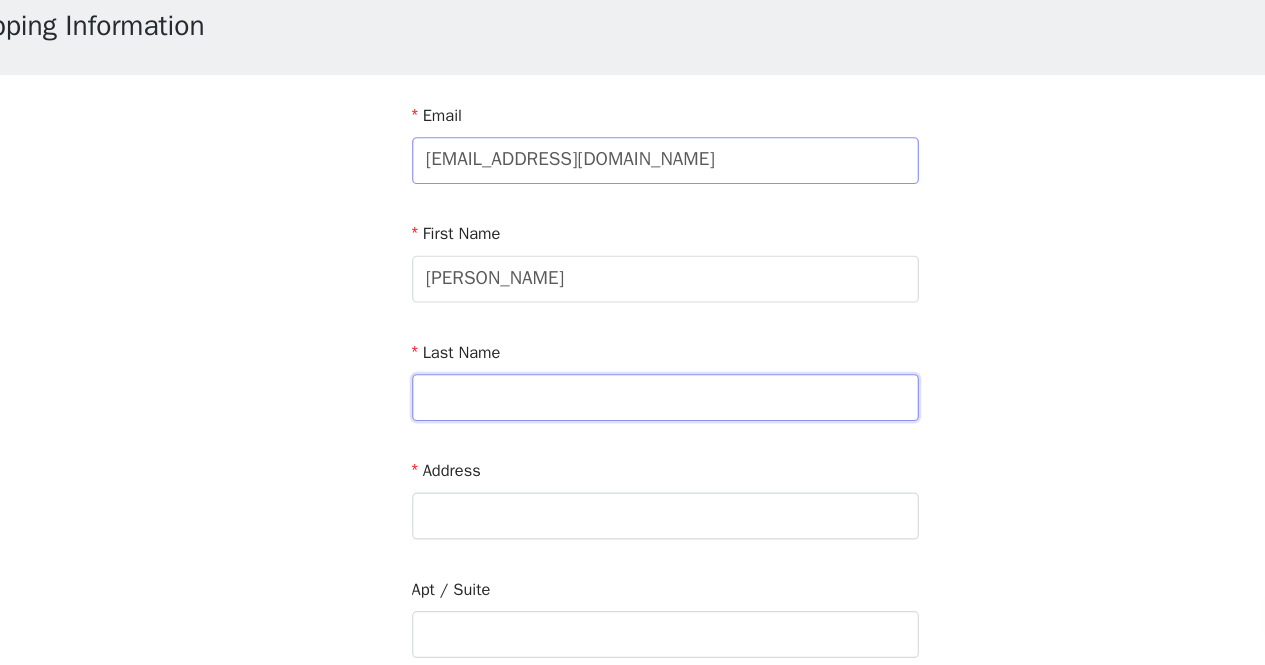 type on "Leeds" 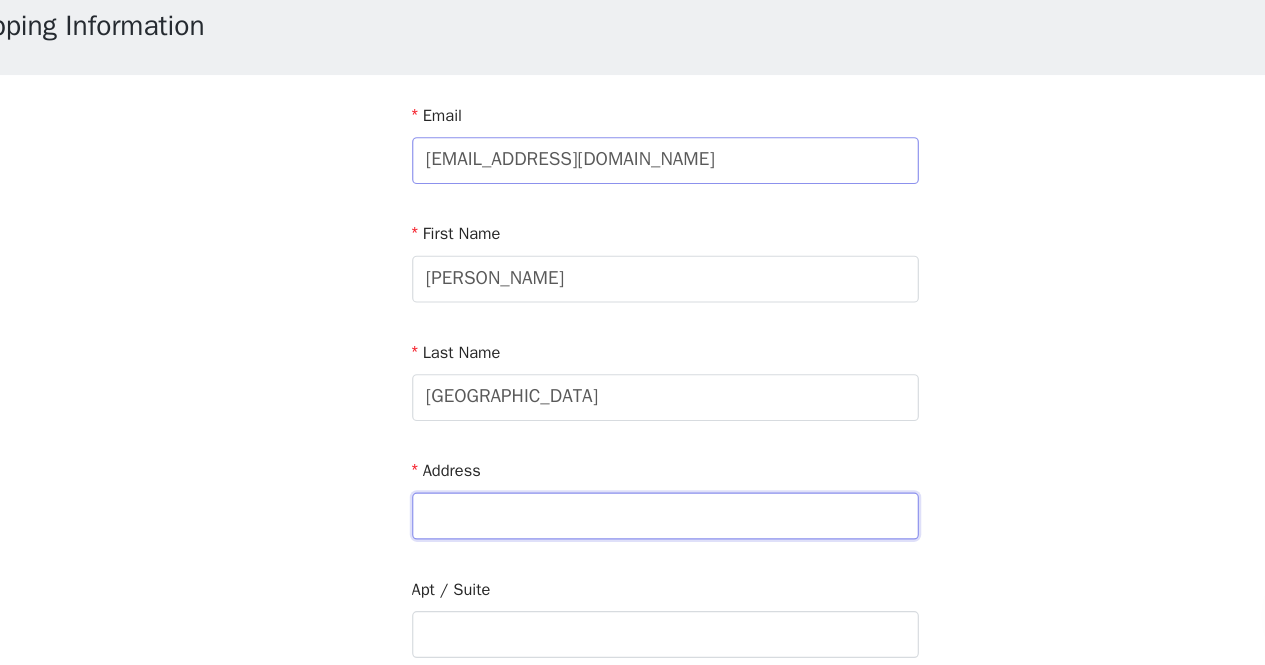 type on "32 Tedesco Circuit" 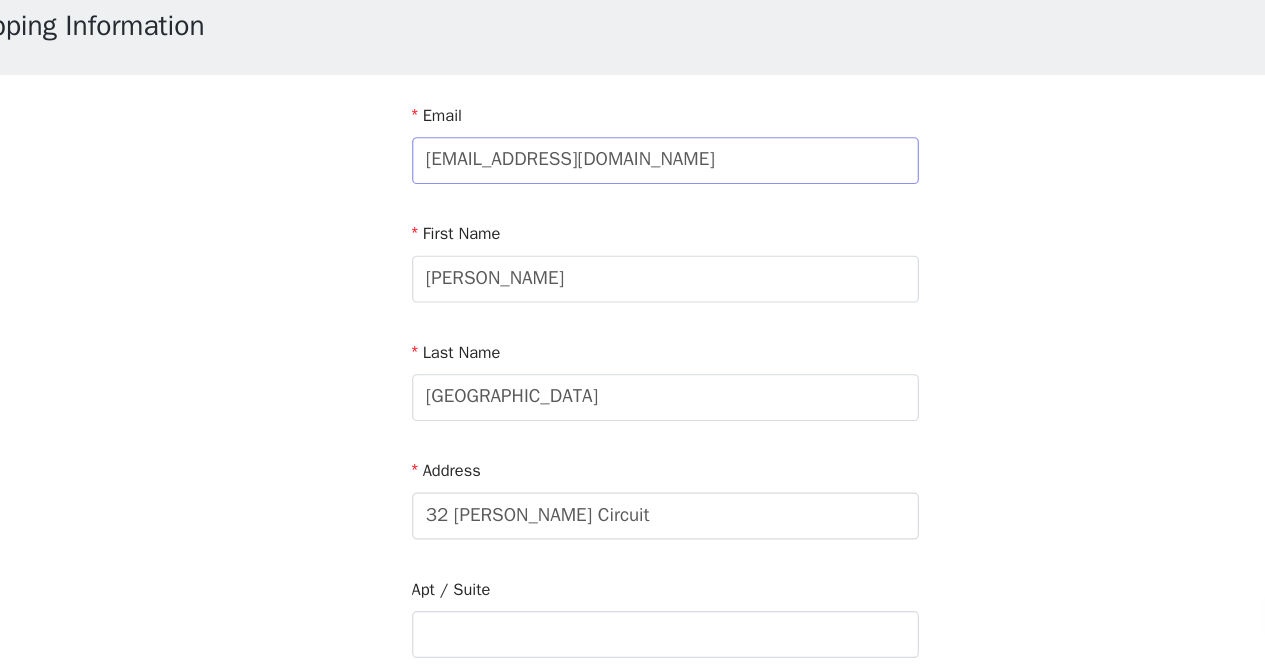 type on "Williamstown North" 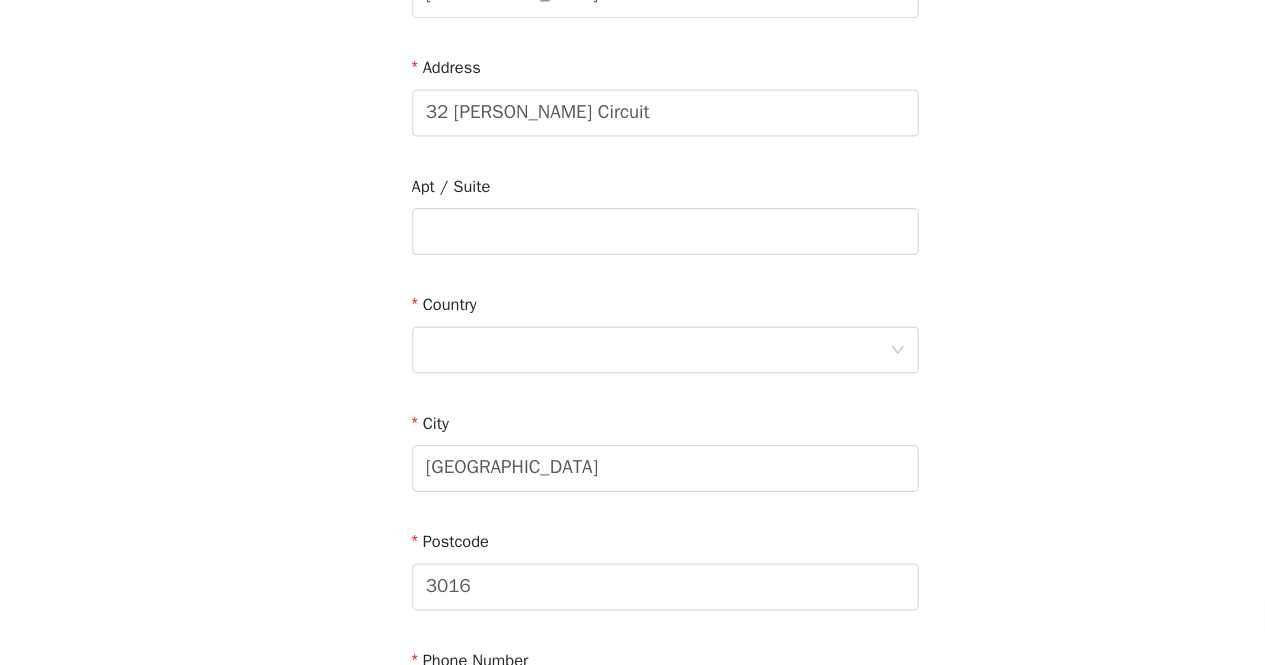 scroll, scrollTop: 596, scrollLeft: 0, axis: vertical 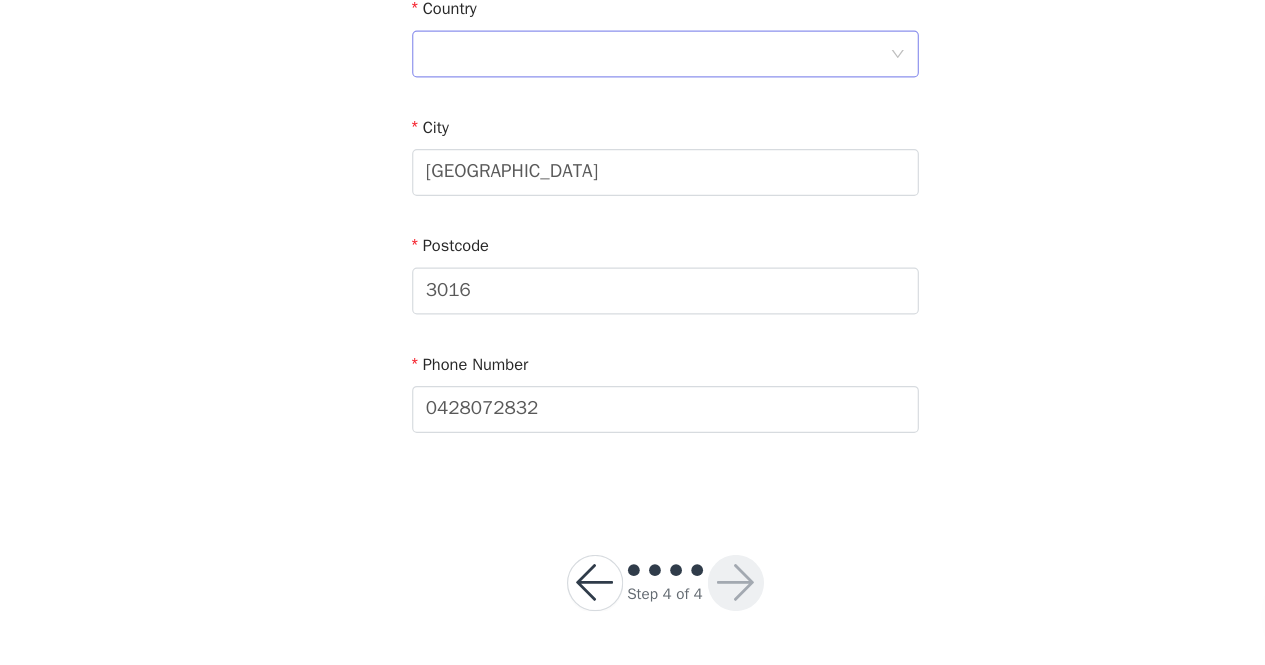 click at bounding box center [626, 144] 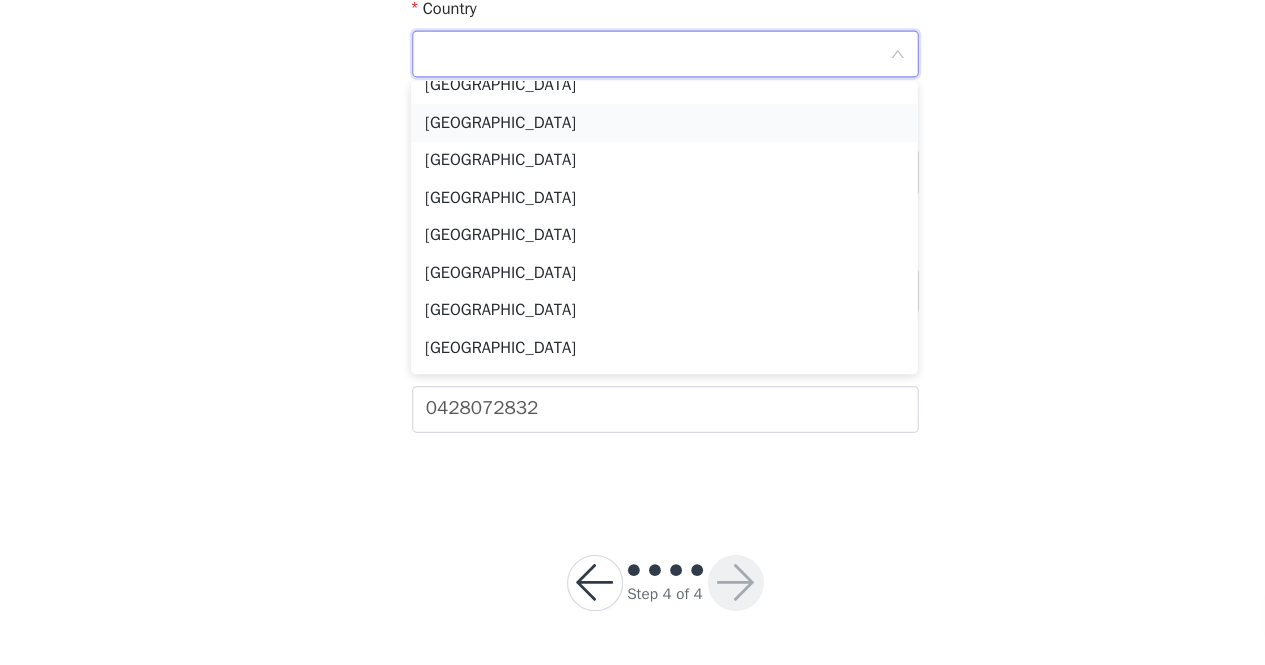 scroll, scrollTop: 0, scrollLeft: 0, axis: both 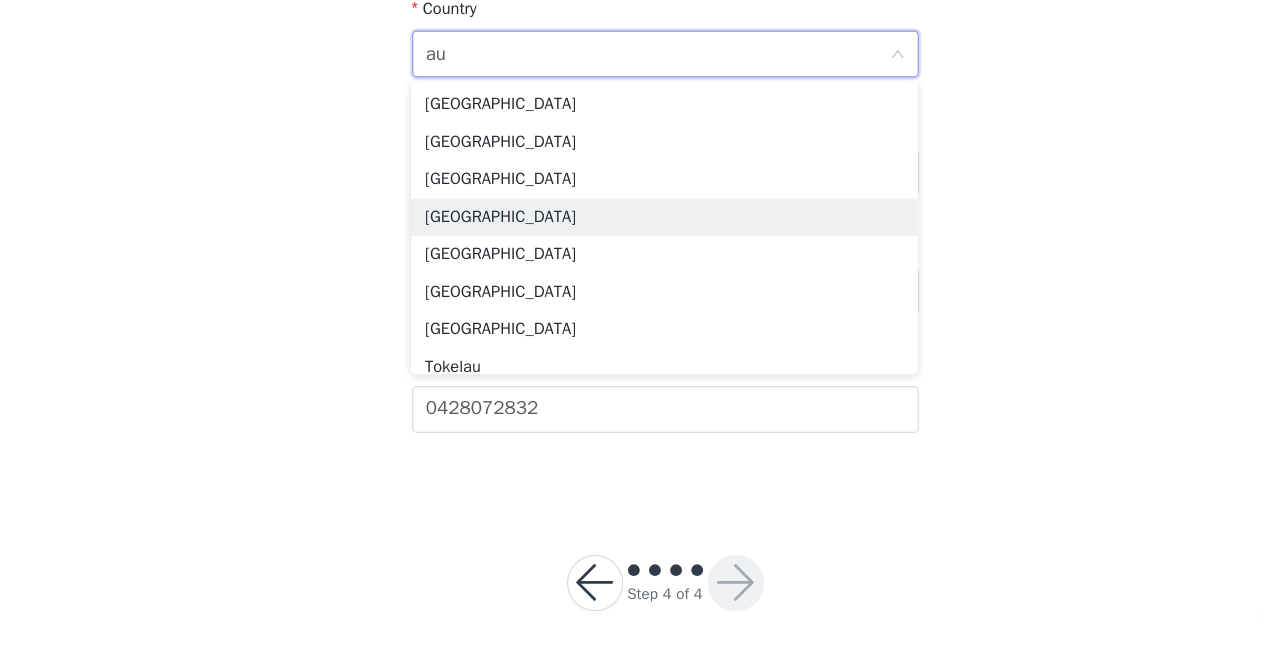 type on "aus" 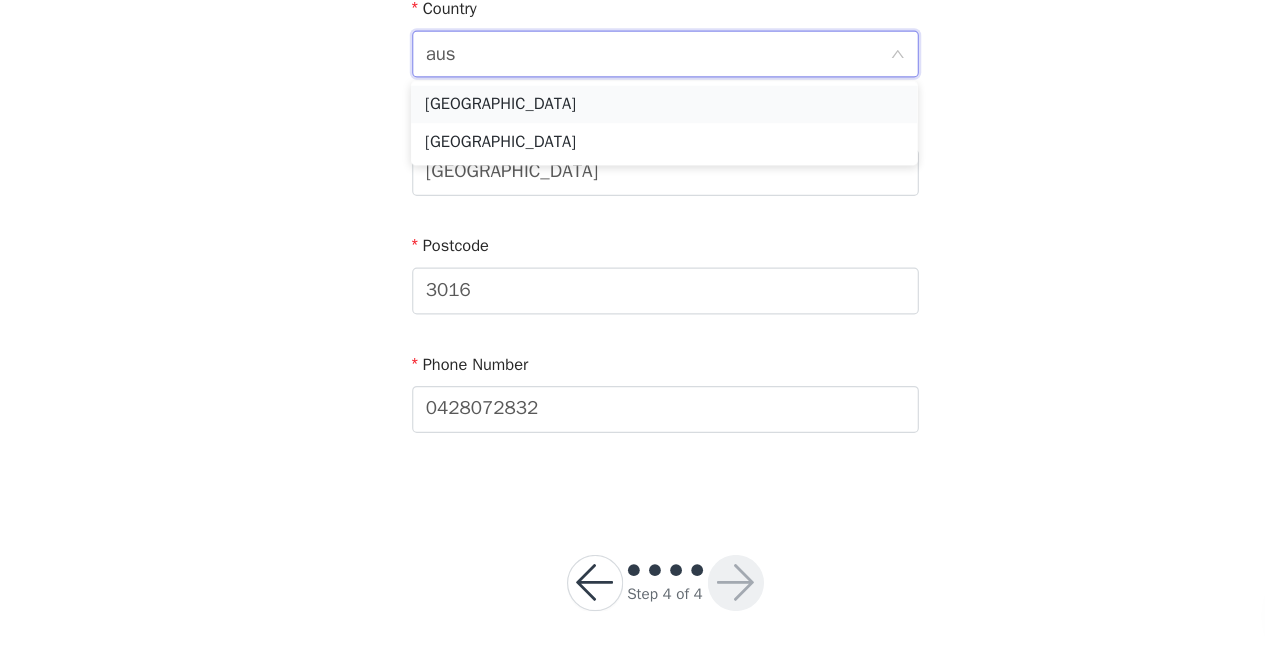 click on "Australia" at bounding box center [632, 187] 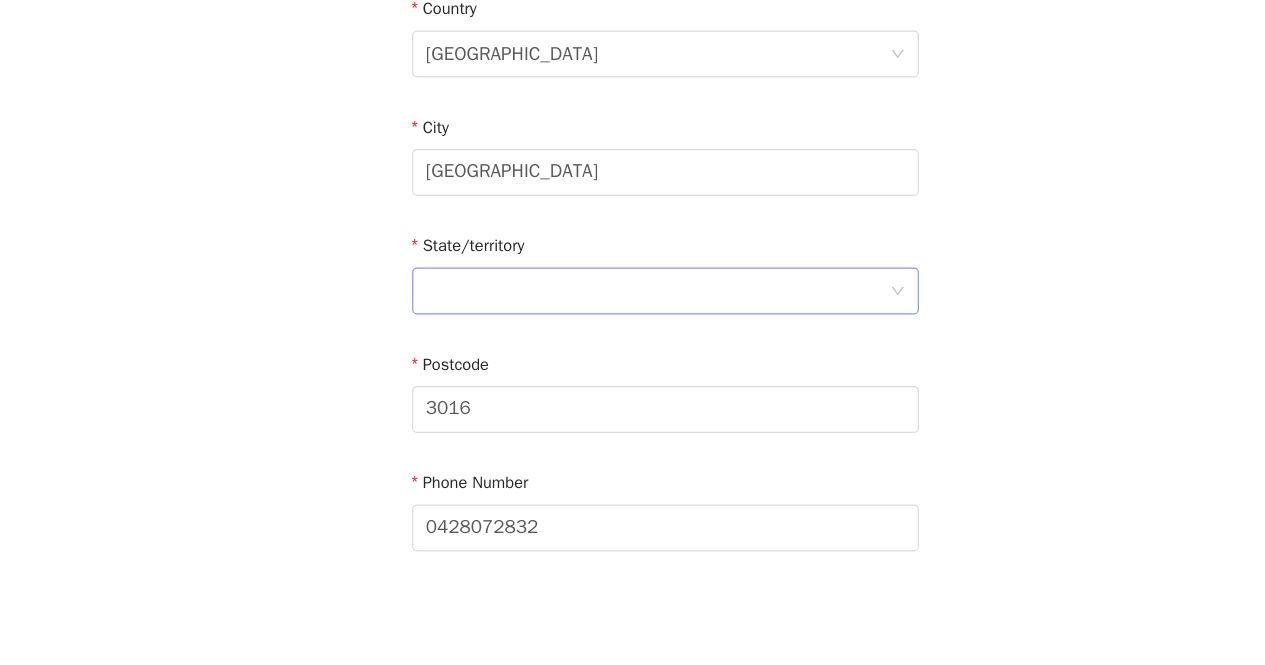 click at bounding box center (626, 346) 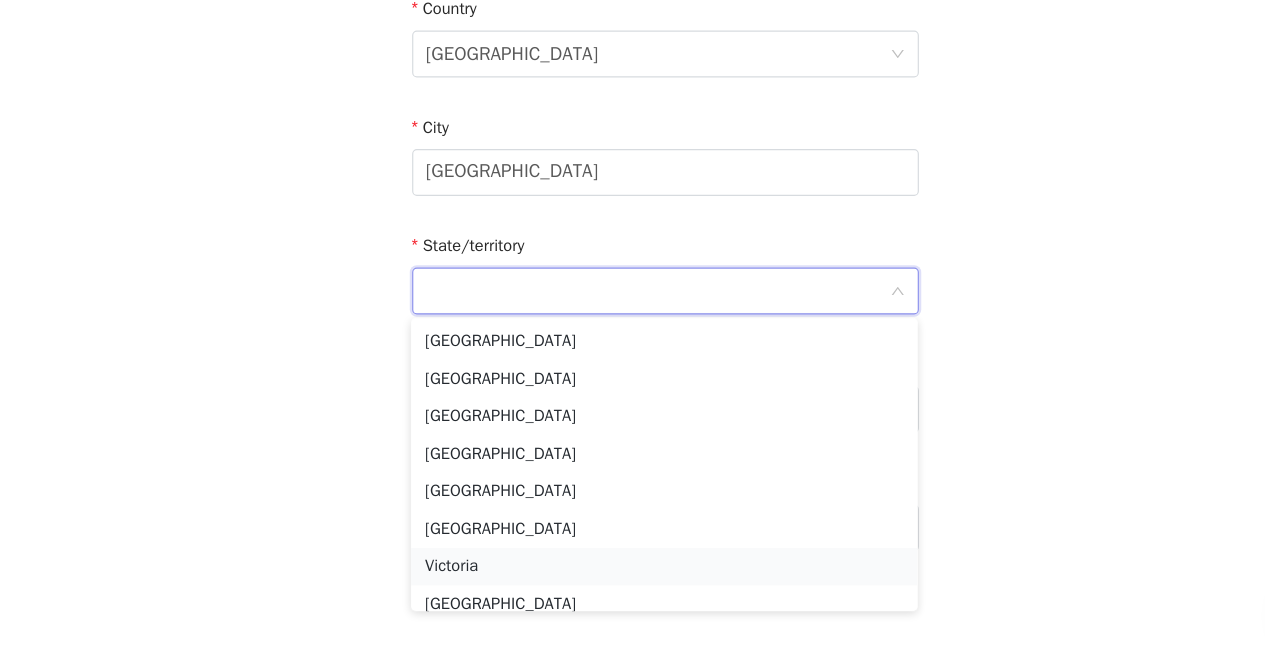 click on "Victoria" at bounding box center [632, 581] 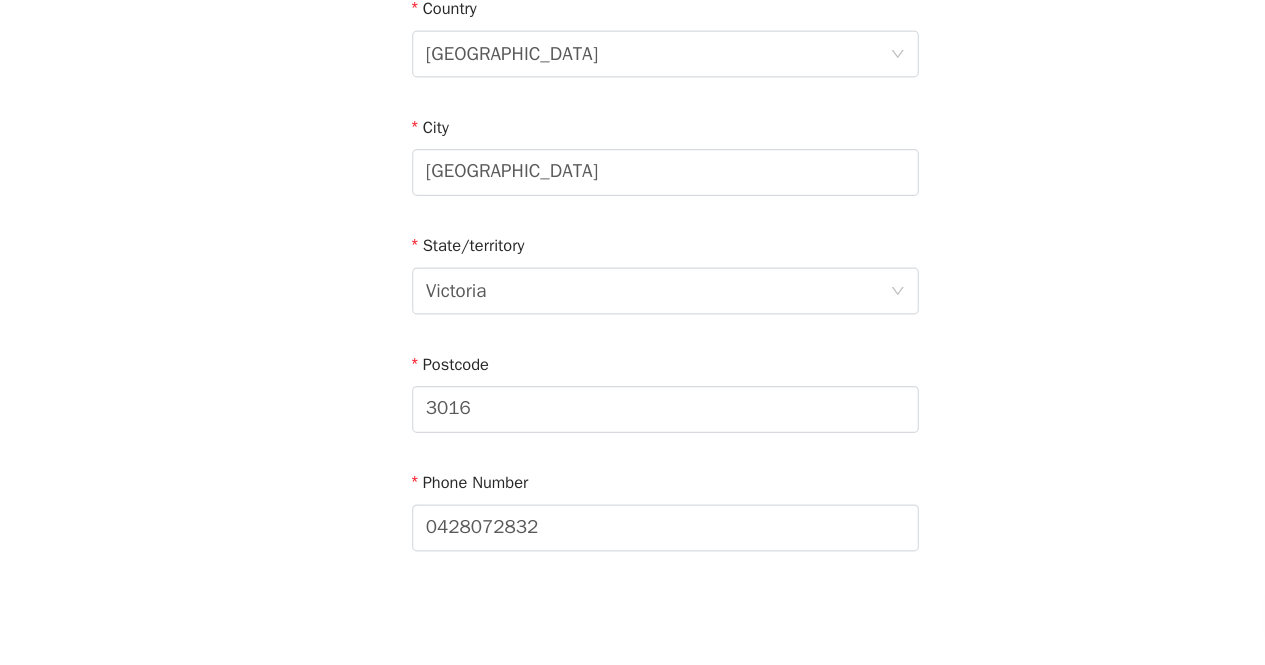 click on "STEP 4 OF 4
Shipping Information
Email leedsriley@gmail.com   First Name Riley   Last Name Leeds   Address 32 Tedesco Circuit   Apt / Suite   Country
Australia
City Williamstown North   State/territory
Victoria
Postcode 3016   Phone Number 0428072832" at bounding box center (632, 43) 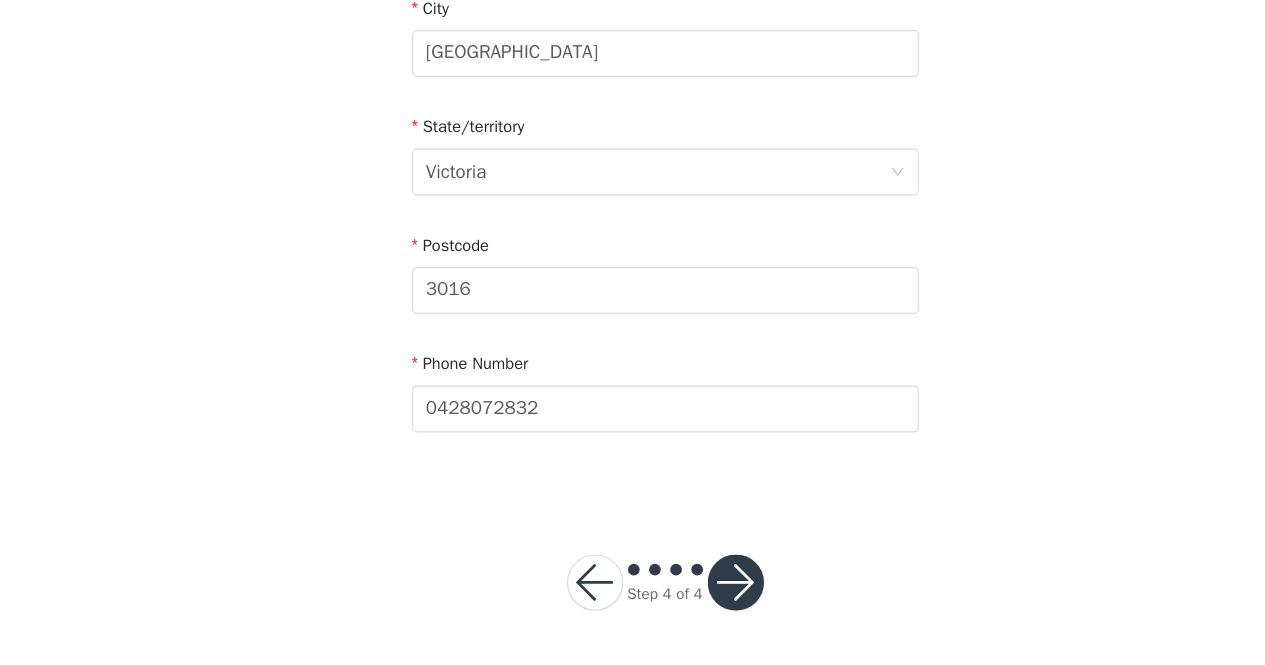 scroll, scrollTop: 696, scrollLeft: 0, axis: vertical 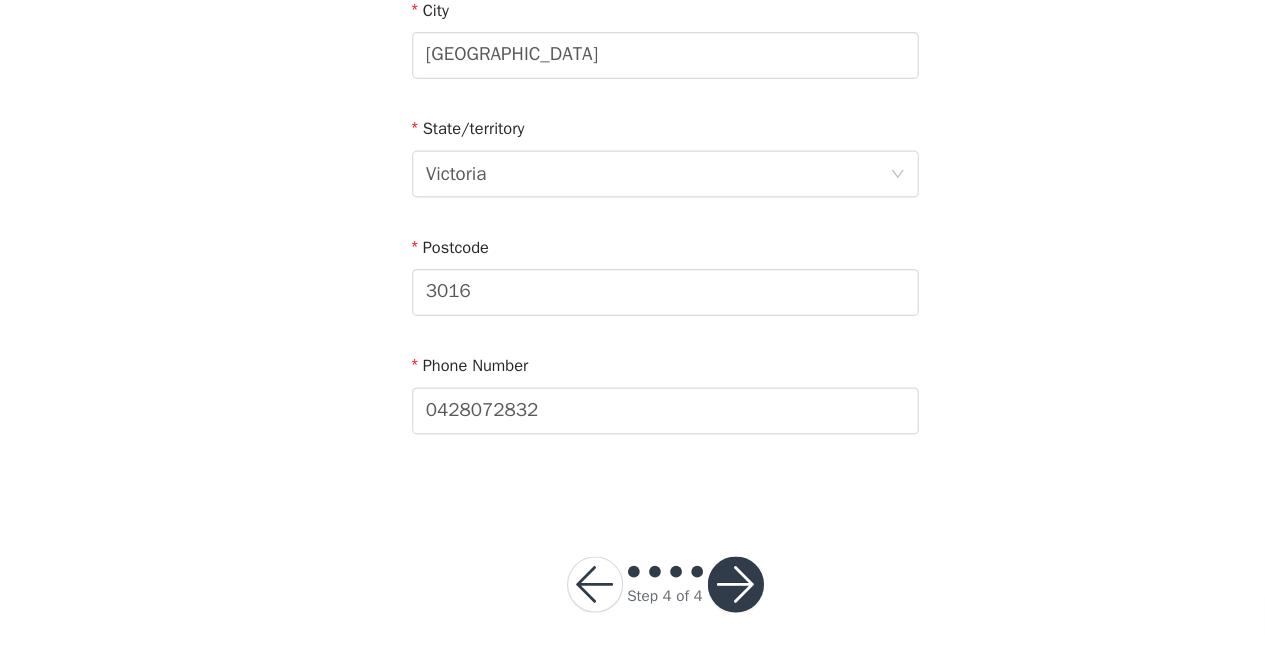 click at bounding box center (693, 596) 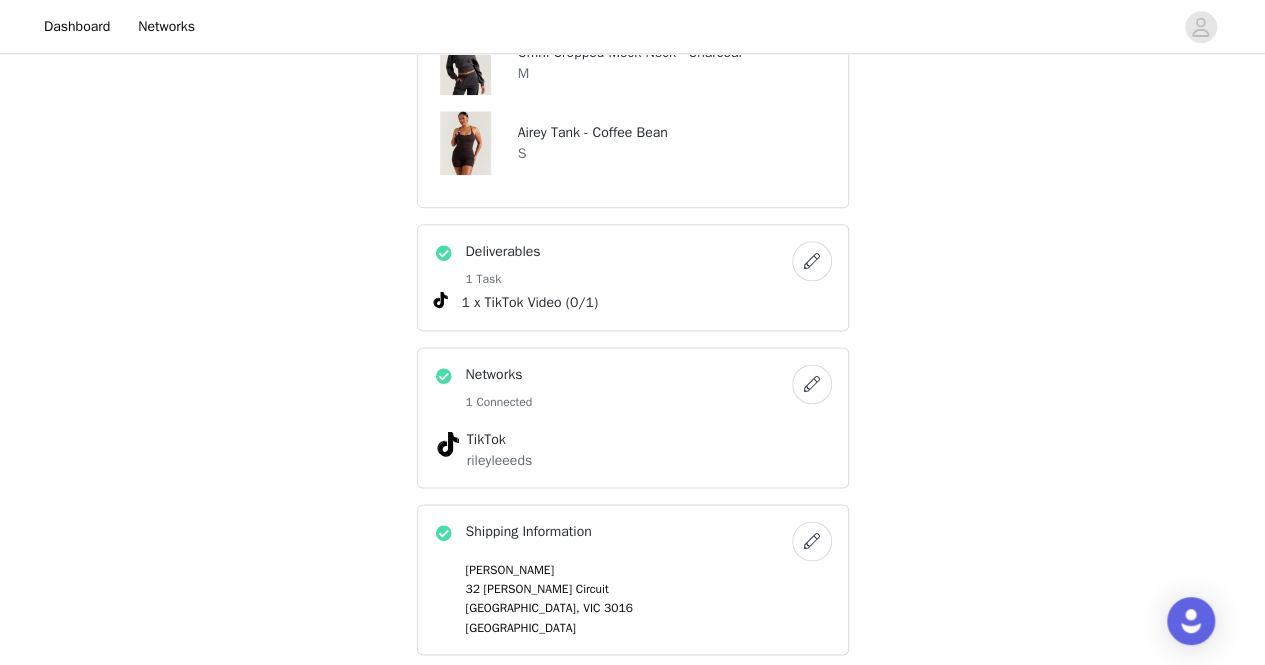 scroll, scrollTop: 1276, scrollLeft: 0, axis: vertical 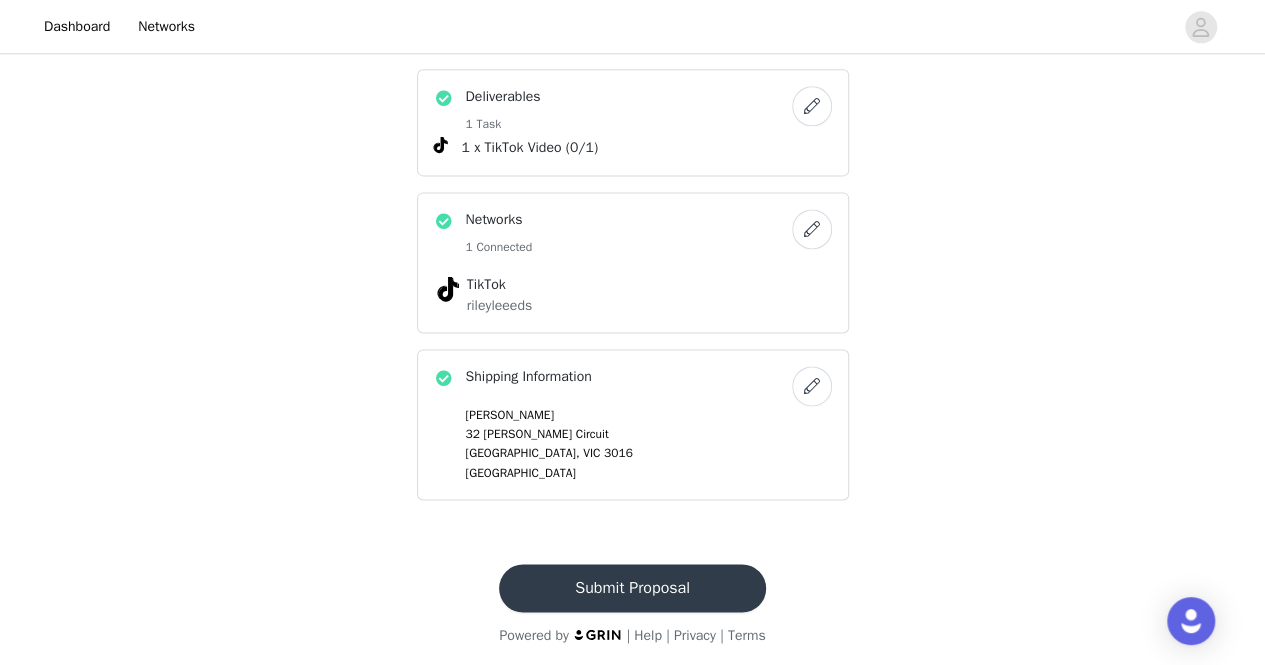 click on "Submit Proposal" at bounding box center [632, 588] 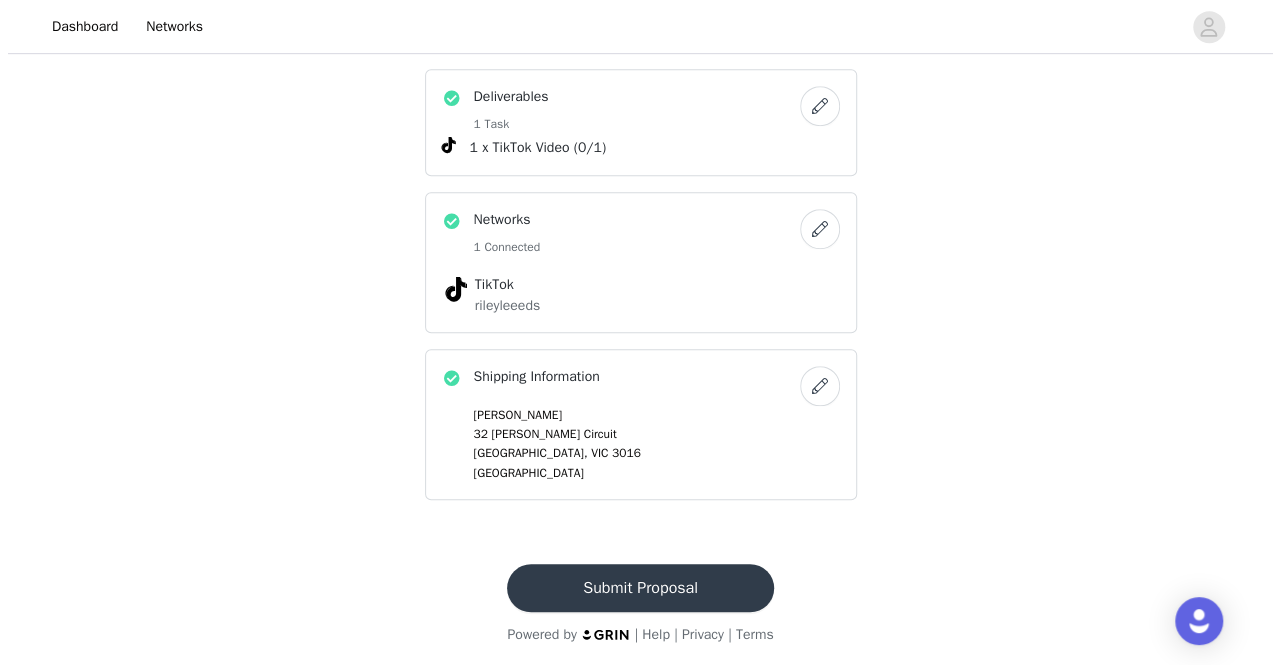 scroll, scrollTop: 0, scrollLeft: 0, axis: both 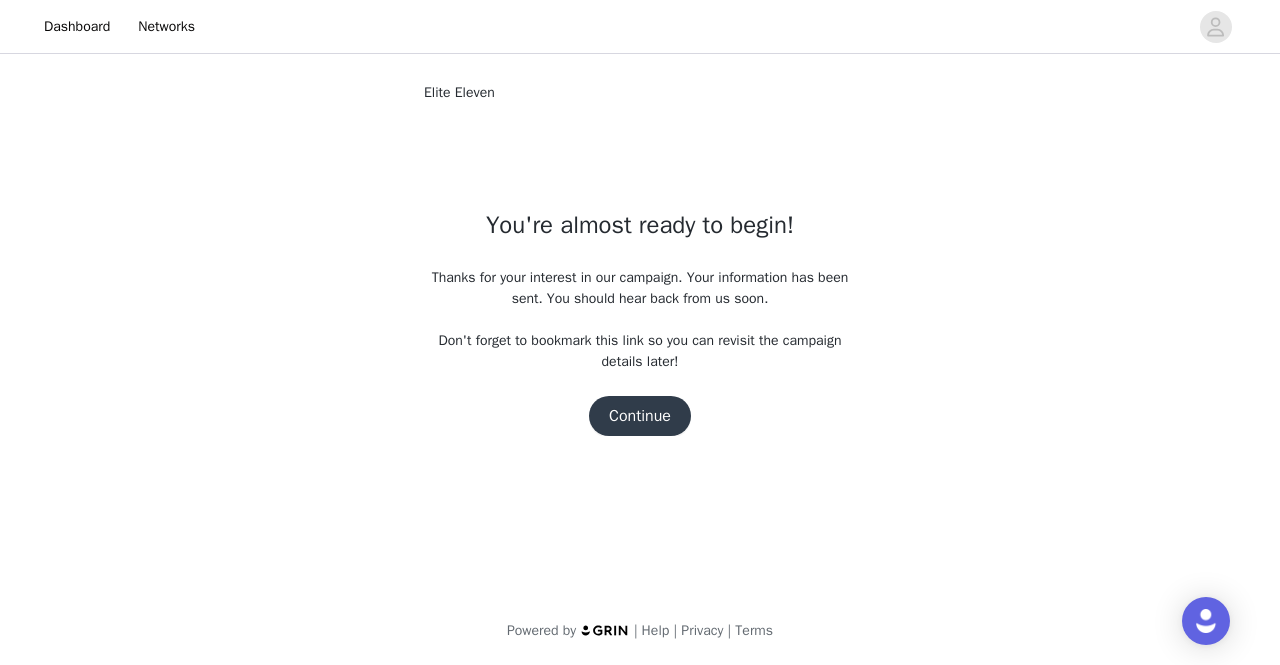click on "Continue" at bounding box center (640, 416) 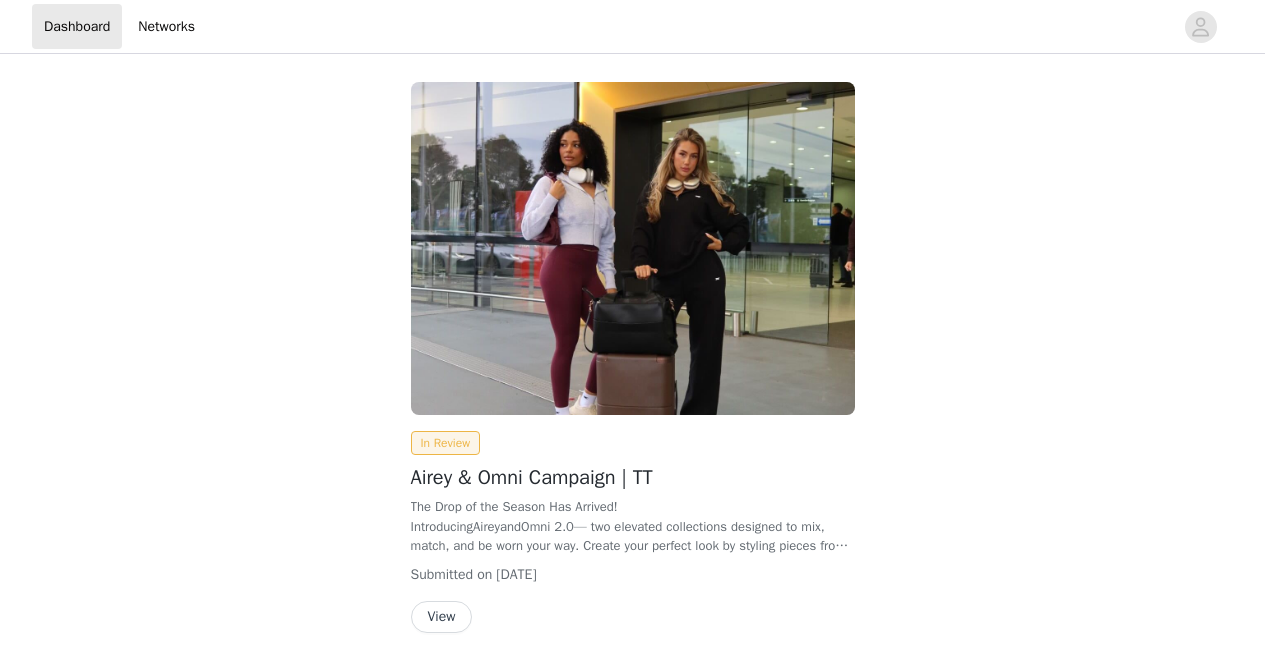 scroll, scrollTop: 0, scrollLeft: 0, axis: both 